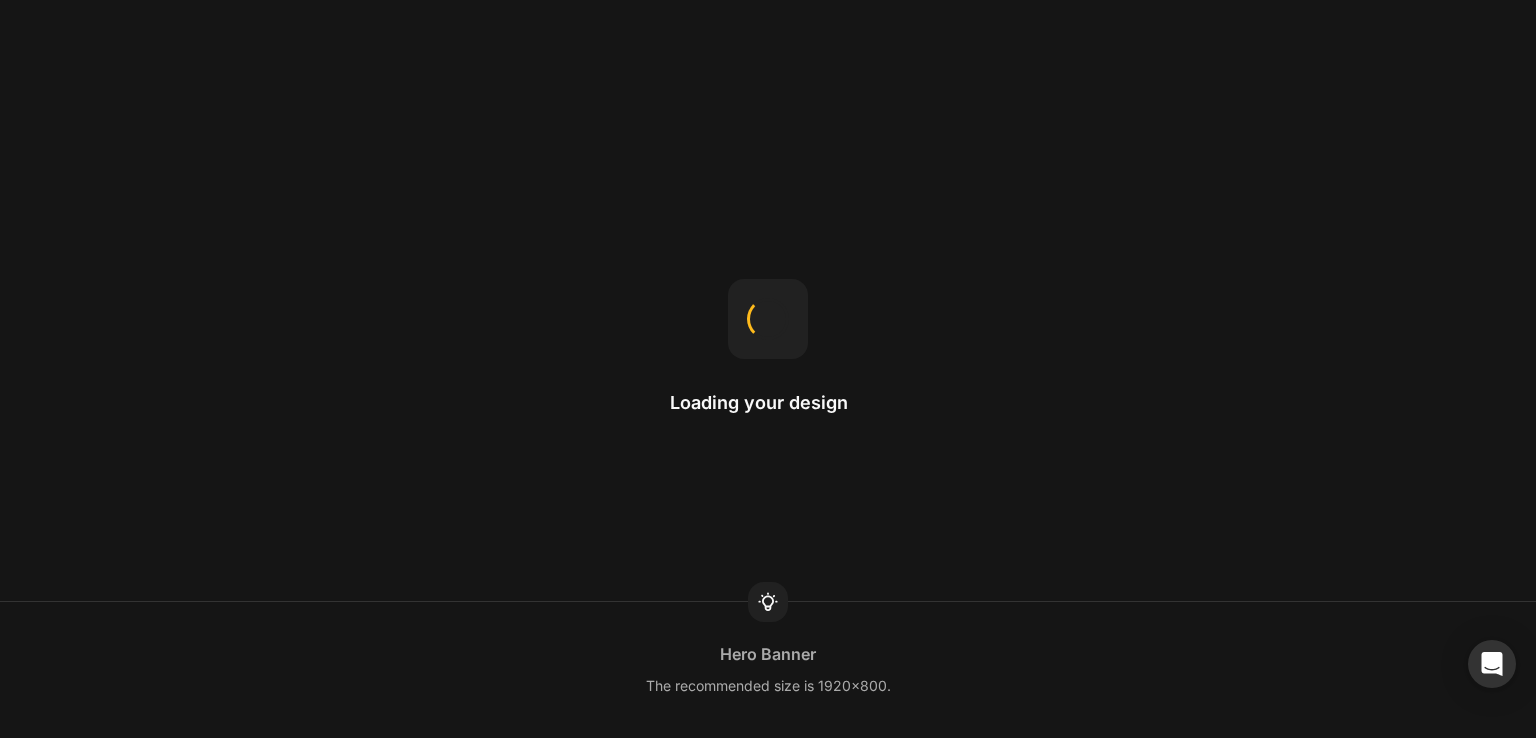 scroll, scrollTop: 0, scrollLeft: 0, axis: both 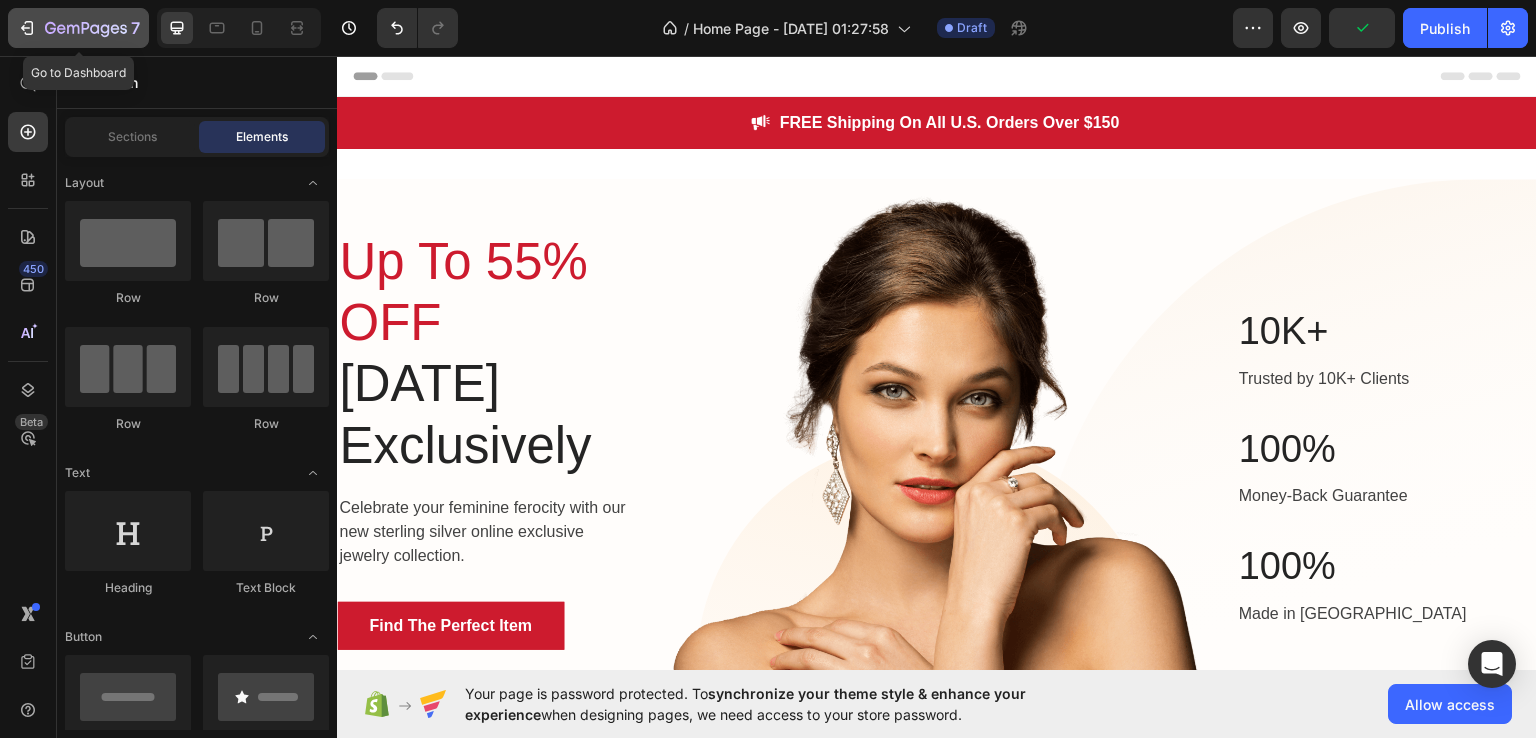 click 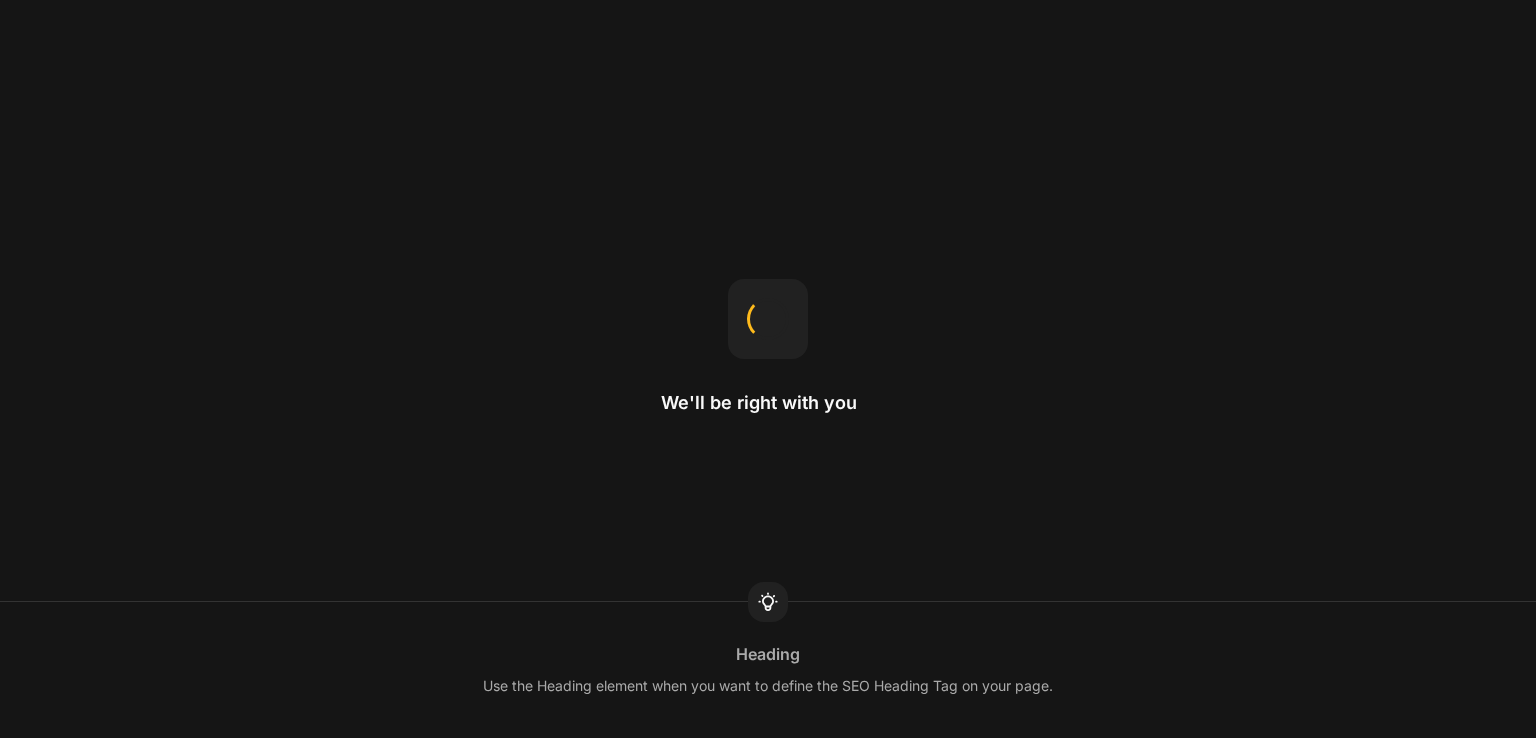 scroll, scrollTop: 0, scrollLeft: 0, axis: both 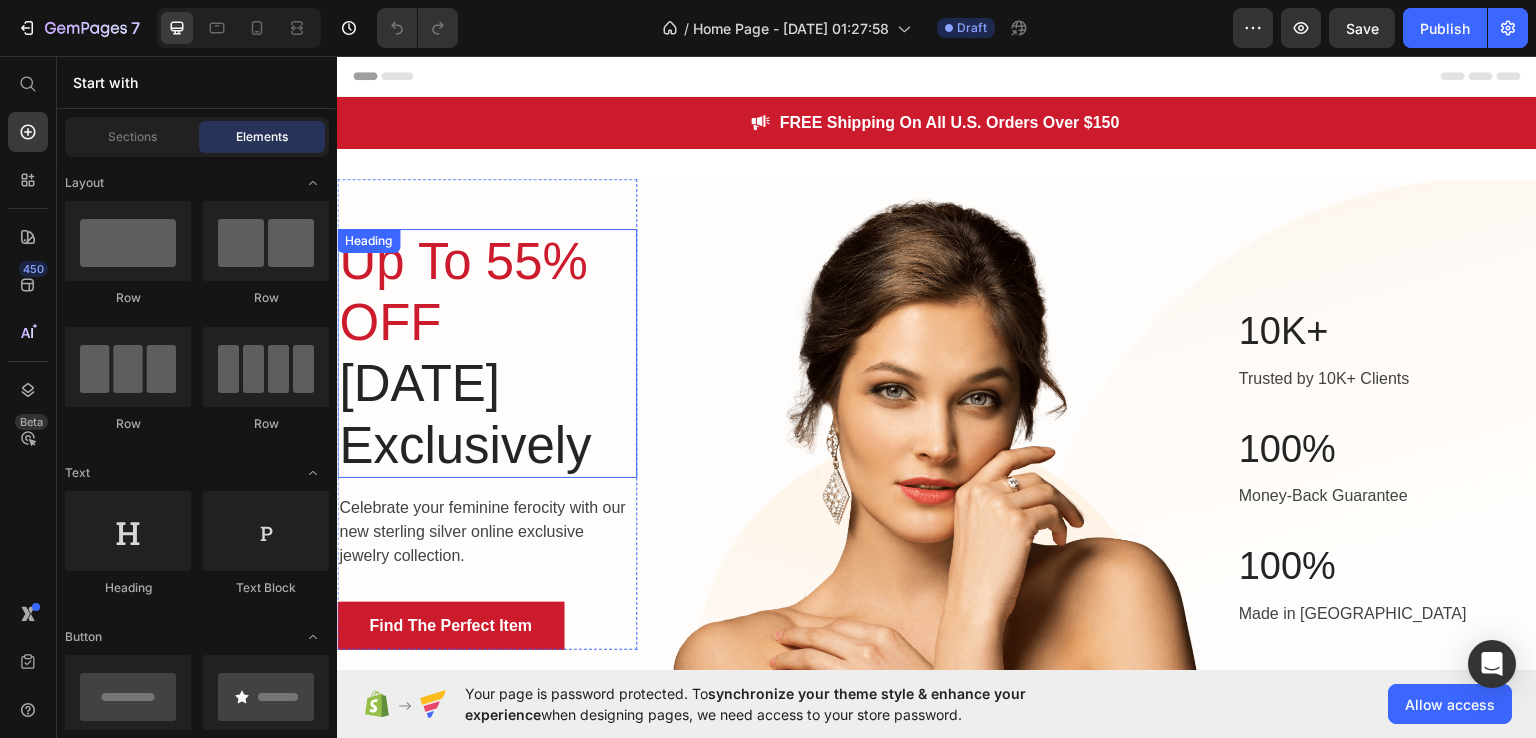 click on "Up To 55% OFF" at bounding box center (487, 291) 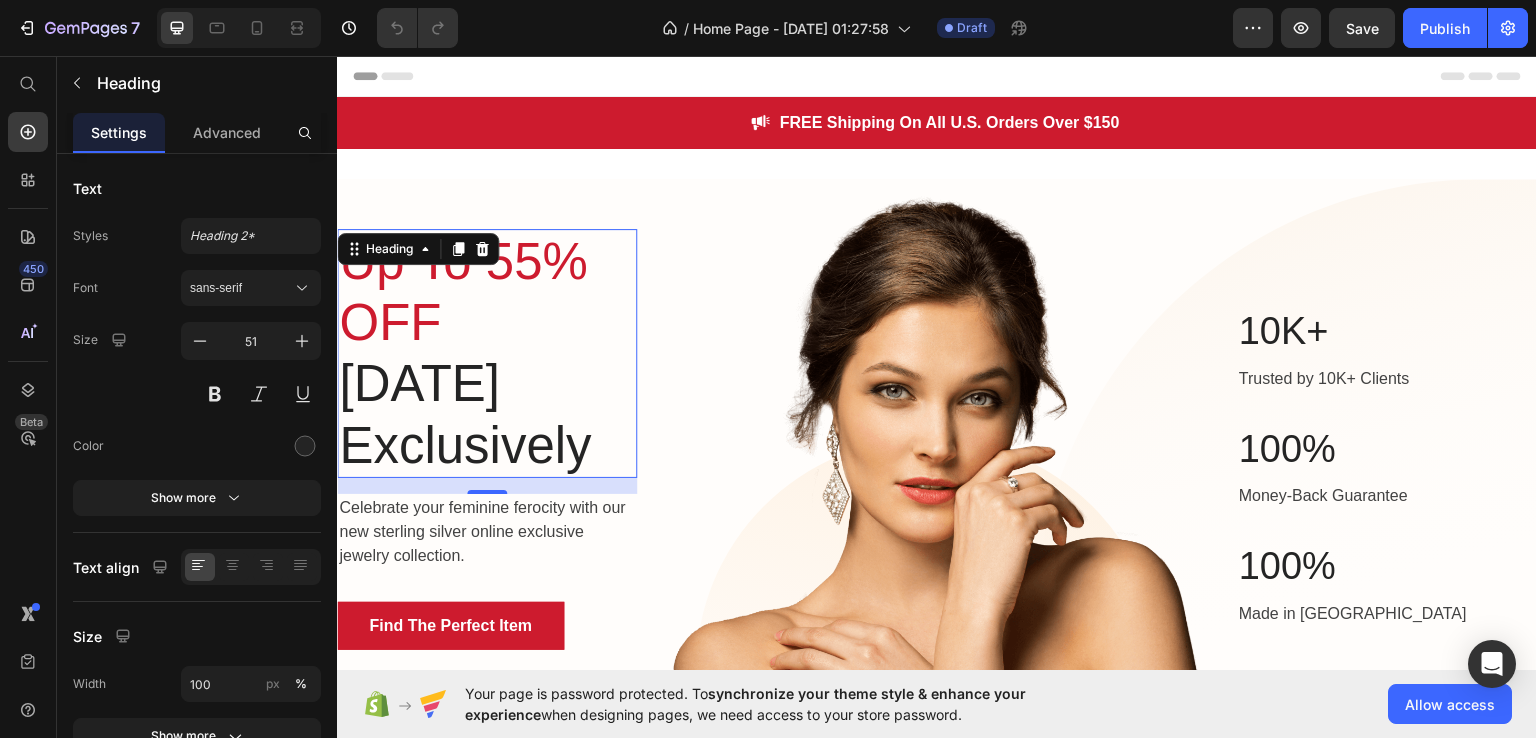 click on "[DATE] Exclusively" at bounding box center [487, 413] 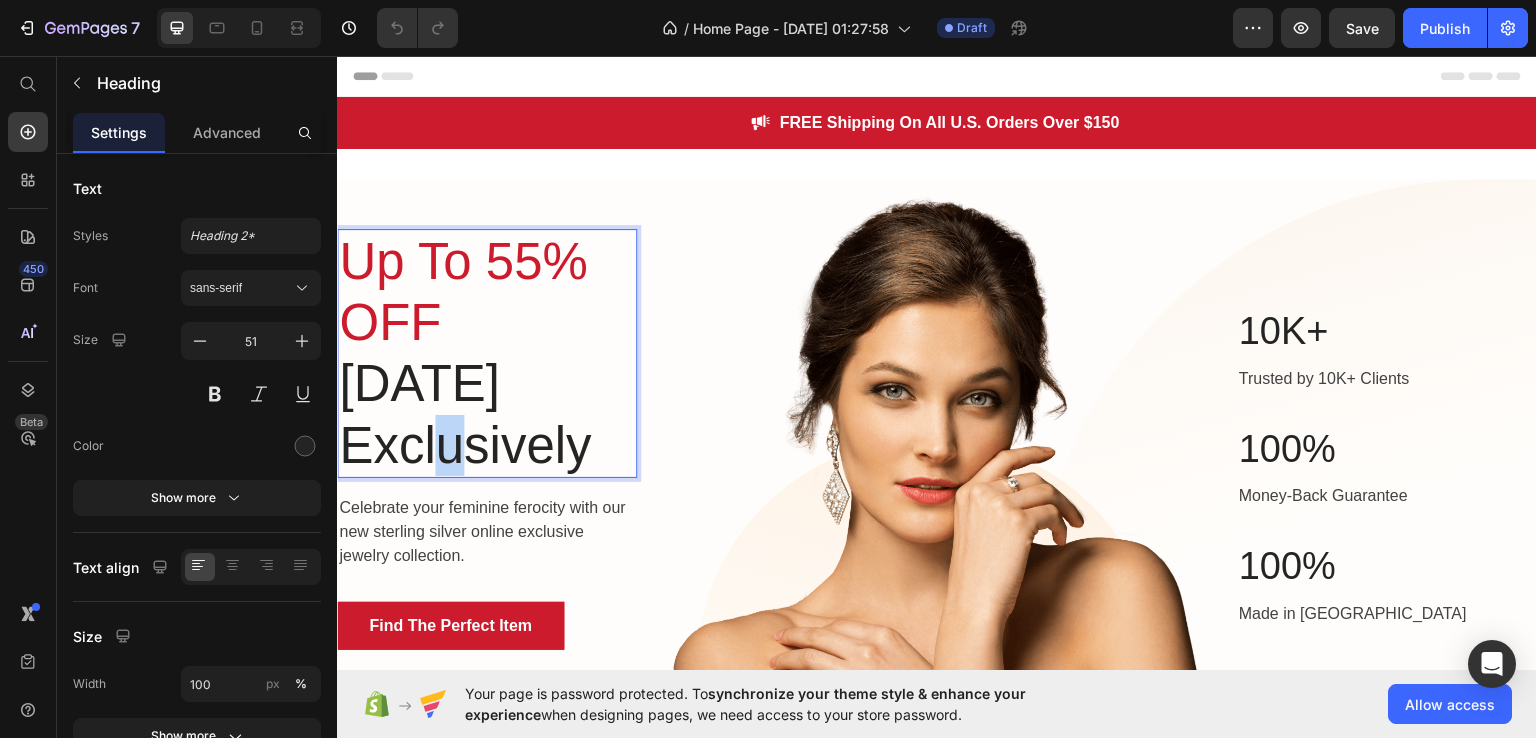 click on "[DATE] Exclusively" at bounding box center [487, 413] 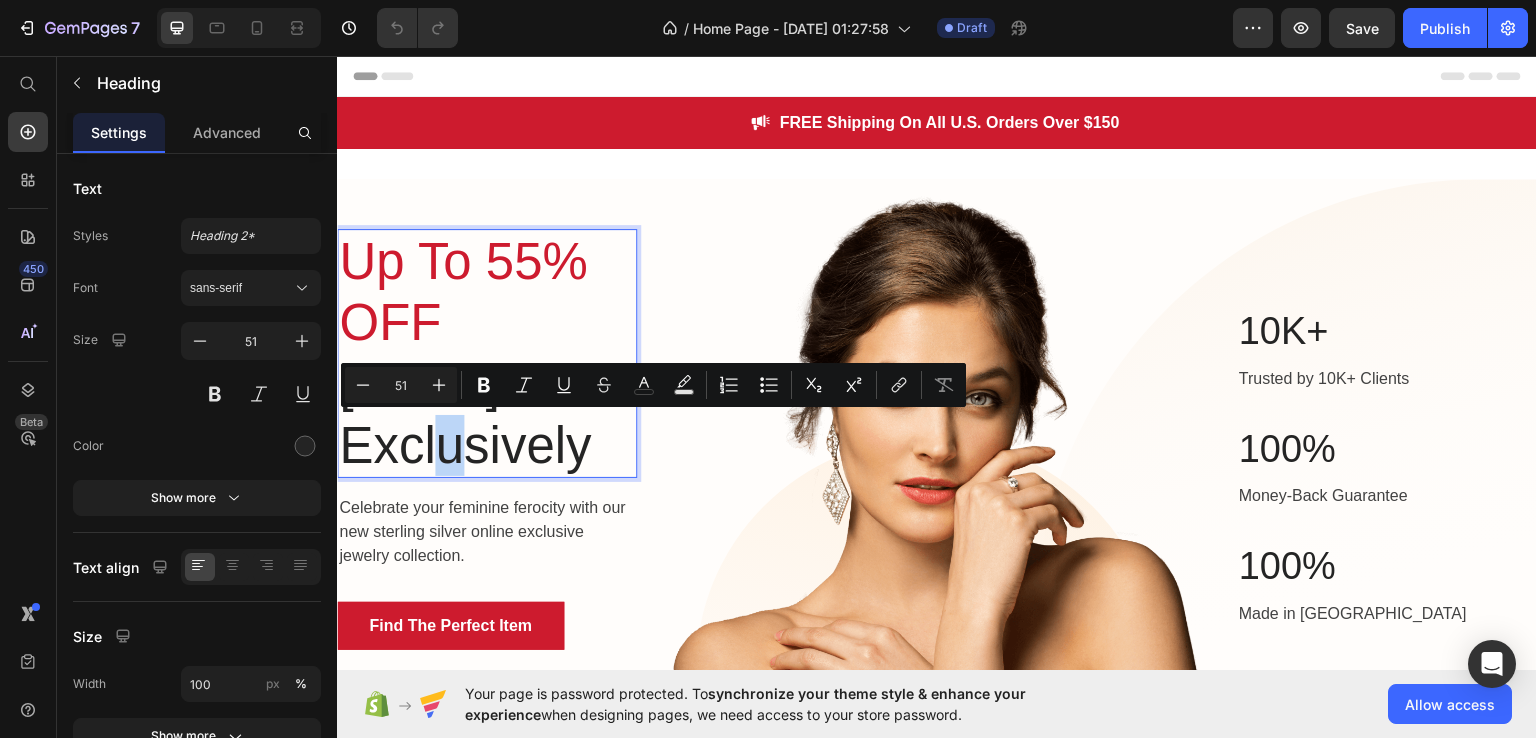 click on "[DATE] Exclusively" at bounding box center (487, 413) 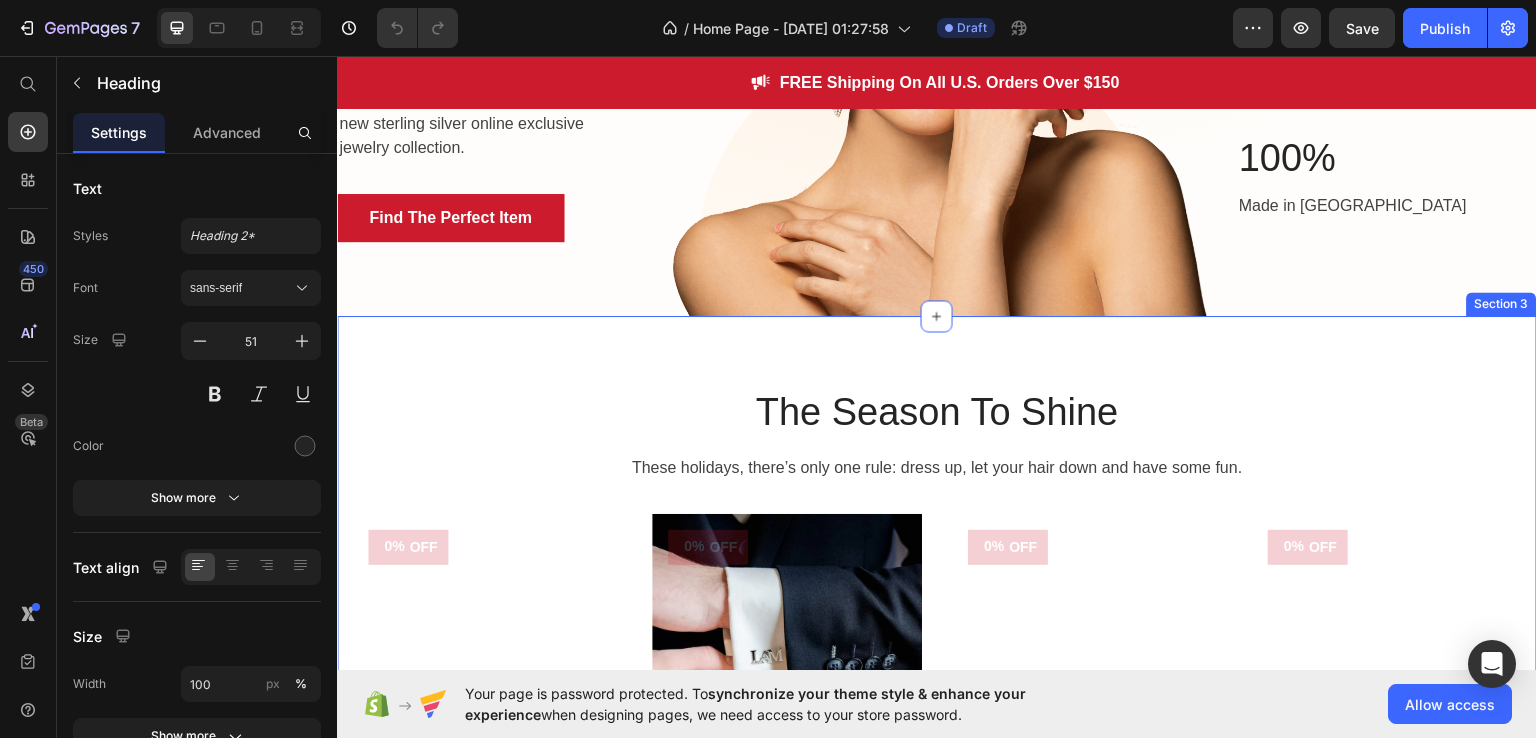 scroll, scrollTop: 275, scrollLeft: 0, axis: vertical 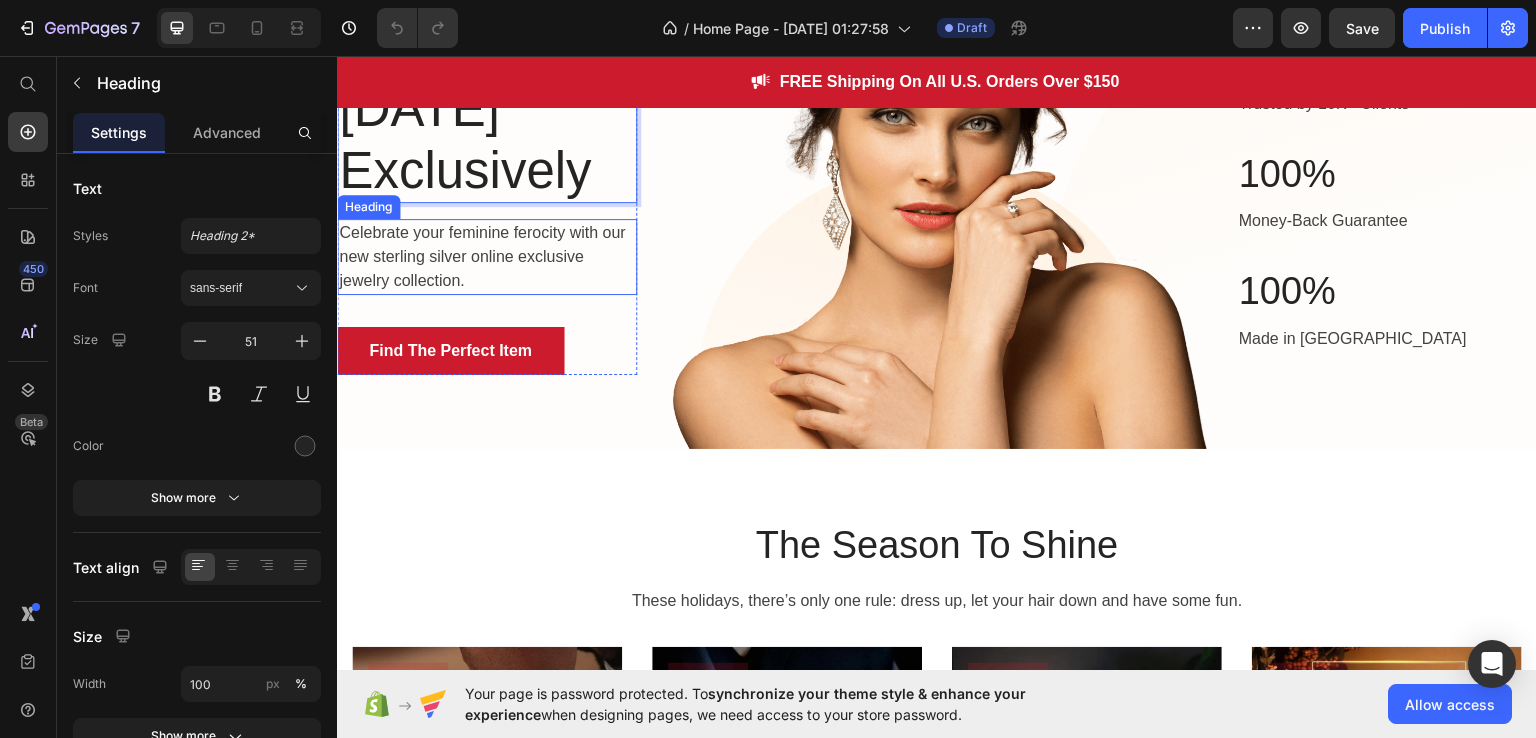 click on "Celebrate your feminine ferocity with our new sterling silver online exclusive jewelry collection." at bounding box center (487, 256) 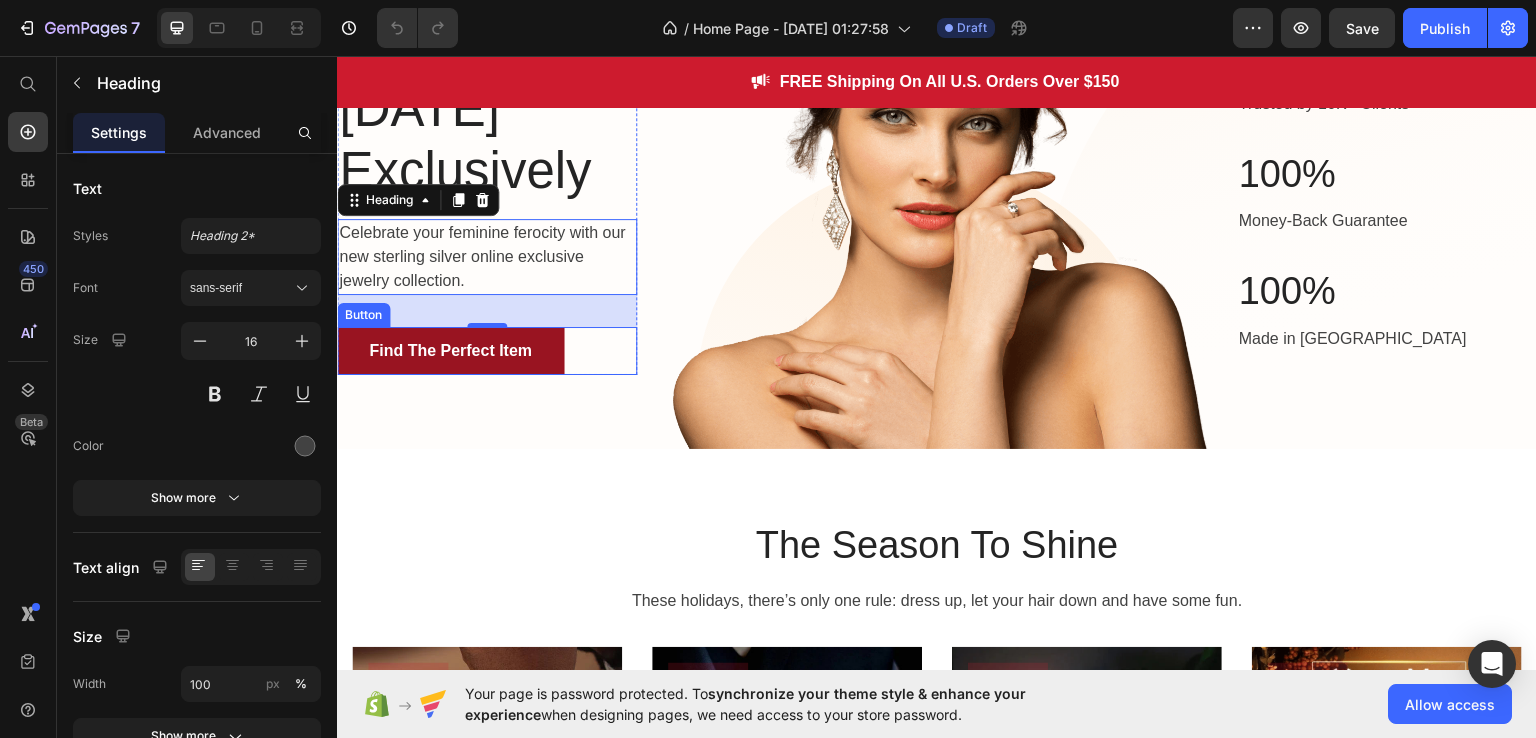 click on "Find The Perfect Item" at bounding box center [450, 350] 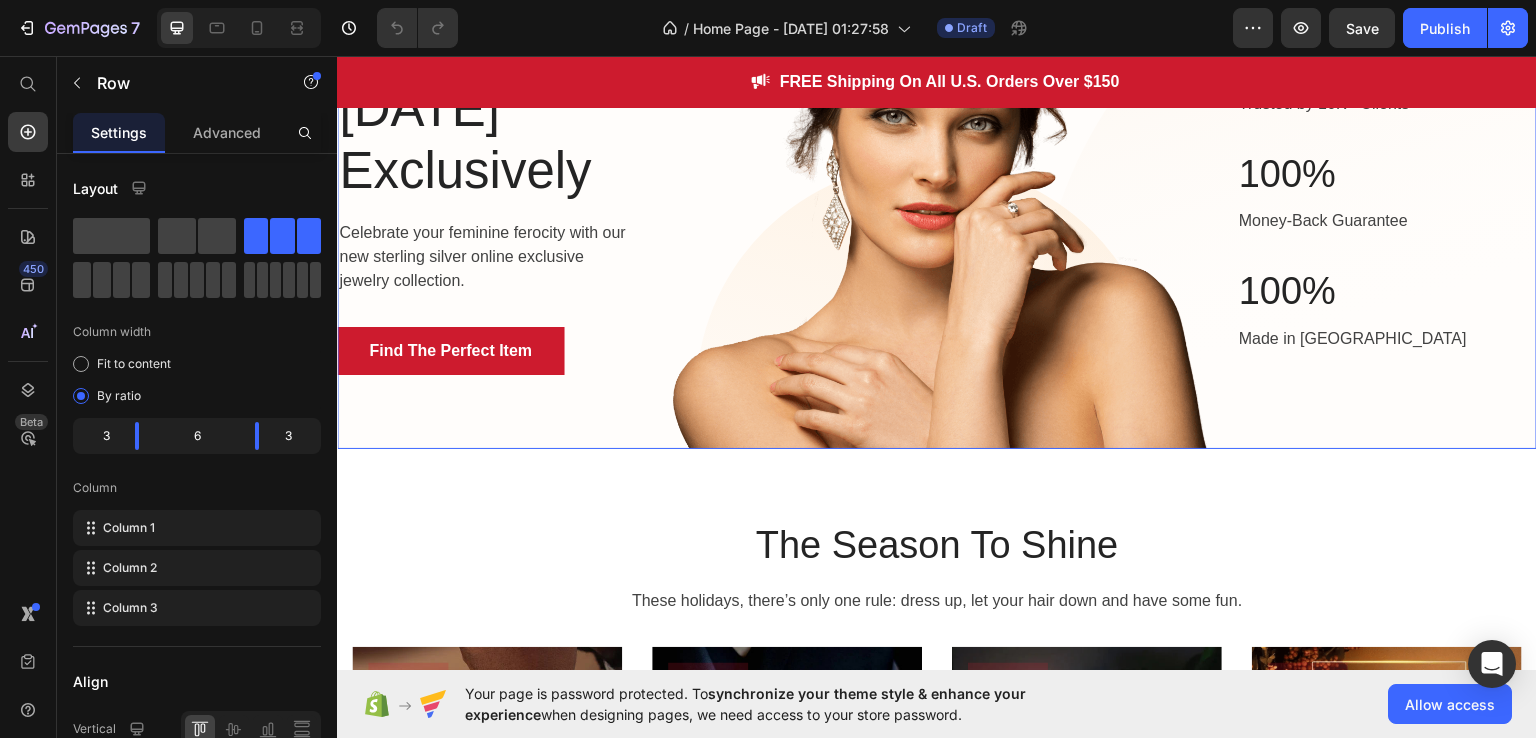 click on "10K+ Heading Trusted by 10K+ Clients Text block Row Row 100% Heading Money-Back Guarantee Text block Row 100% Heading Made in [GEOGRAPHIC_DATA] Text block Row" at bounding box center (1387, 175) 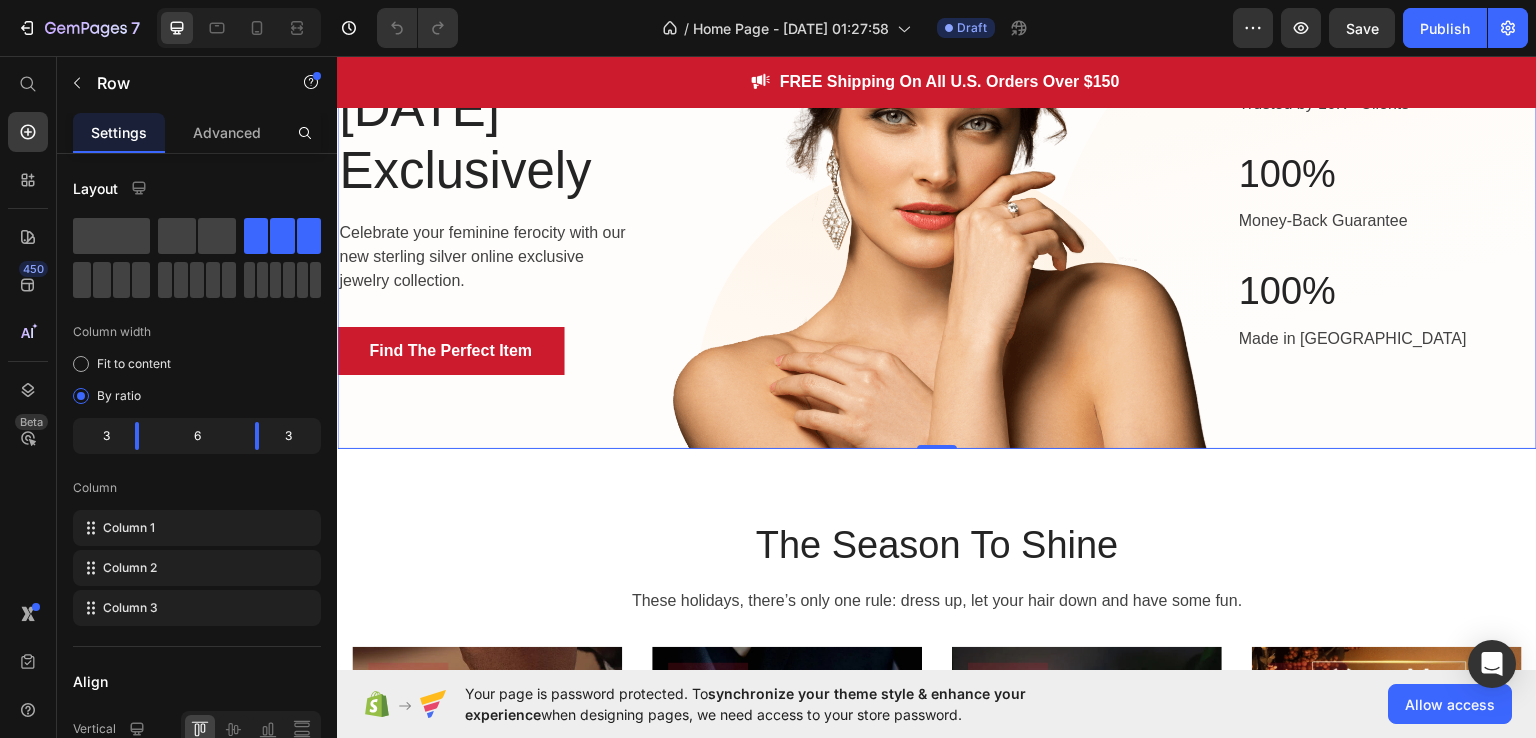 click on "10K+ Heading Trusted by 10K+ Clients Text block Row Row 100% Heading Money-Back Guarantee Text block Row 100% Heading Made in [GEOGRAPHIC_DATA] Text block Row" at bounding box center [1387, 175] 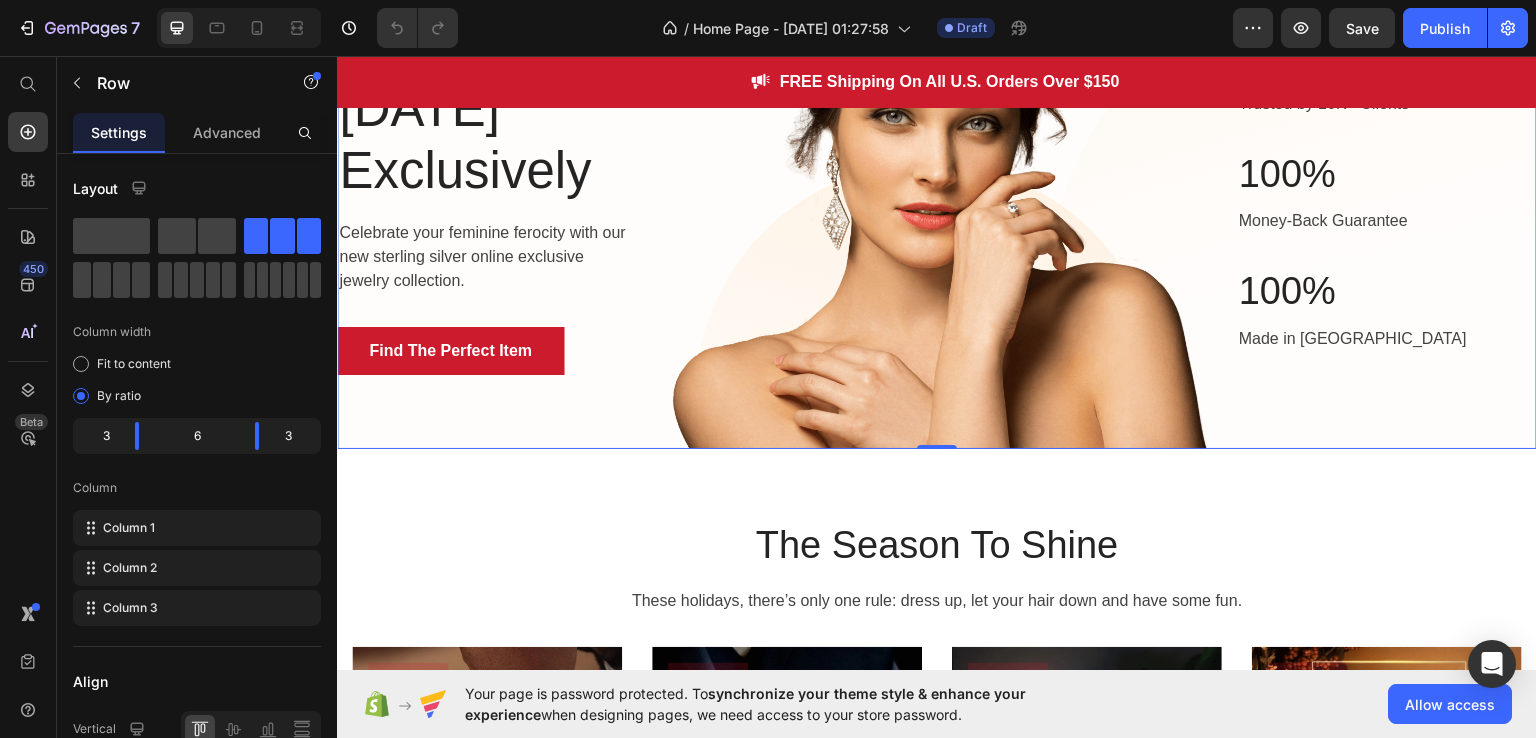 scroll, scrollTop: 0, scrollLeft: 0, axis: both 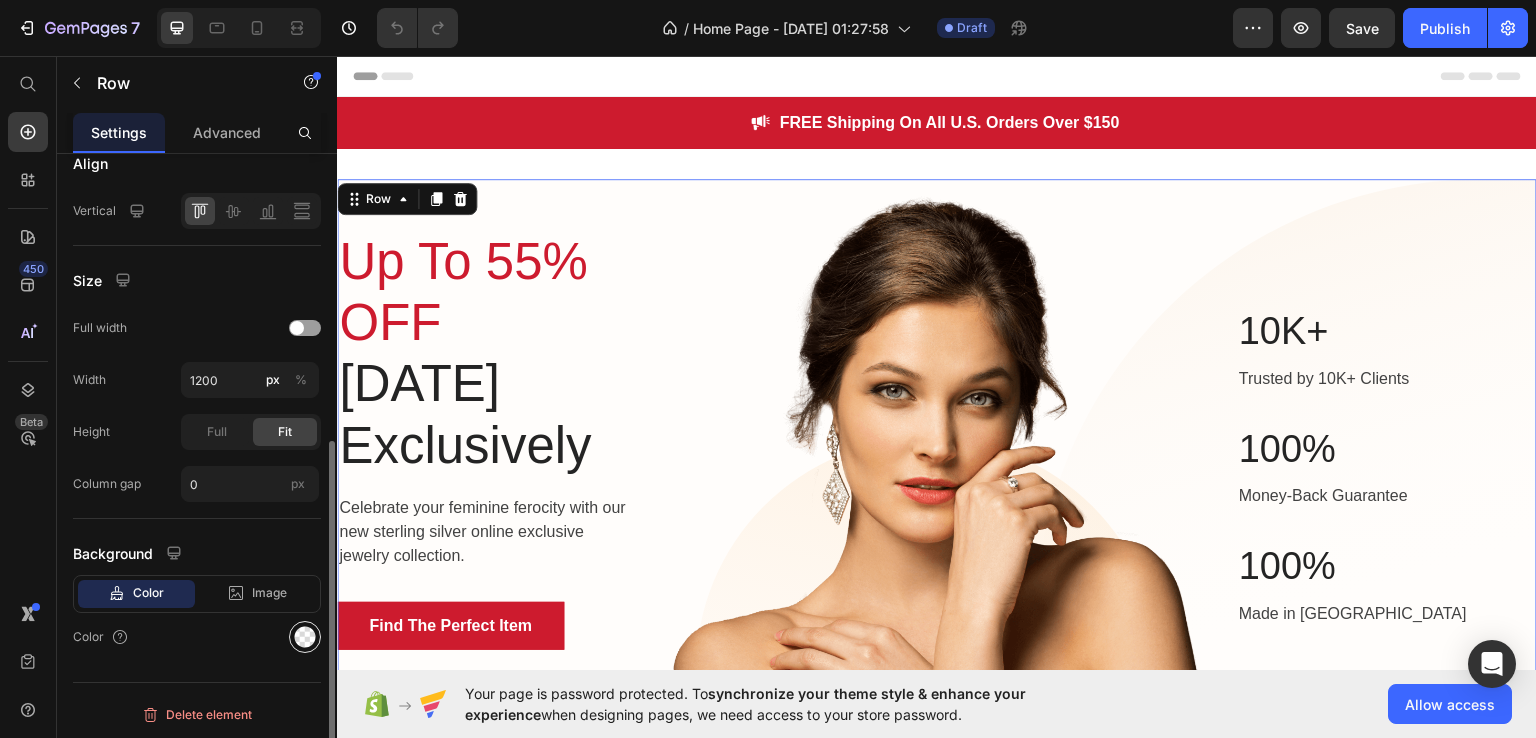 click at bounding box center (305, 637) 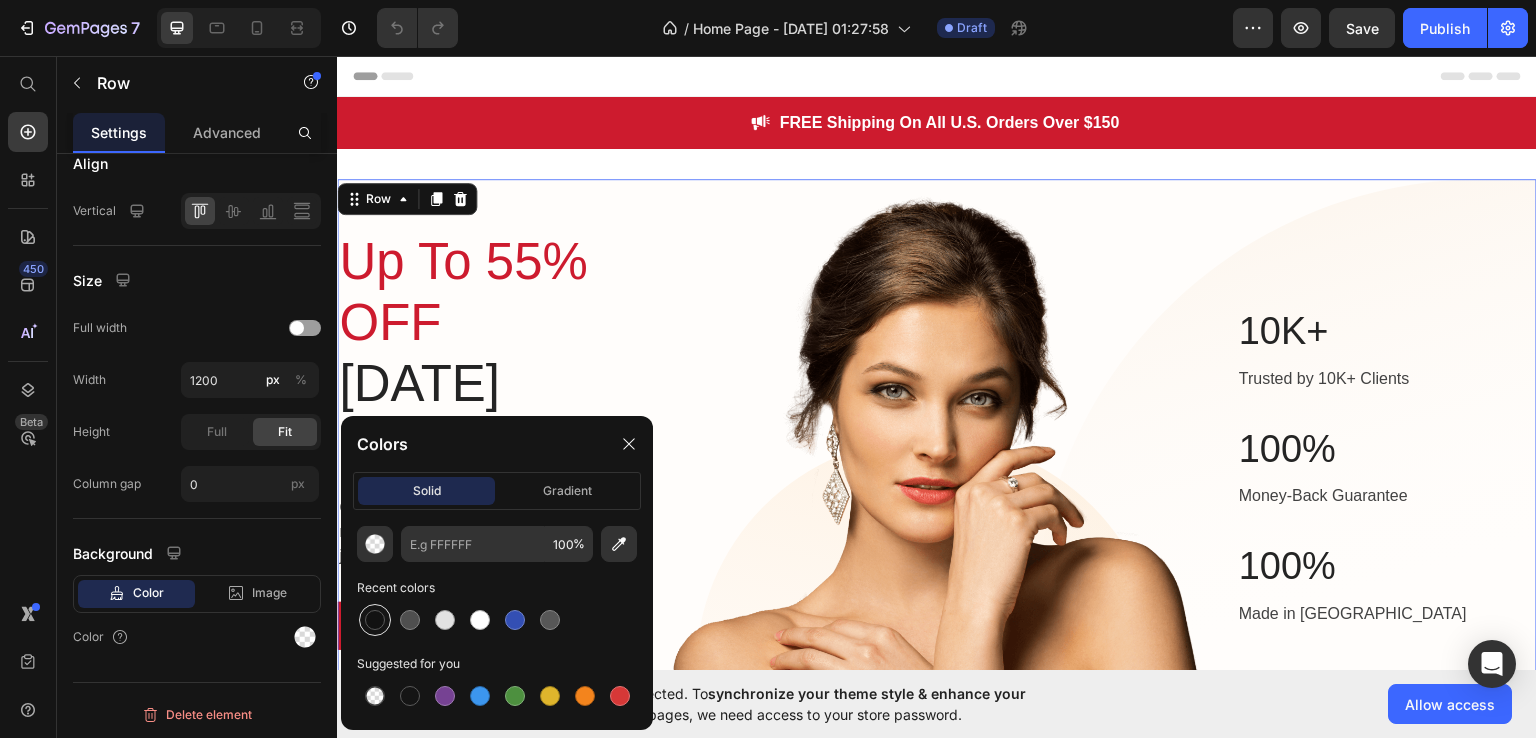 click at bounding box center [375, 620] 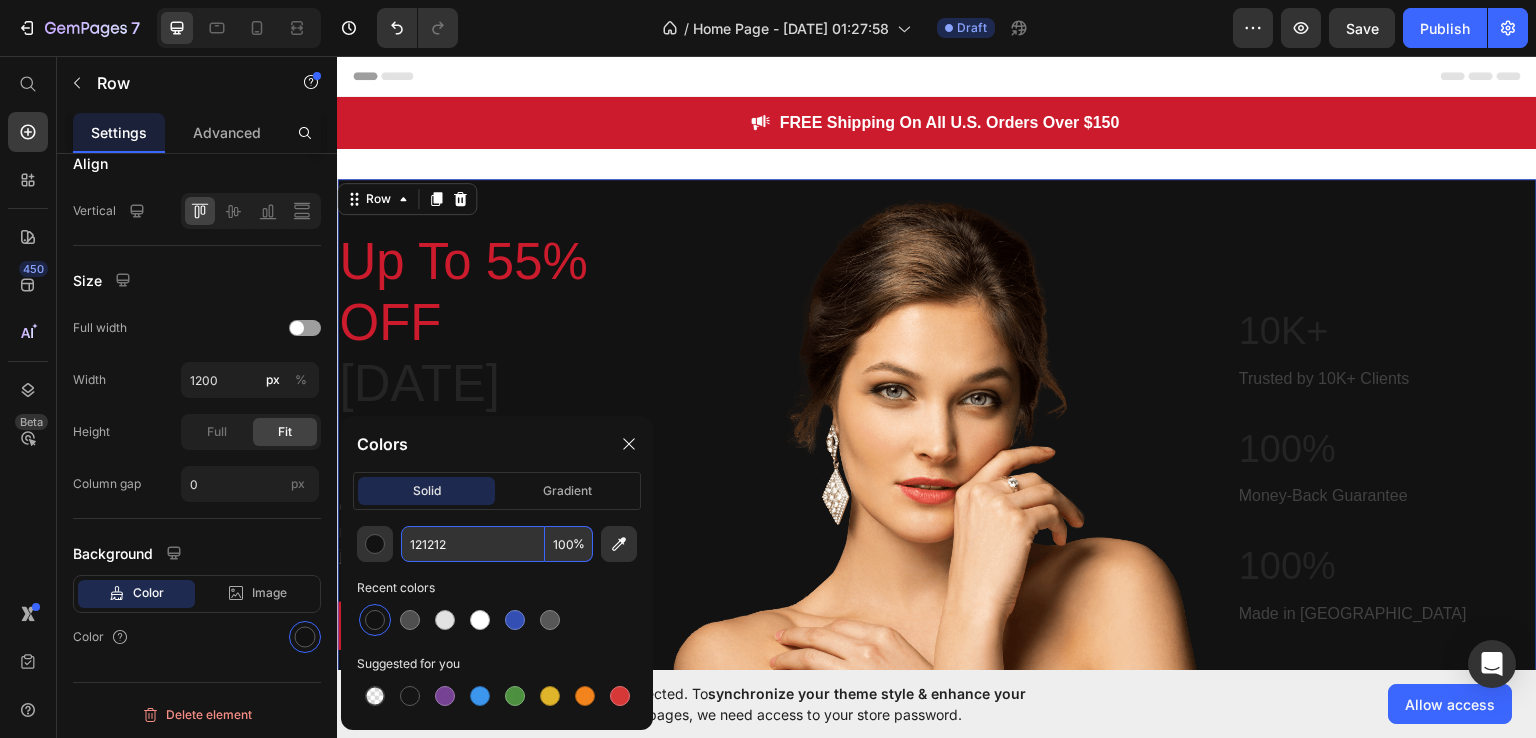 click on "100" at bounding box center (569, 544) 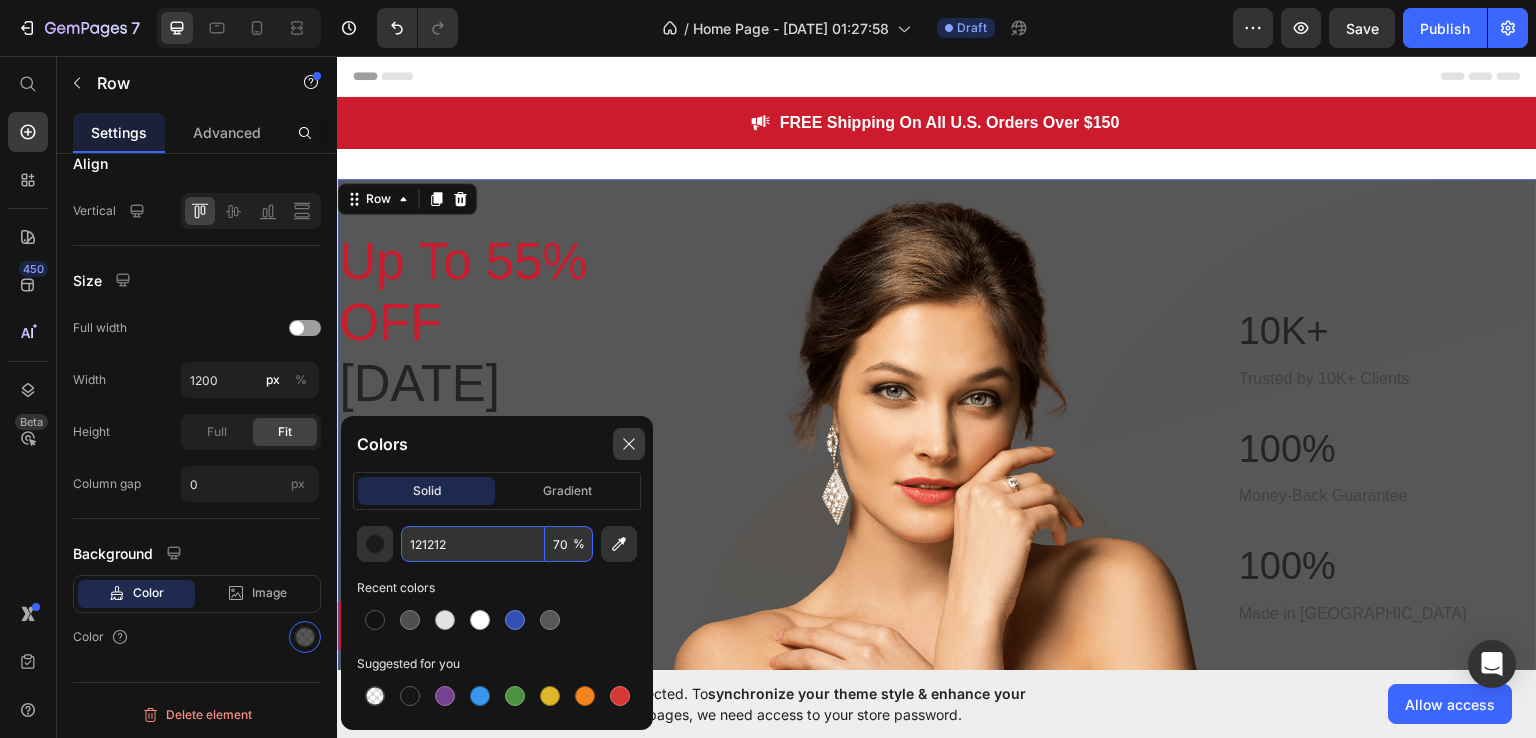 type on "70" 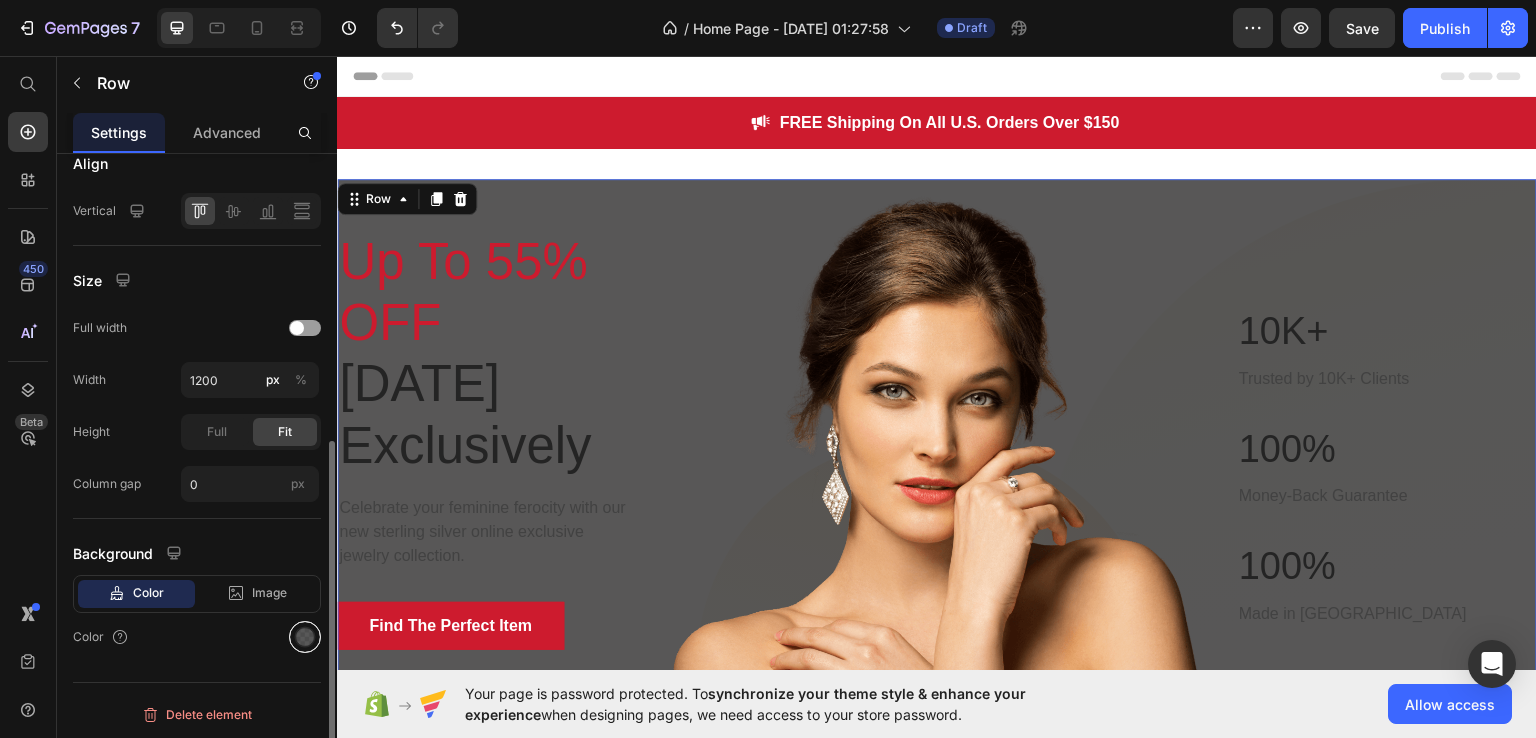click at bounding box center [305, 637] 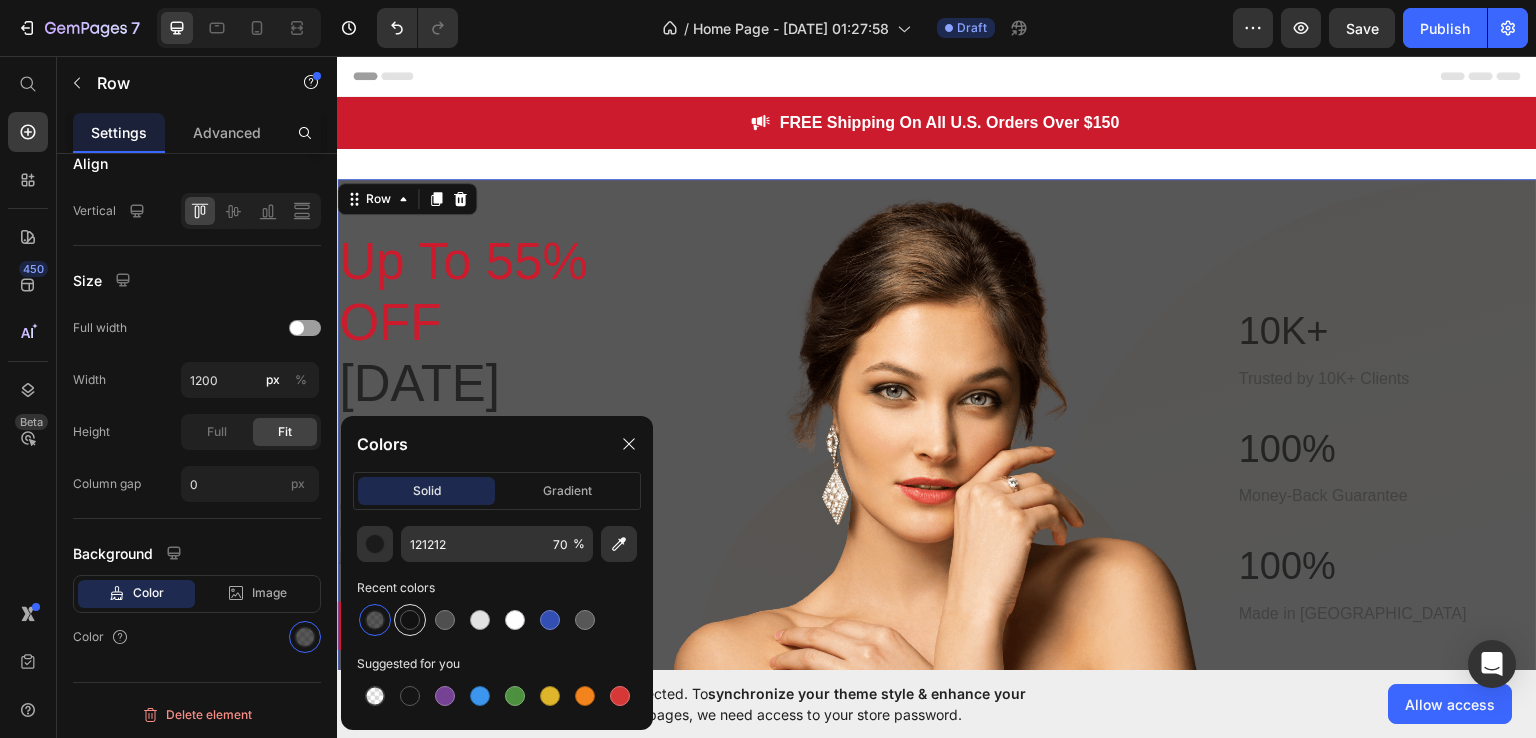 click at bounding box center (410, 620) 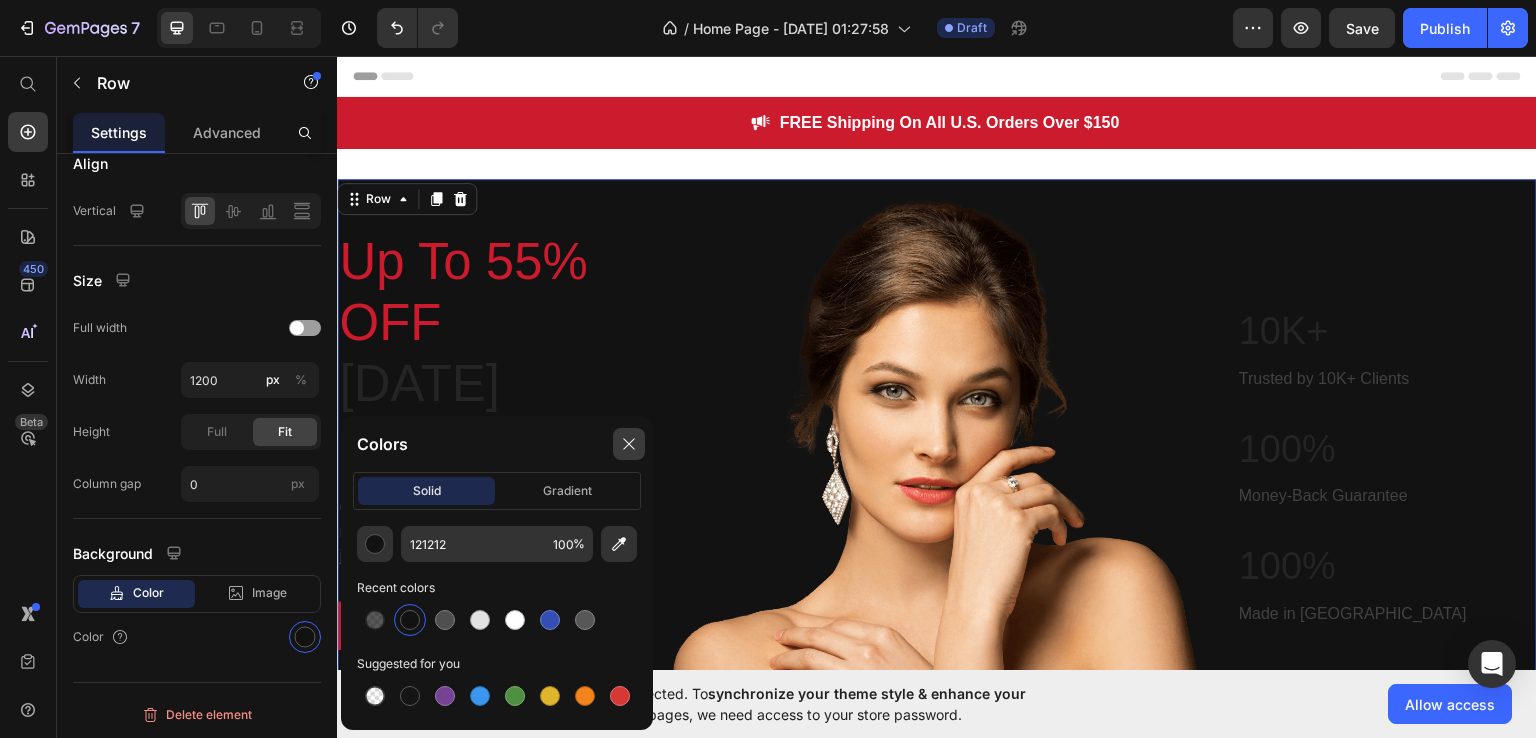 click at bounding box center [629, 444] 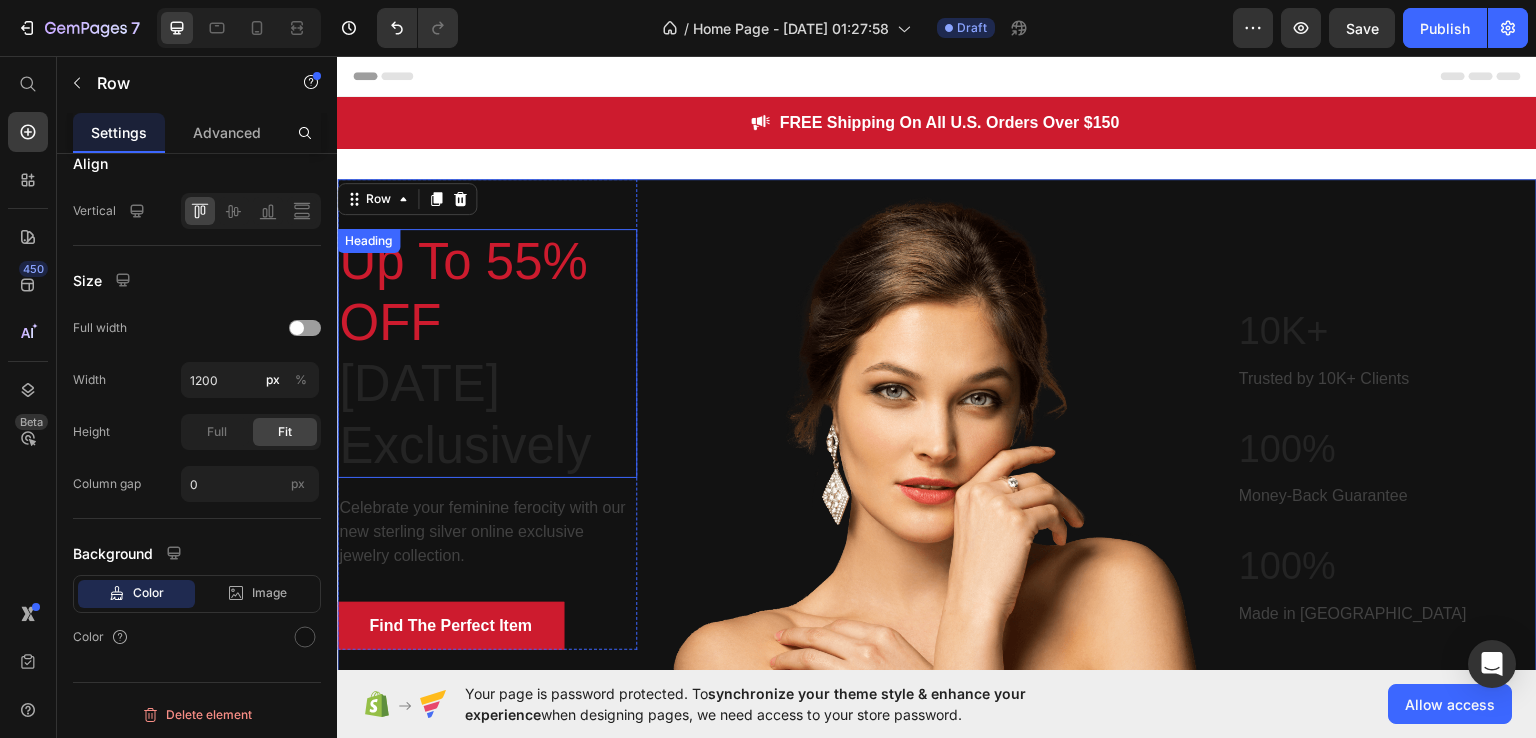 click on "Up To 55% OFF" at bounding box center (463, 291) 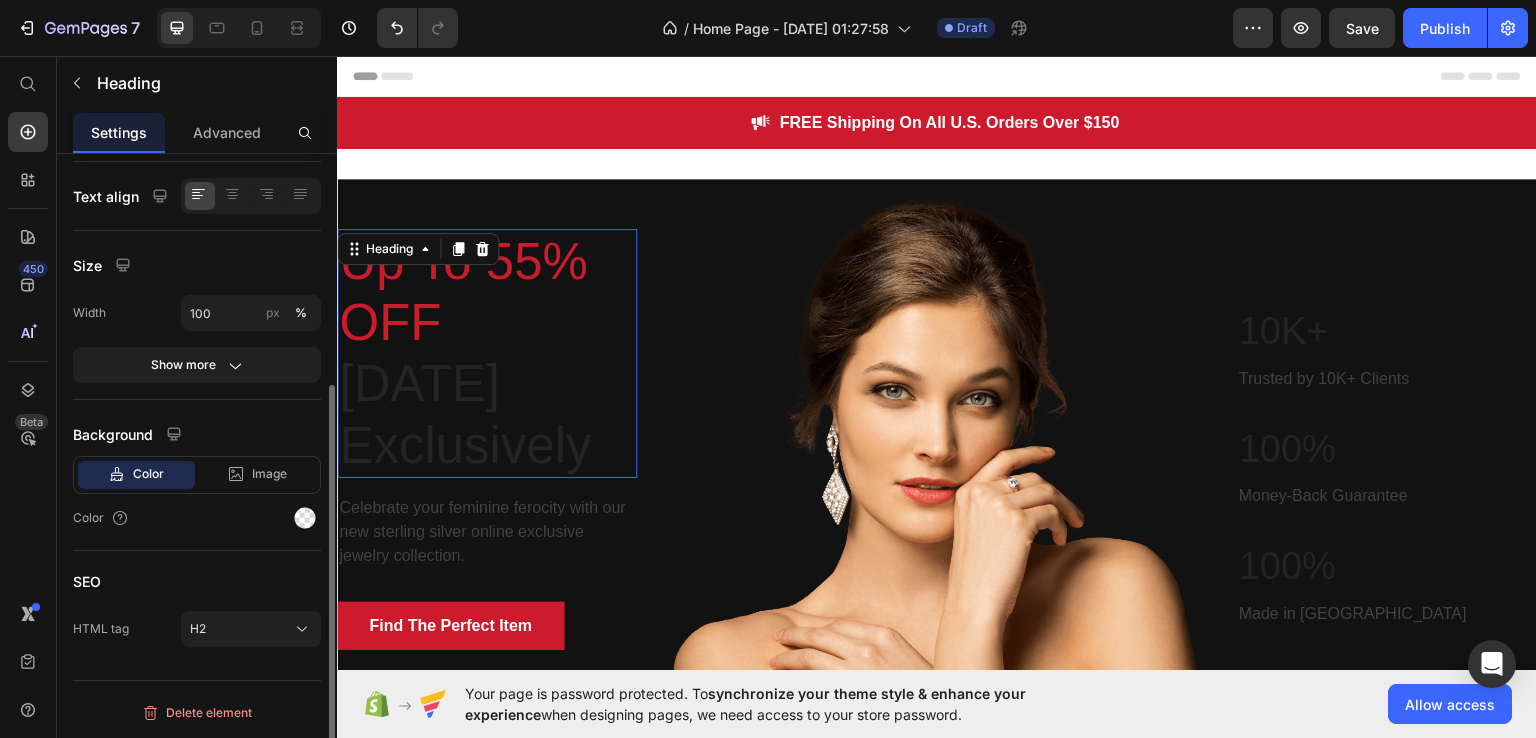 scroll, scrollTop: 0, scrollLeft: 0, axis: both 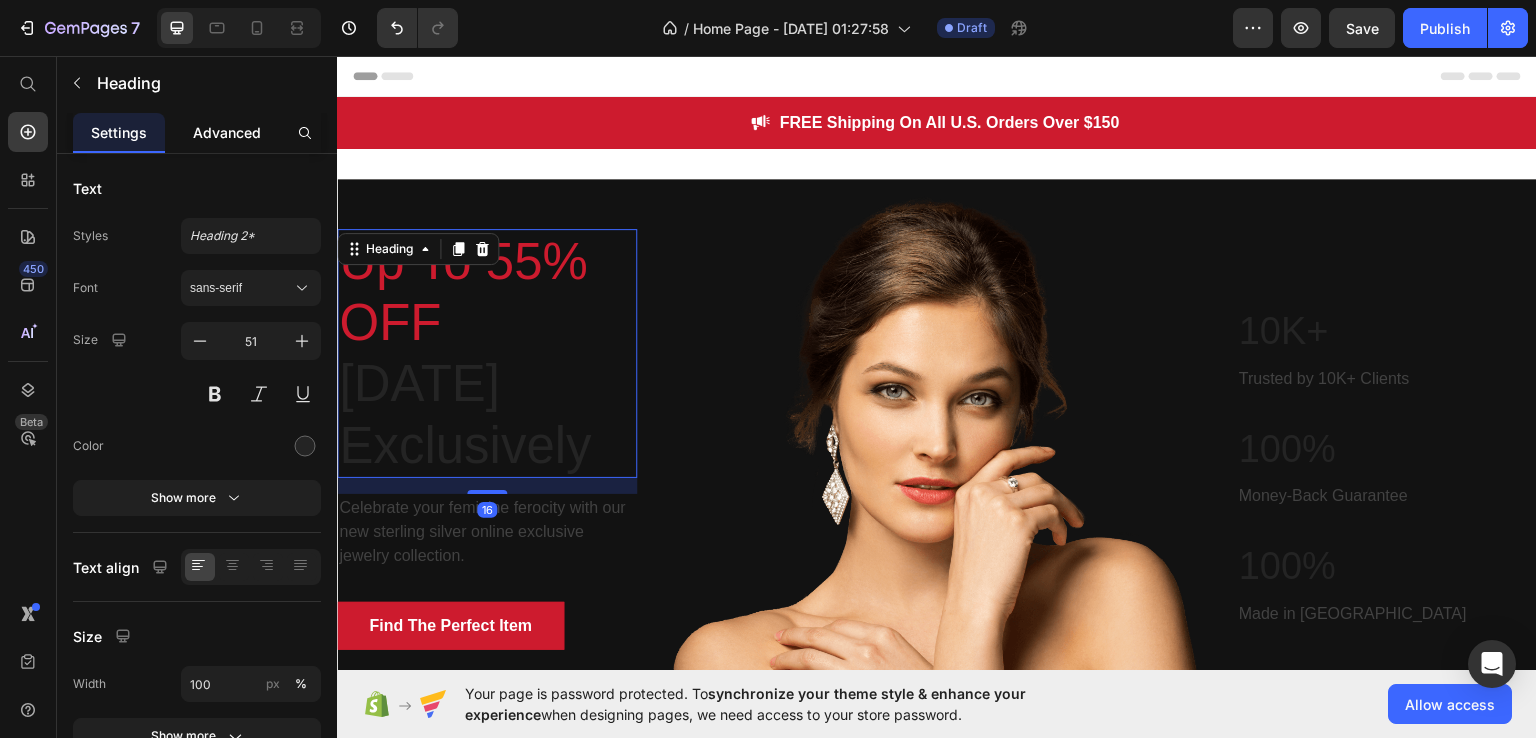 click on "Advanced" at bounding box center (227, 132) 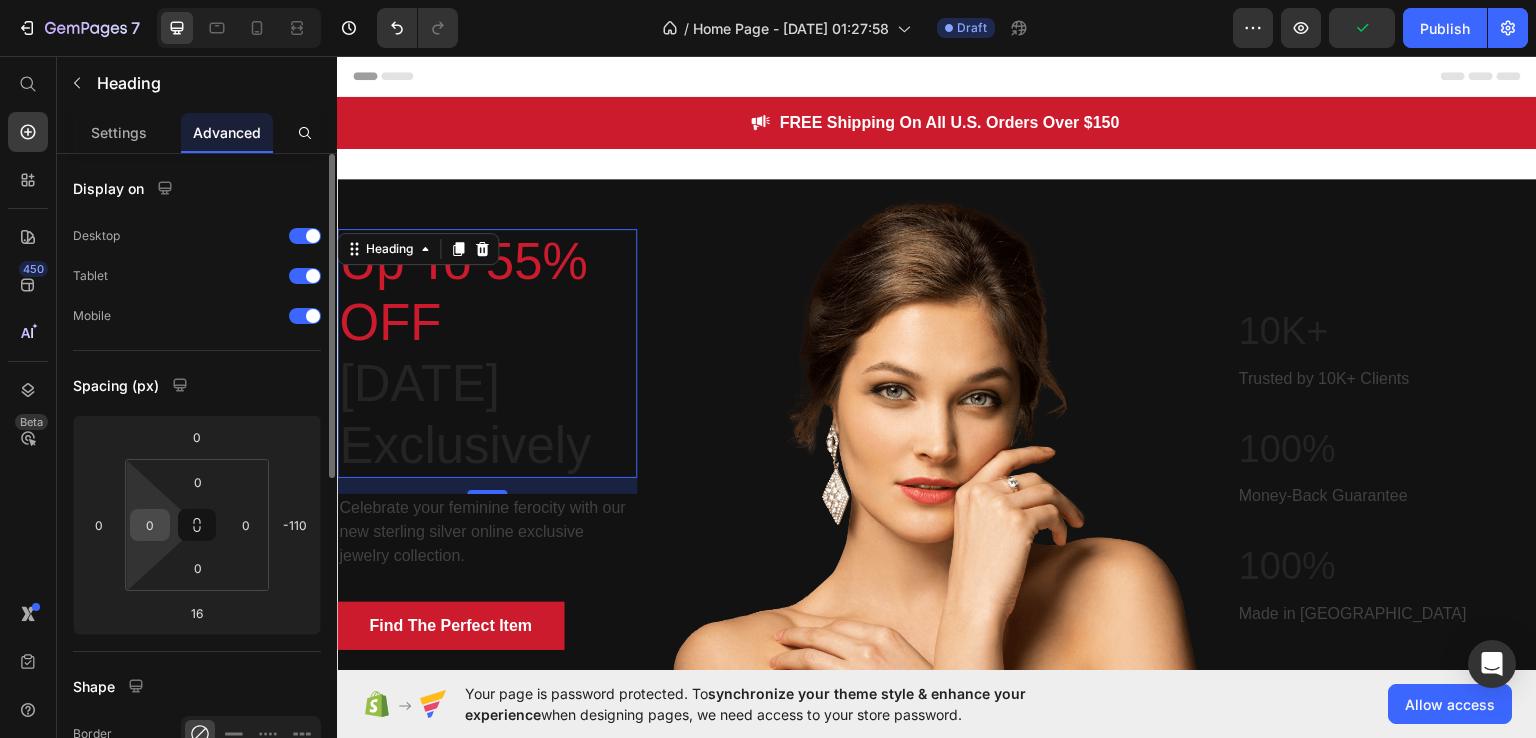 click on "0" at bounding box center [150, 525] 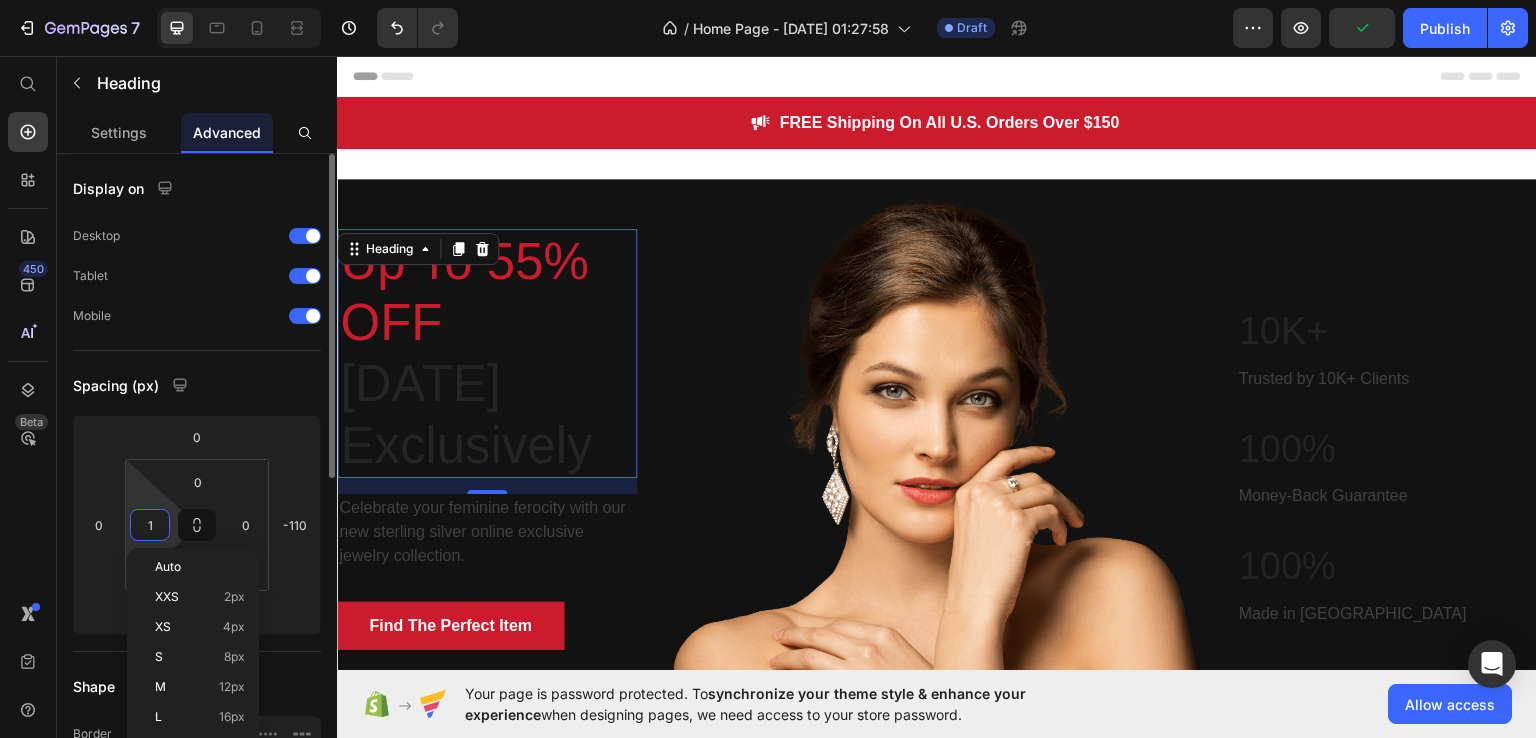 type on "10" 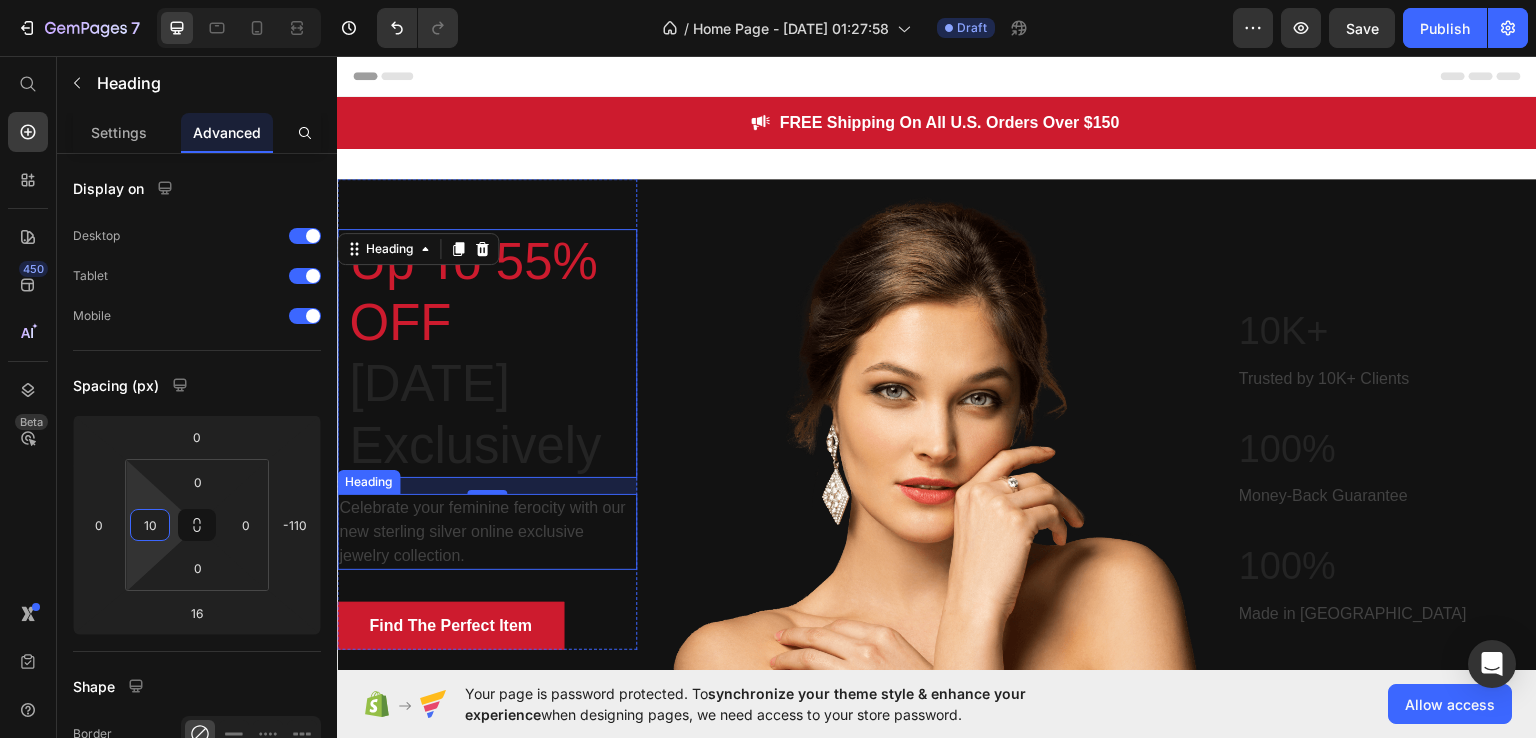 click on "Celebrate your feminine ferocity with our new sterling silver online exclusive jewelry collection." at bounding box center (487, 531) 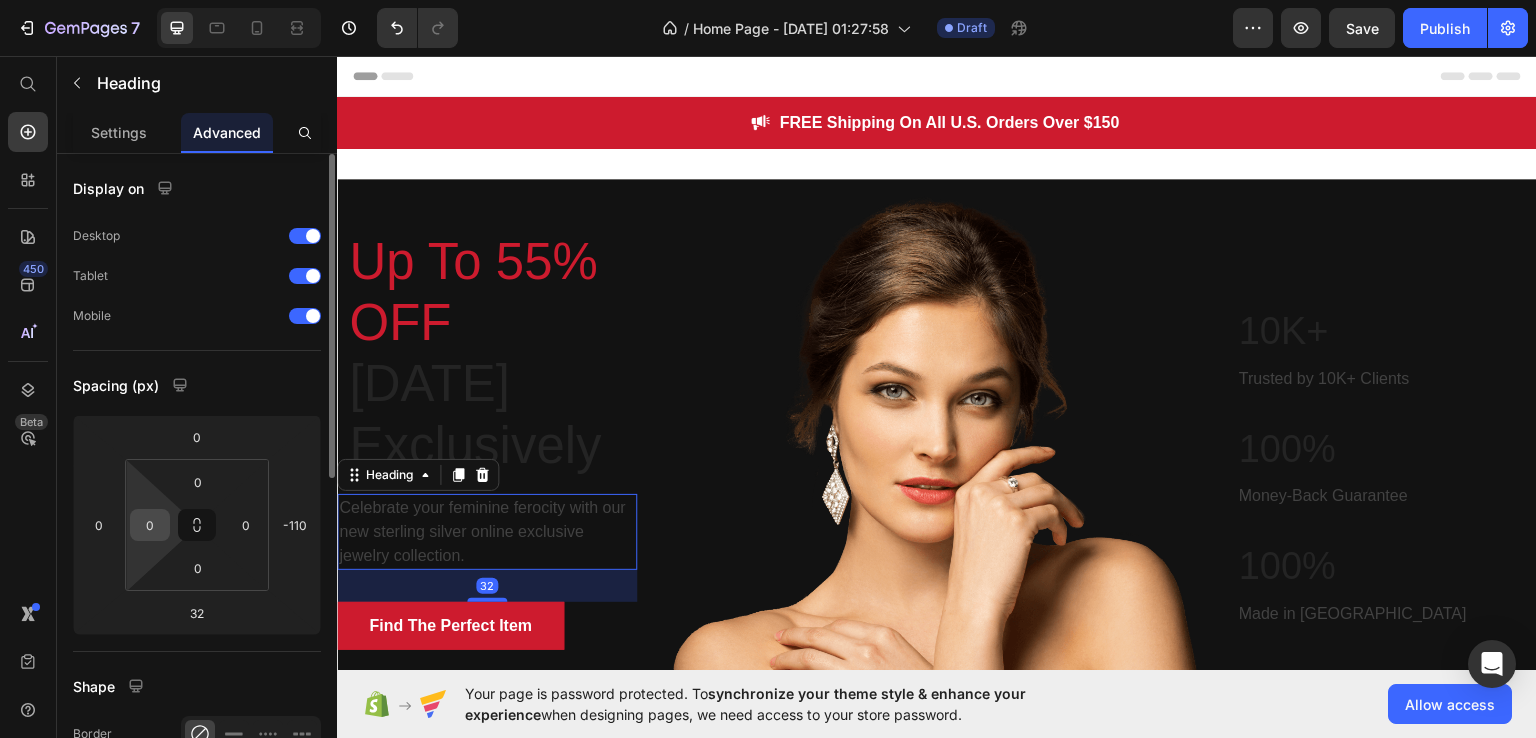 click on "0" at bounding box center [150, 525] 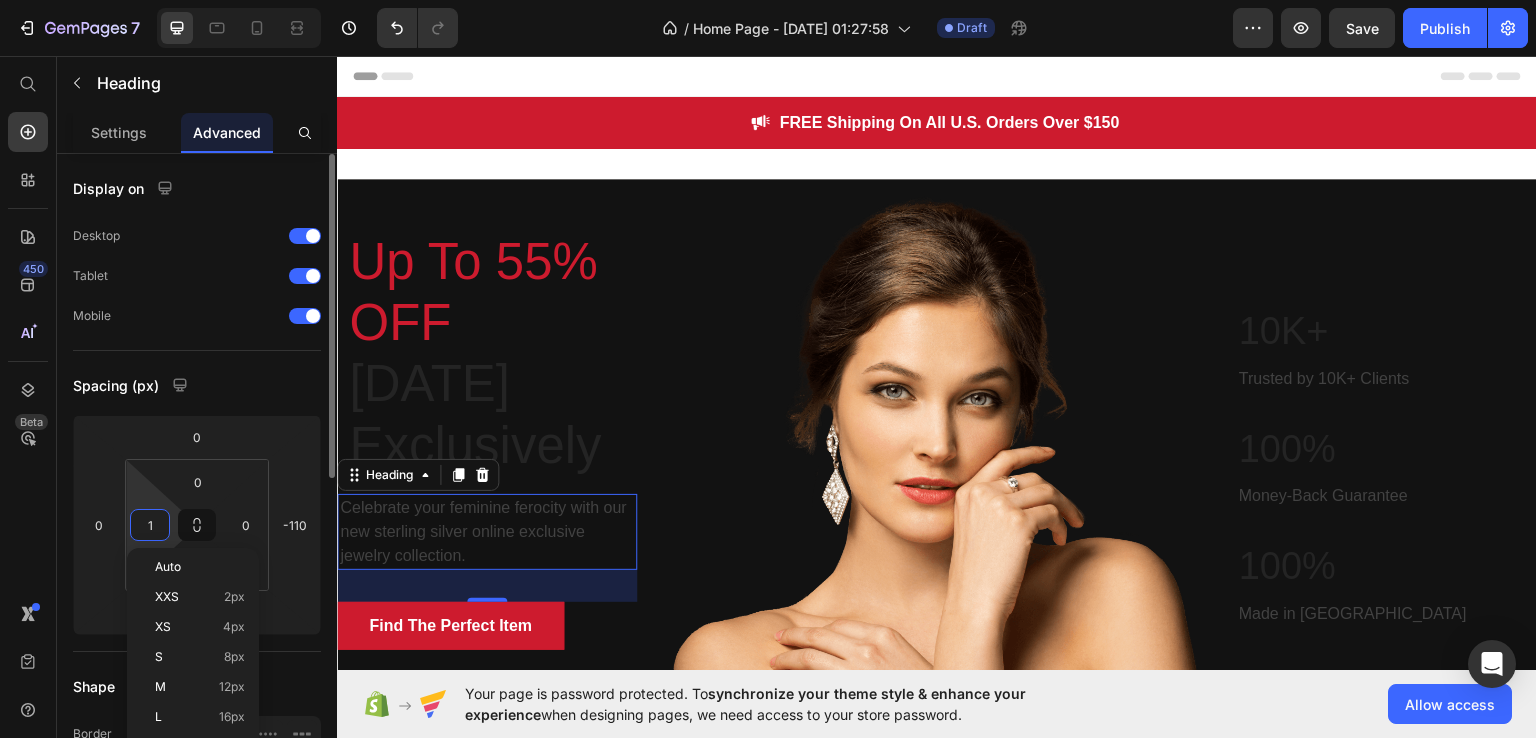type on "10" 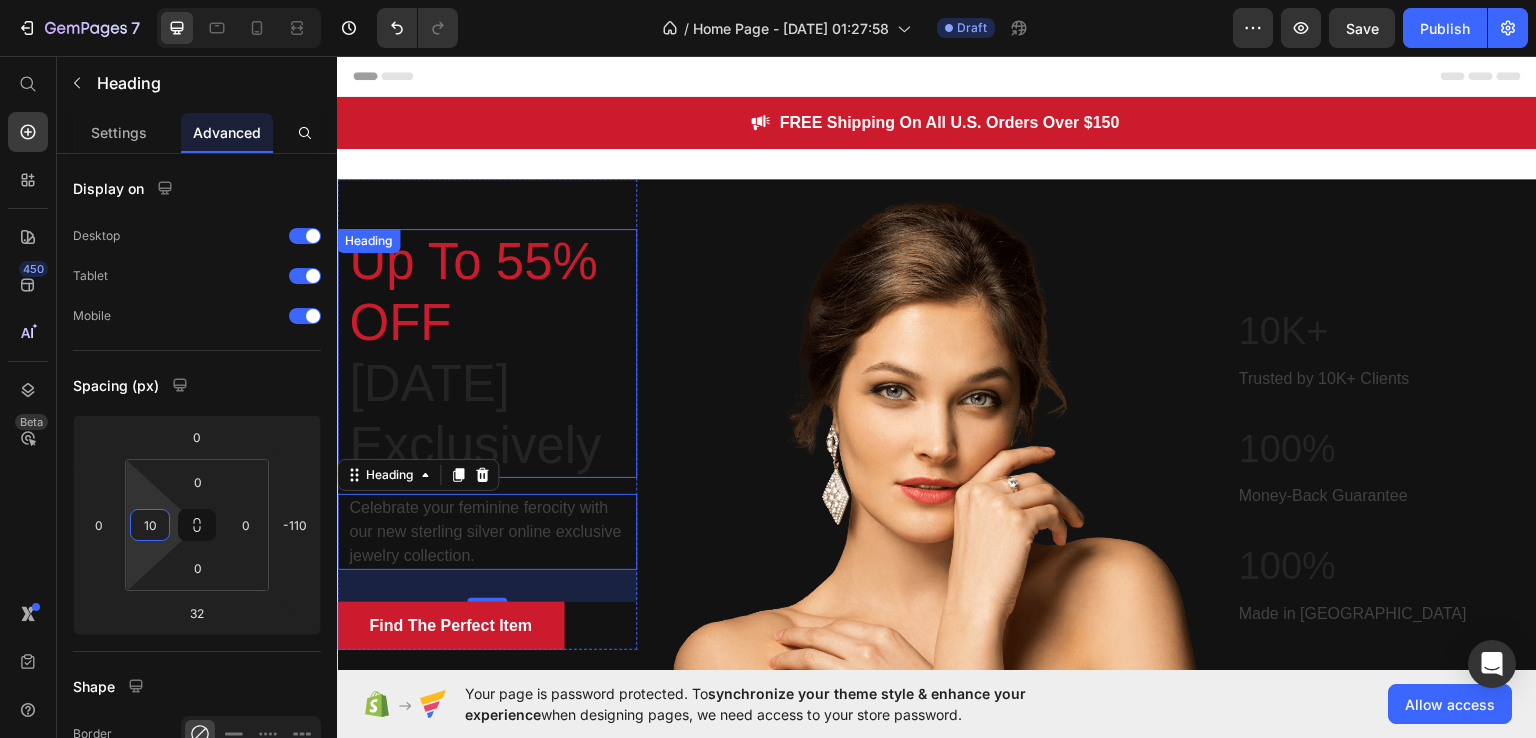 click at bounding box center [937, 450] 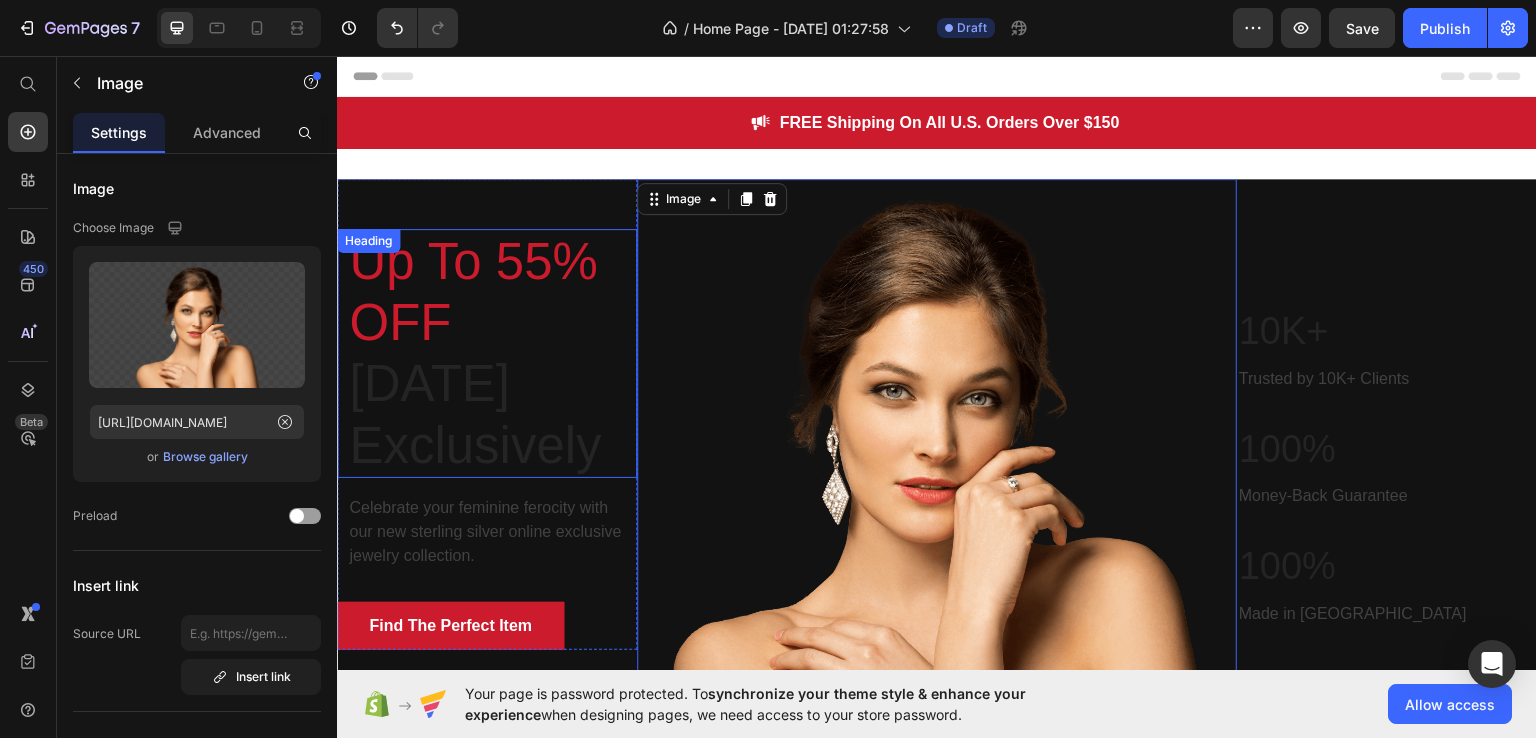 click on "Up To 55% OFF [DATE] Exclusively" at bounding box center [492, 352] 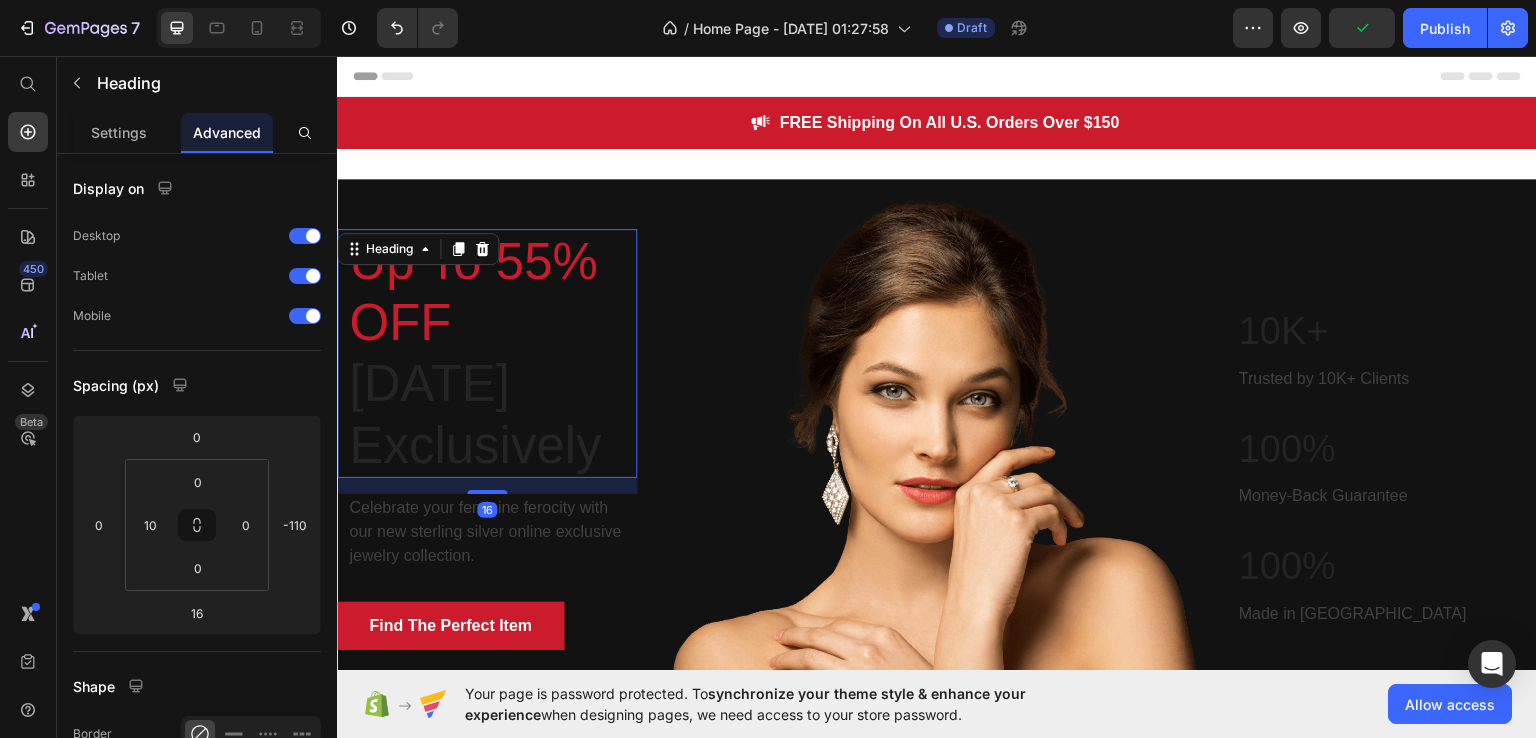 click on "Up To 55% OFF [DATE] Exclusively" at bounding box center (492, 352) 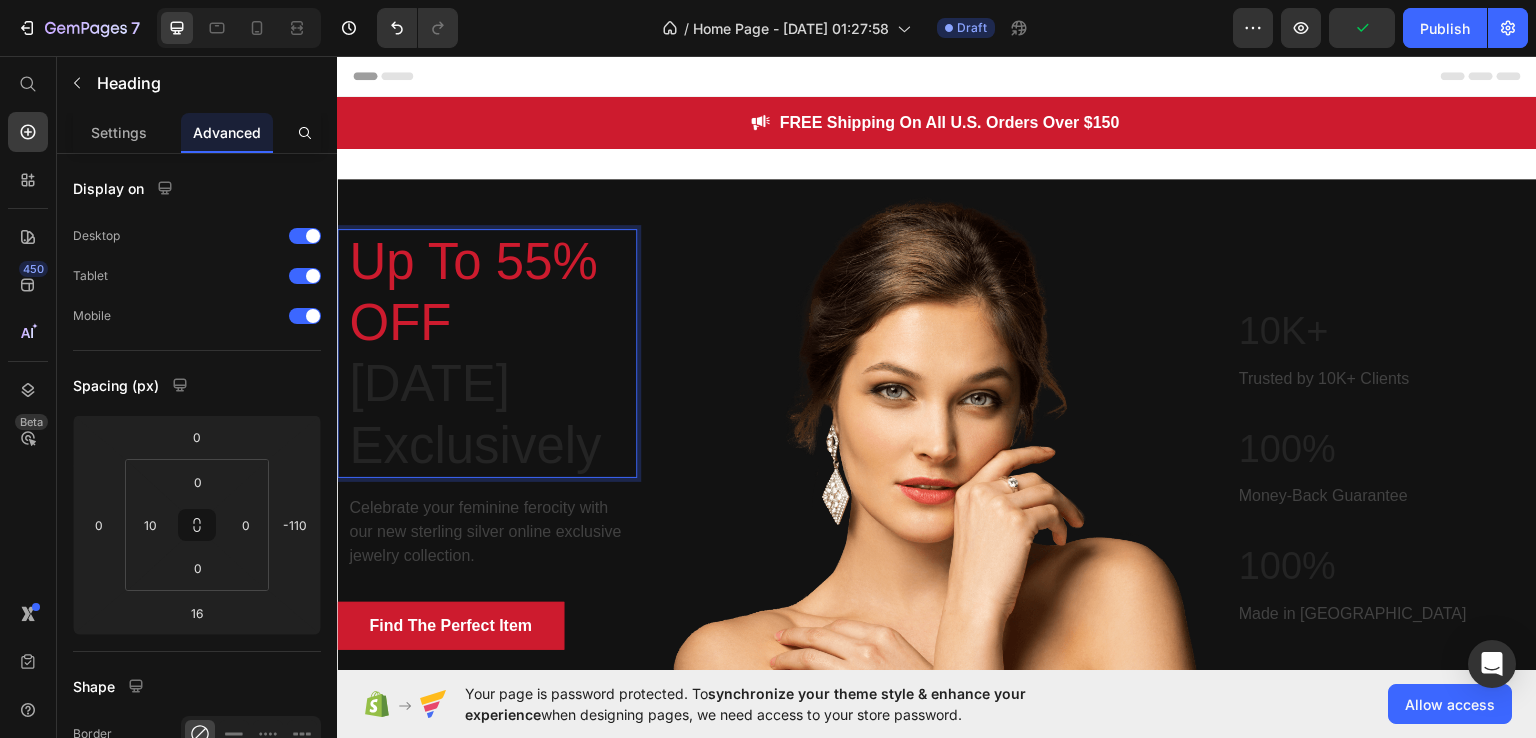 click on "Up To 55% OFF [DATE] Exclusively" at bounding box center [492, 352] 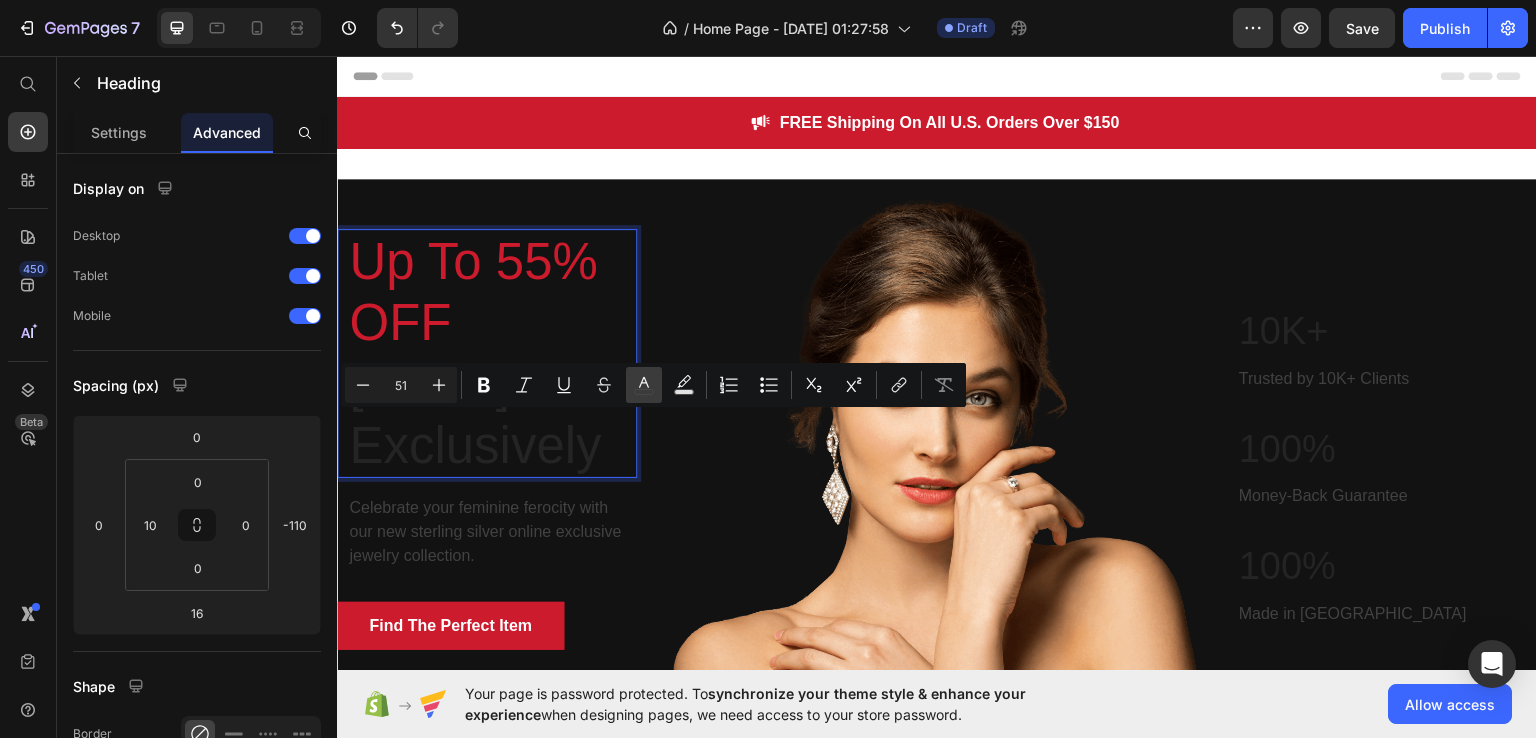 click 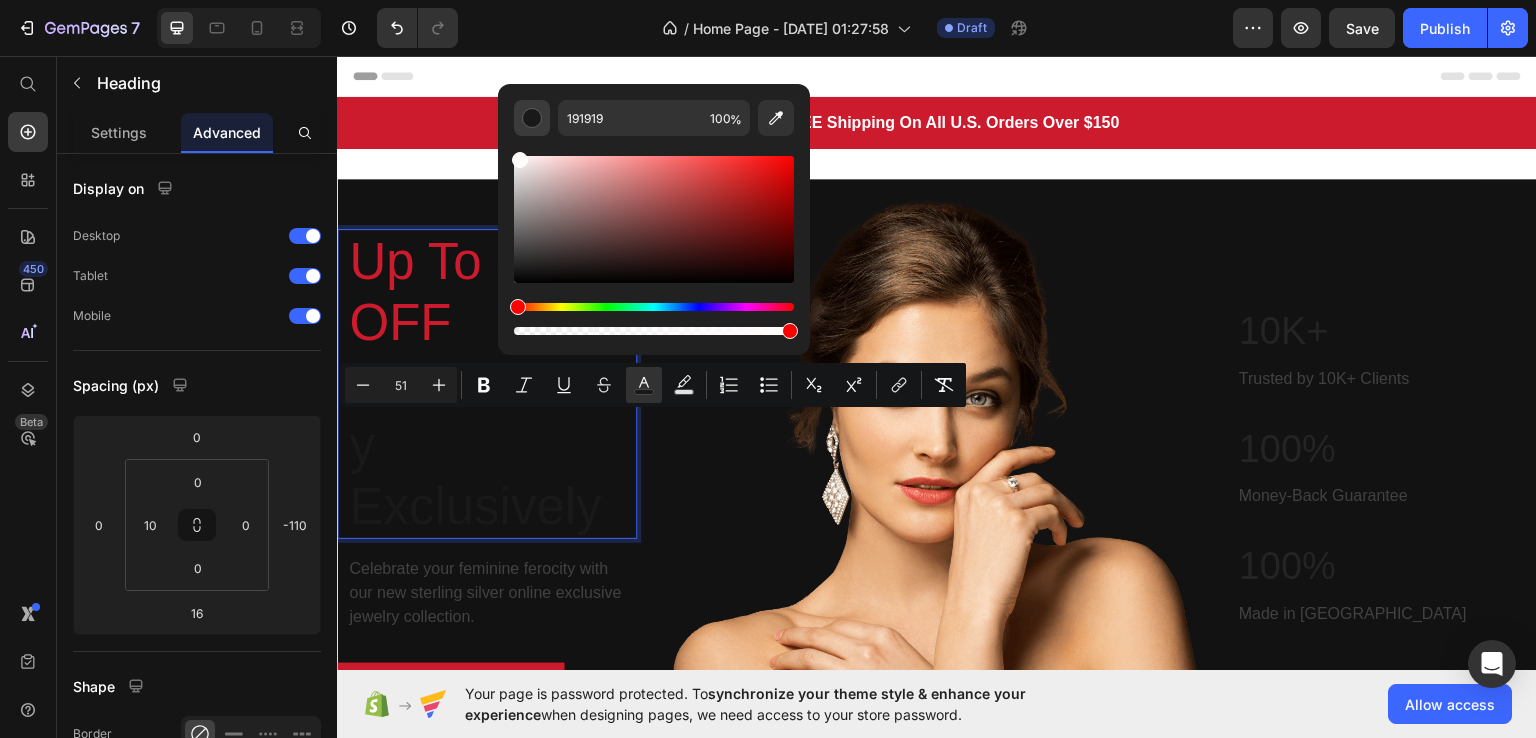 drag, startPoint x: 515, startPoint y: 270, endPoint x: 517, endPoint y: 124, distance: 146.0137 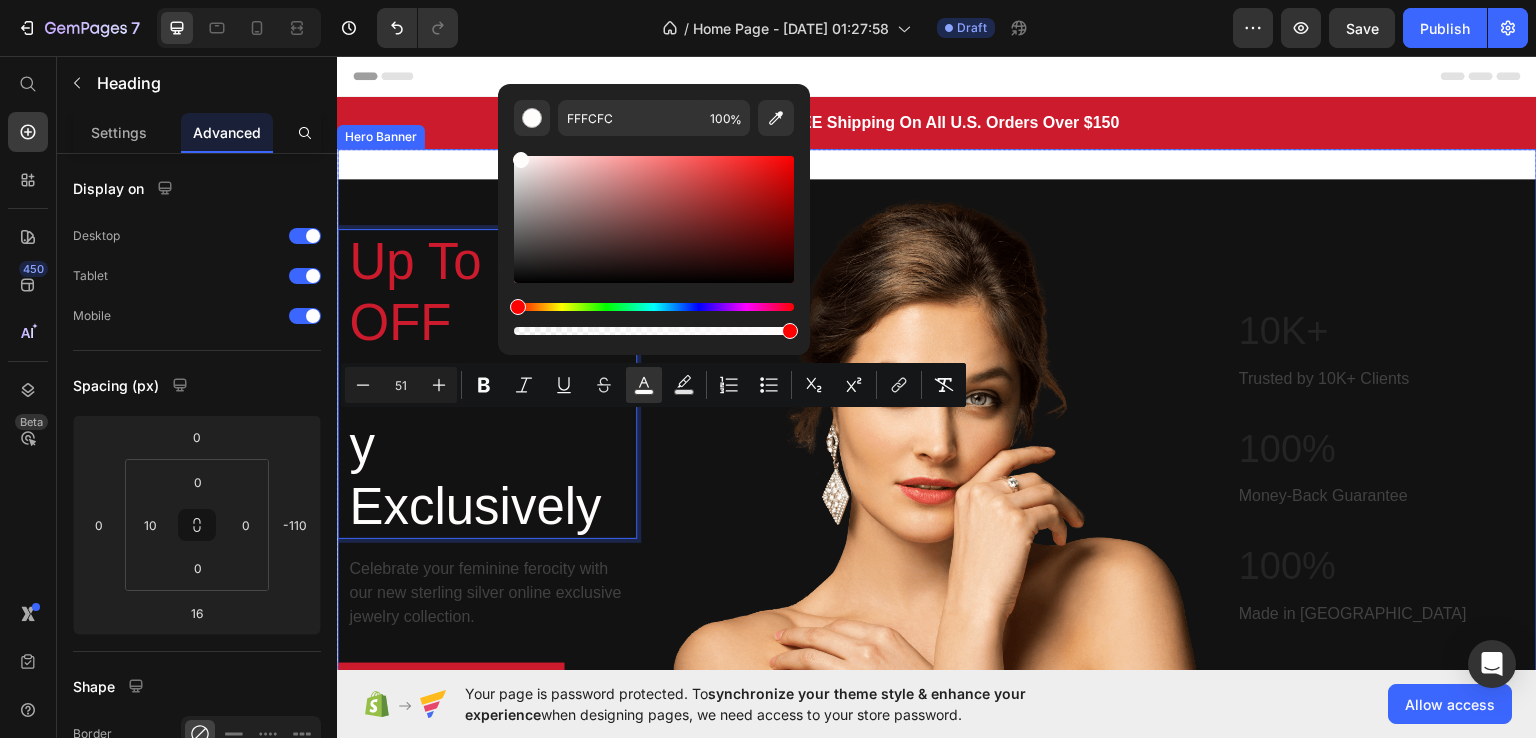 click on "Up To 55% OFF [DATE] Exclusively Heading   16 Celebrate your feminine ferocity with our new sterling silver online exclusive jewelry collection. Heading Find The Perfect Item Button Row Image Row 10K+ Heading Trusted by 10K+ Clients Text block 100% Heading Money-Back Guarantee Text block 100% Heading Made in [GEOGRAPHIC_DATA] Text block Row 10K+ Heading Trusted by 10K+ Clients Text block Row Row 100% Heading Money-Back Guarantee Text block Row 100% Heading Made in [GEOGRAPHIC_DATA] Text block Row Row Hero Banner" at bounding box center (937, 435) 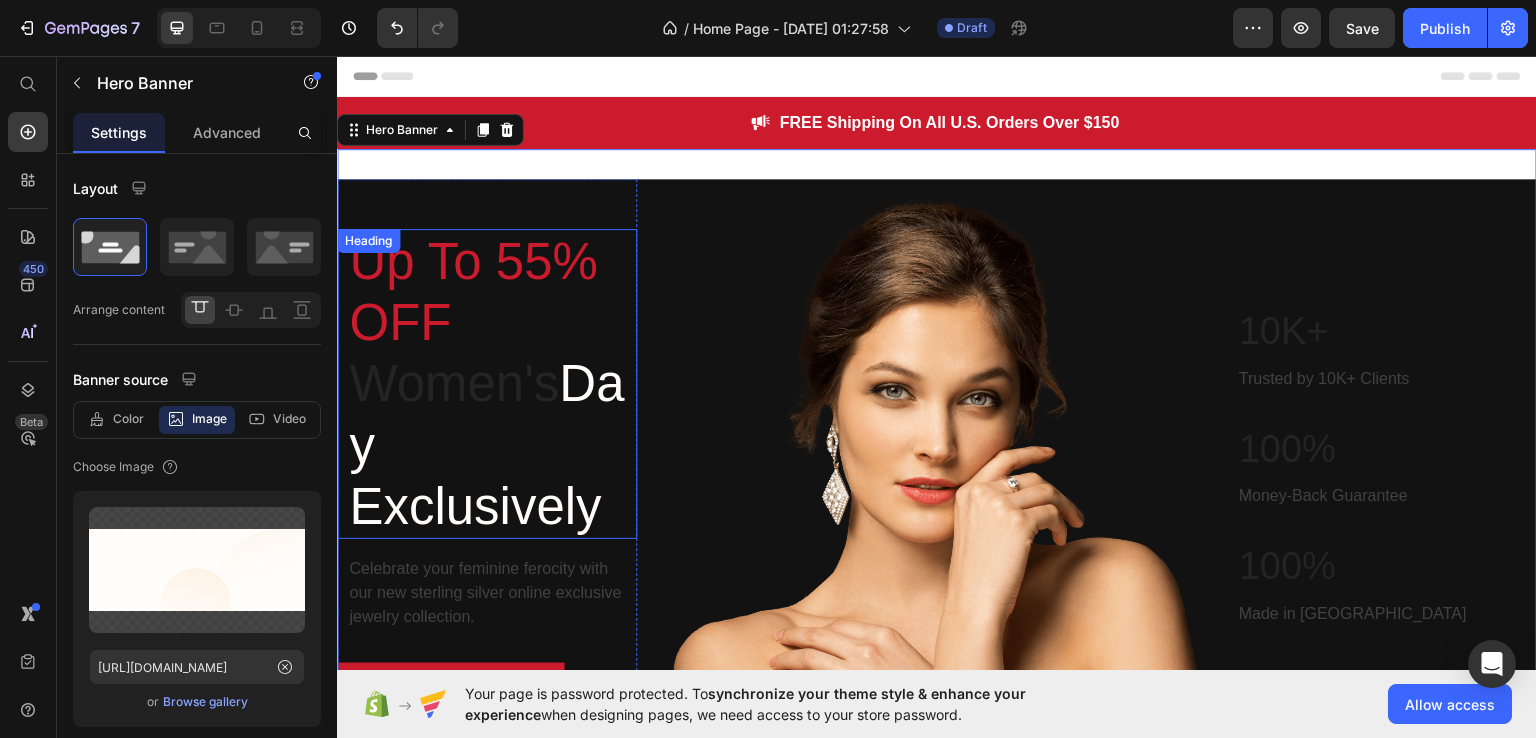 click on "⁠⁠⁠⁠⁠⁠⁠ Up To 55% OFF [DATE] Exclusively" at bounding box center (492, 383) 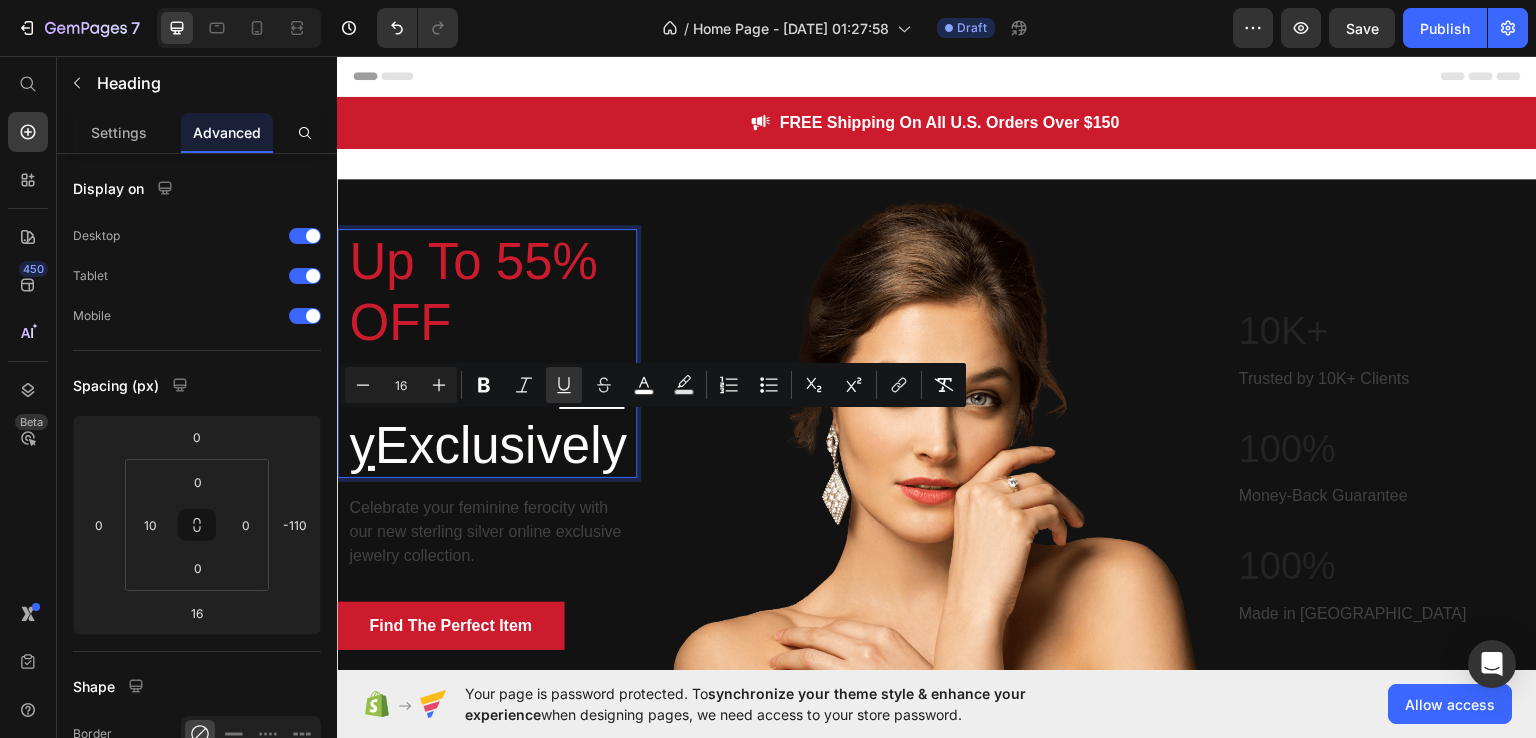 click on "Underline" at bounding box center [564, 385] 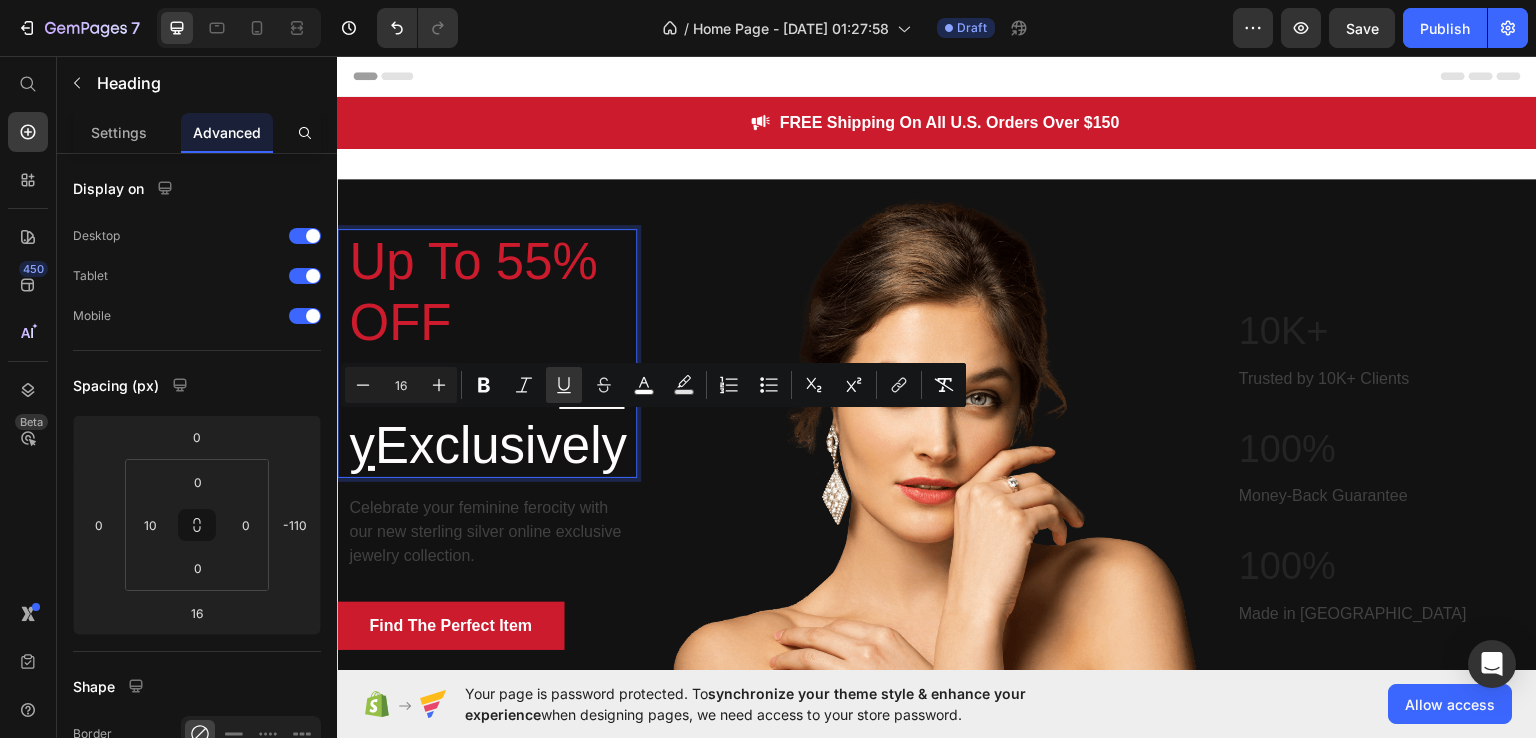 type on "51" 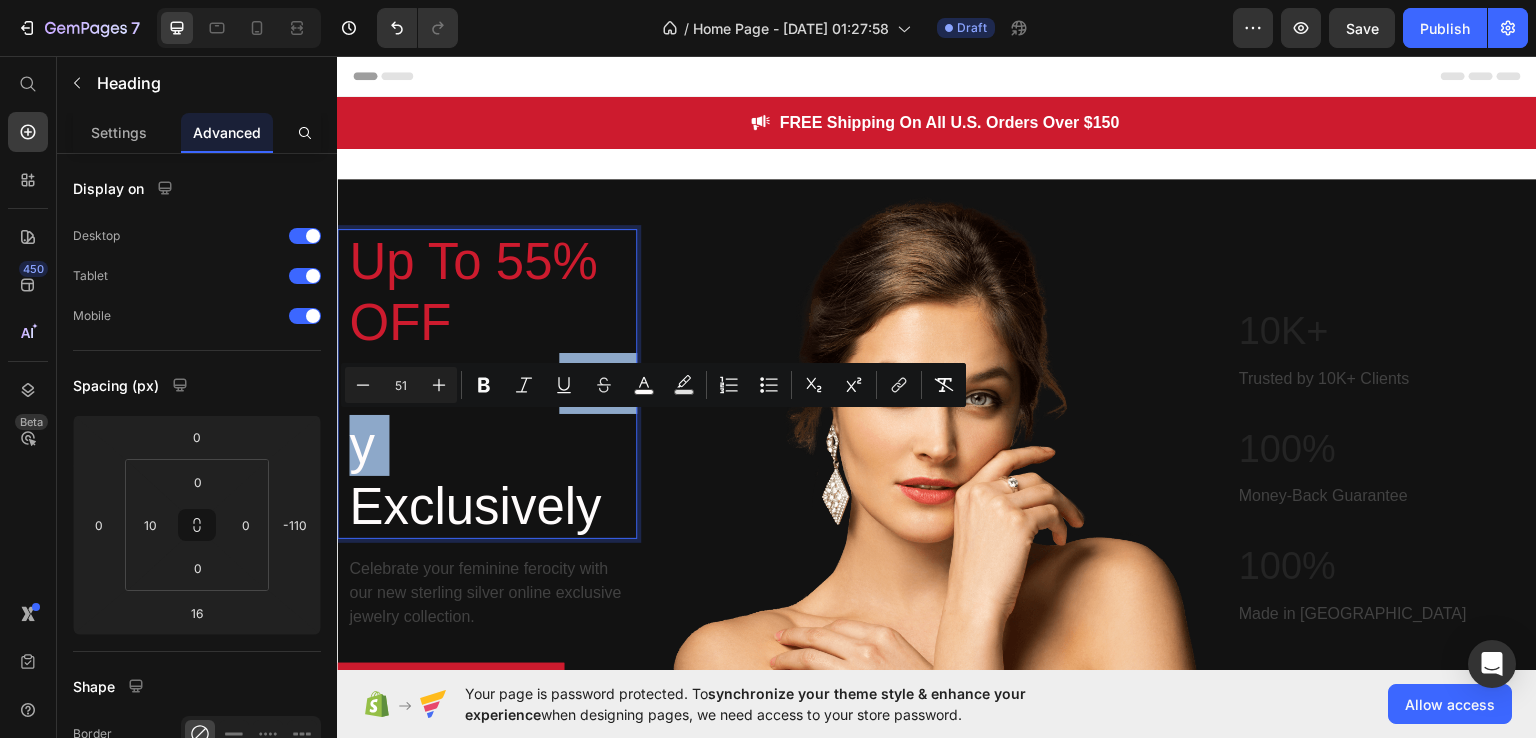 click on "Up To 55% OFF [DATE] Exclusively" at bounding box center [492, 383] 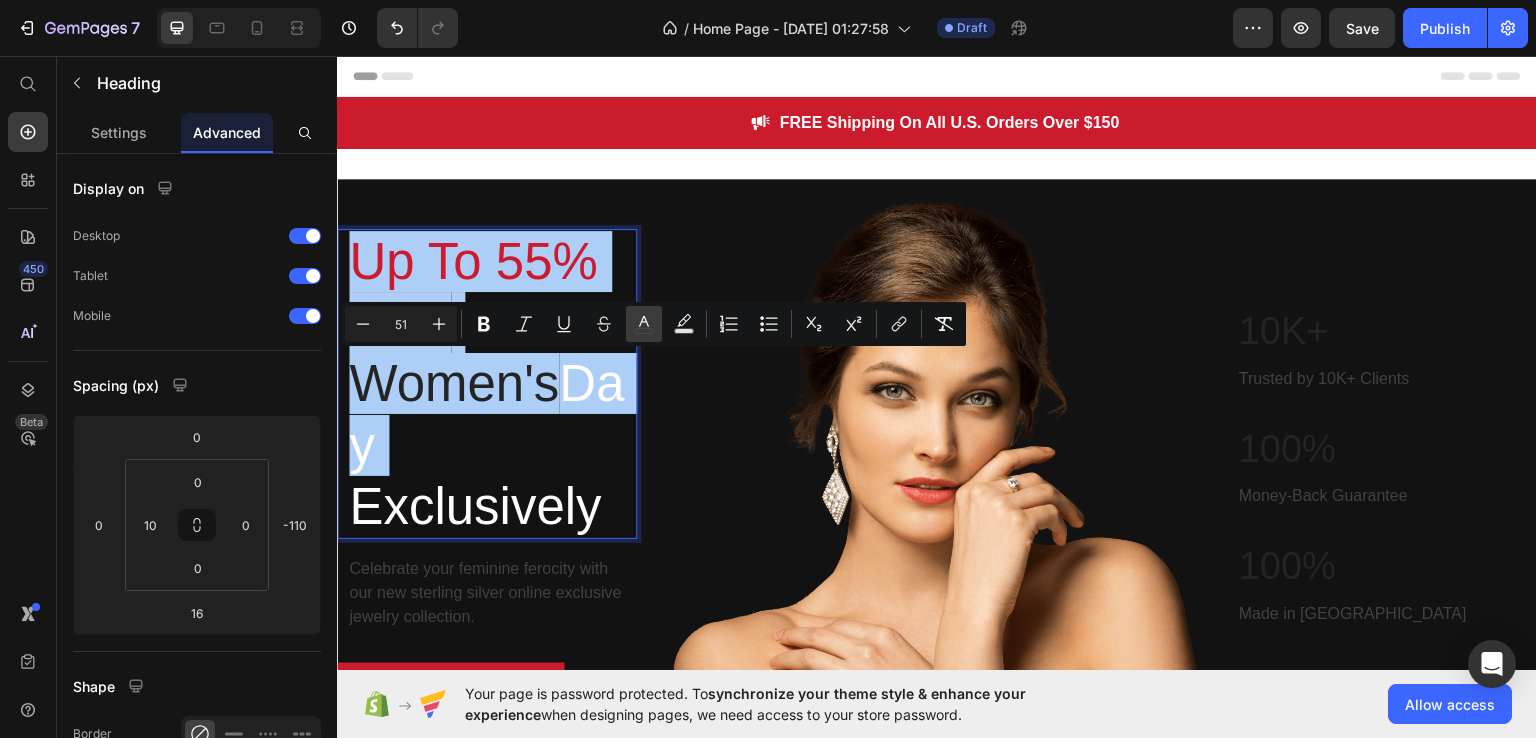 click 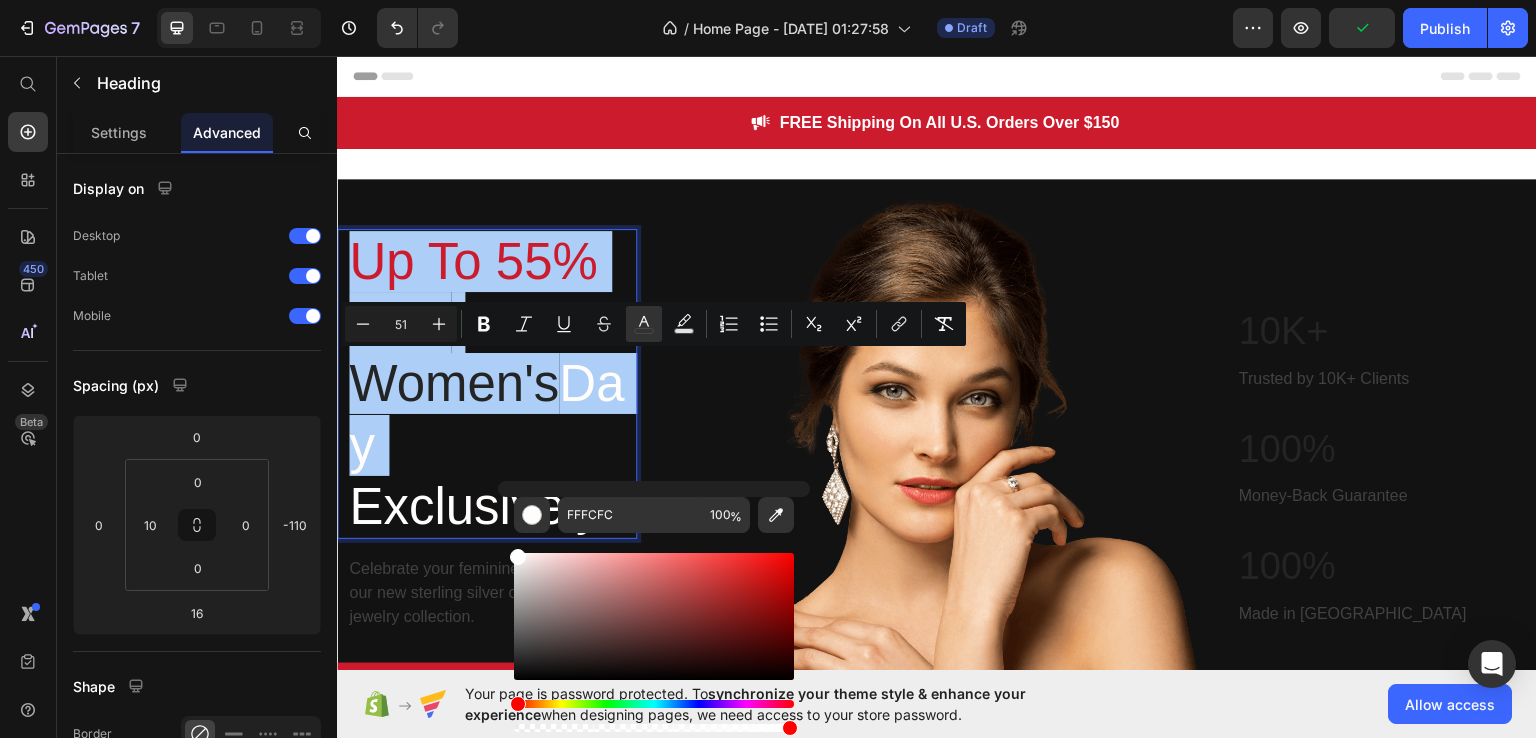 drag, startPoint x: 857, startPoint y: 616, endPoint x: 496, endPoint y: 523, distance: 372.7868 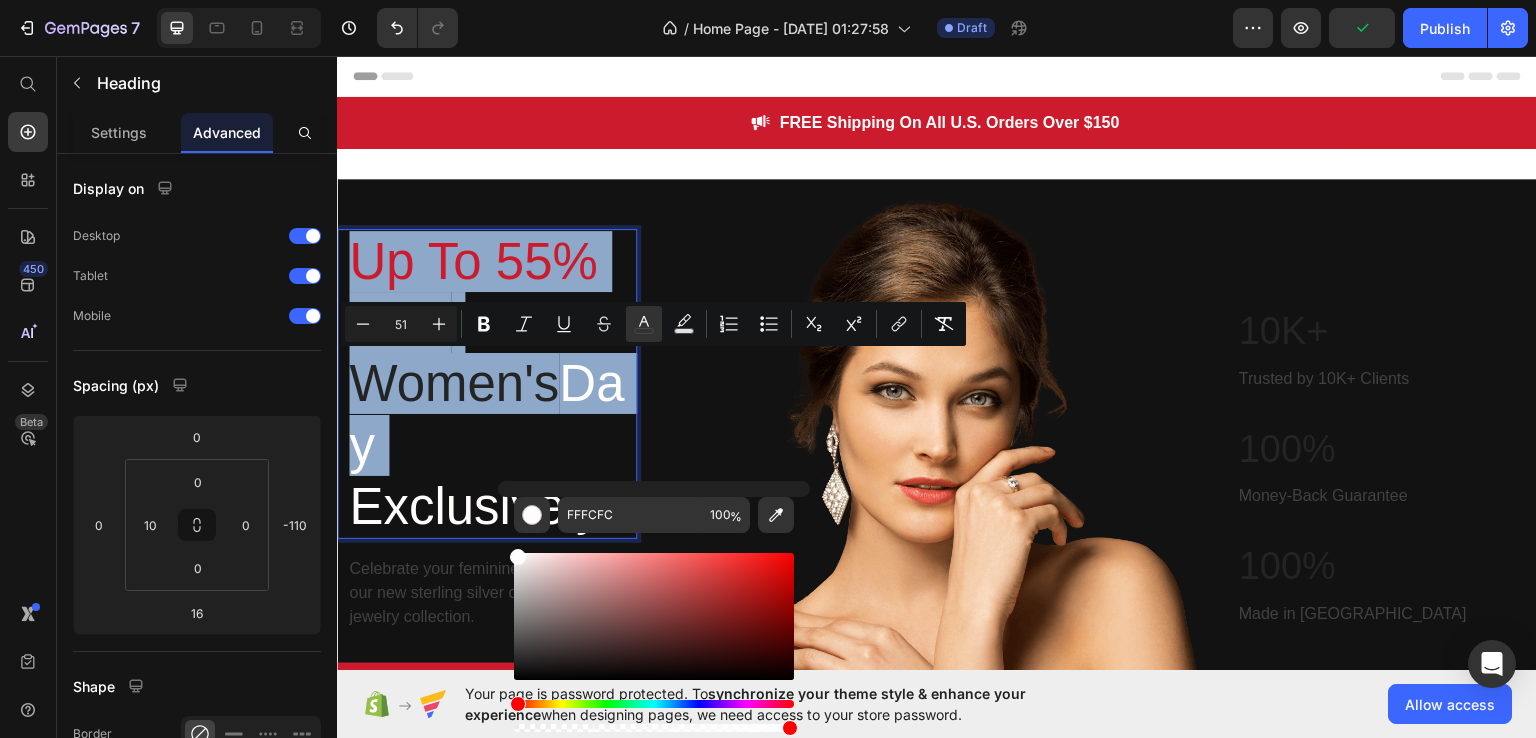 type on "FFFFFF" 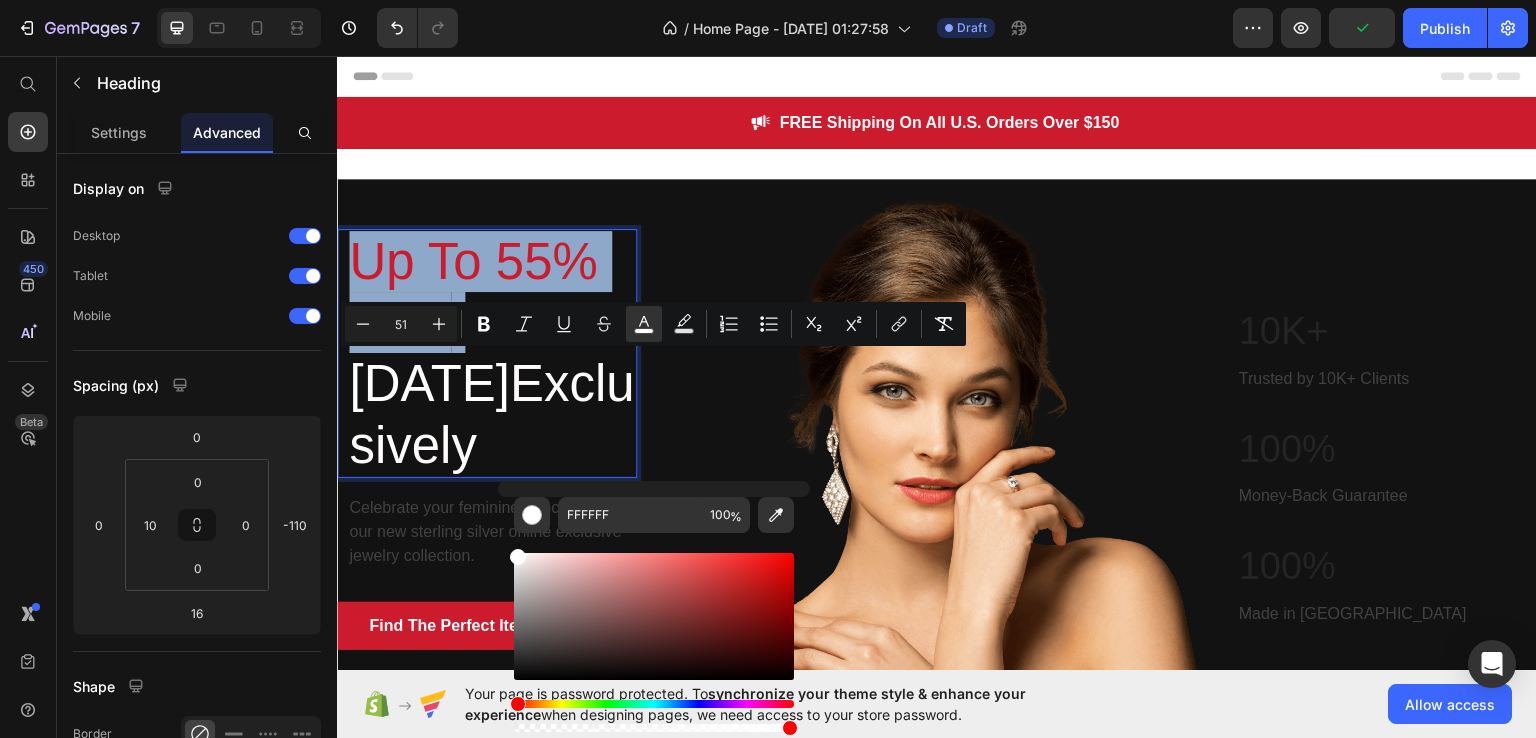click on "Up To 55% OFF [DATE]  Exclusively" at bounding box center (492, 352) 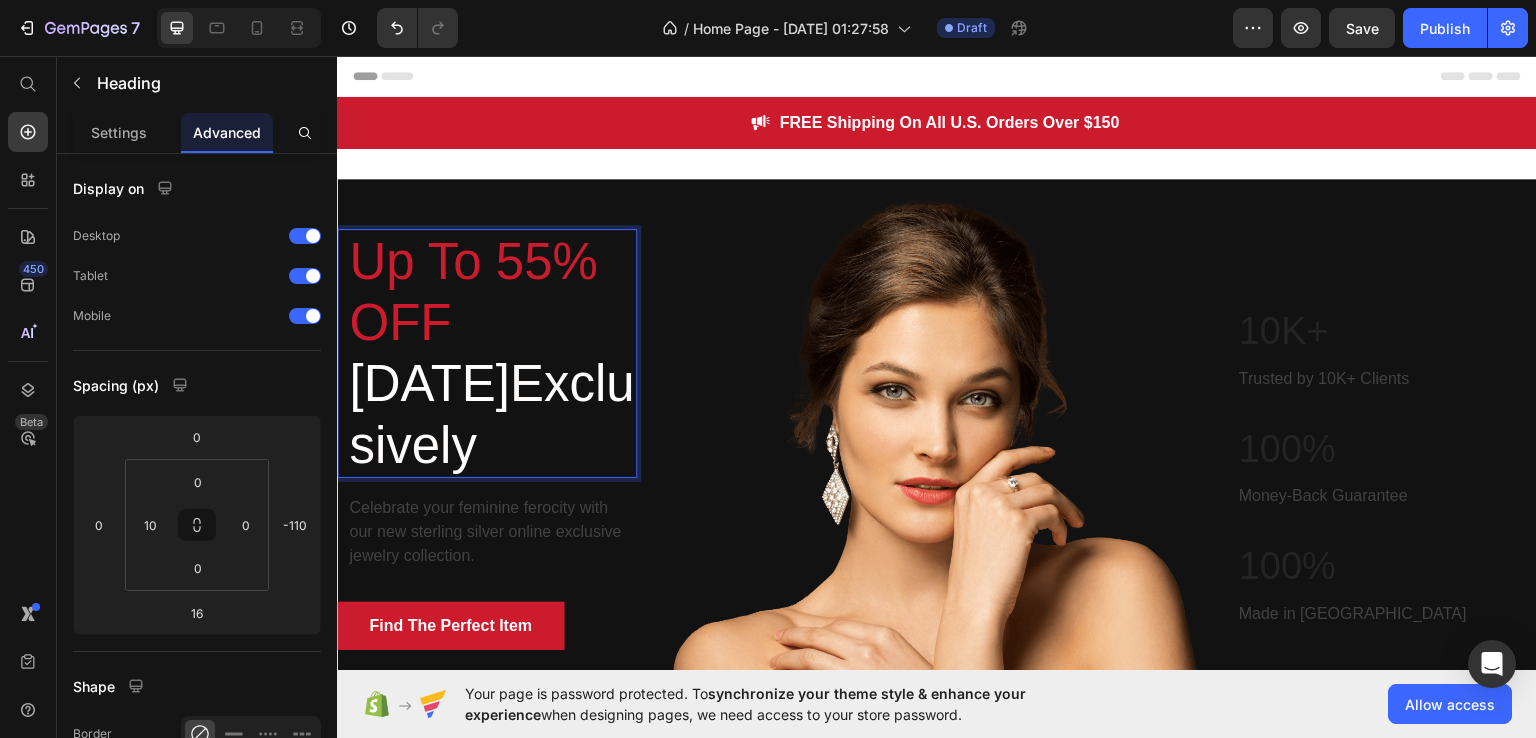 scroll, scrollTop: 206, scrollLeft: 0, axis: vertical 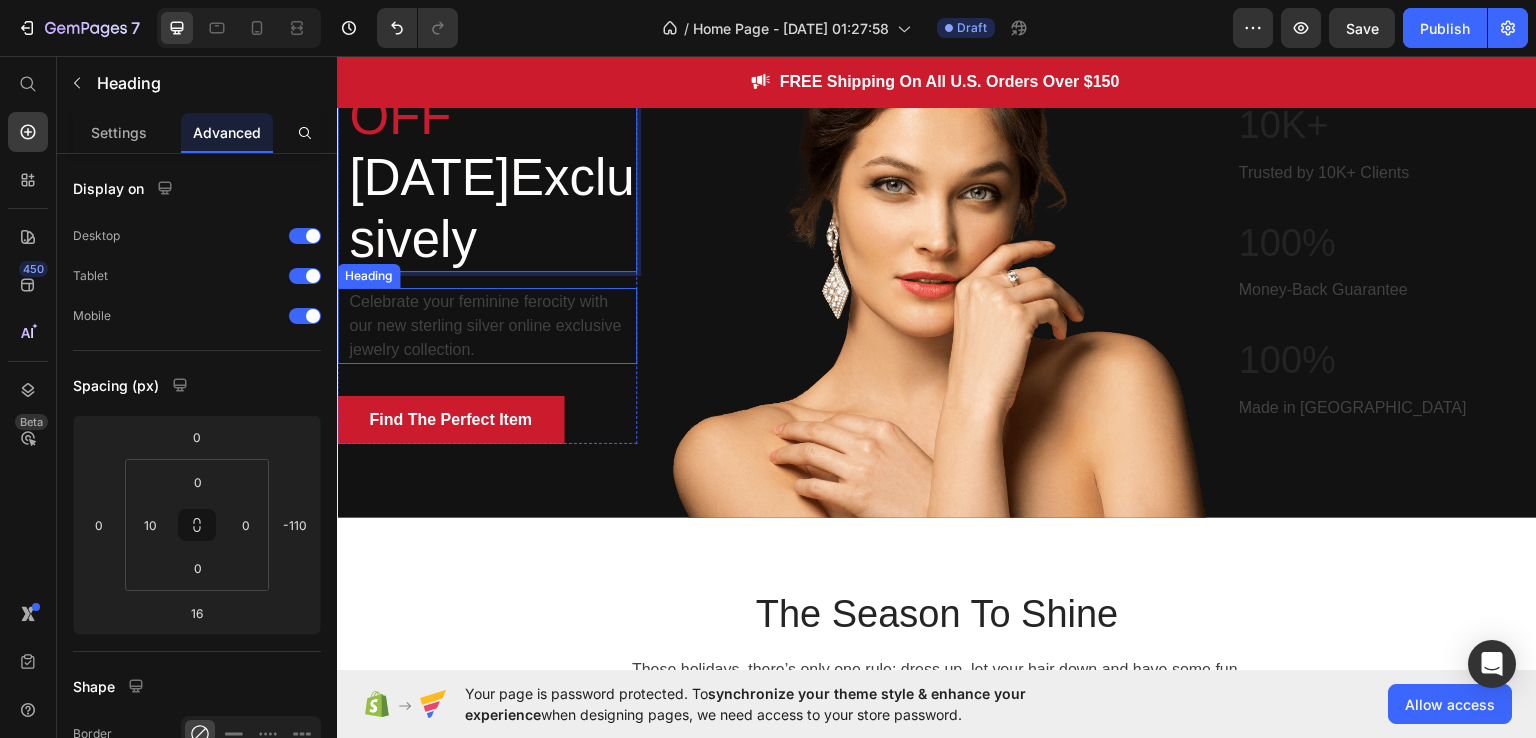 click on "Celebrate your feminine ferocity with our new sterling silver online exclusive jewelry collection." at bounding box center (492, 325) 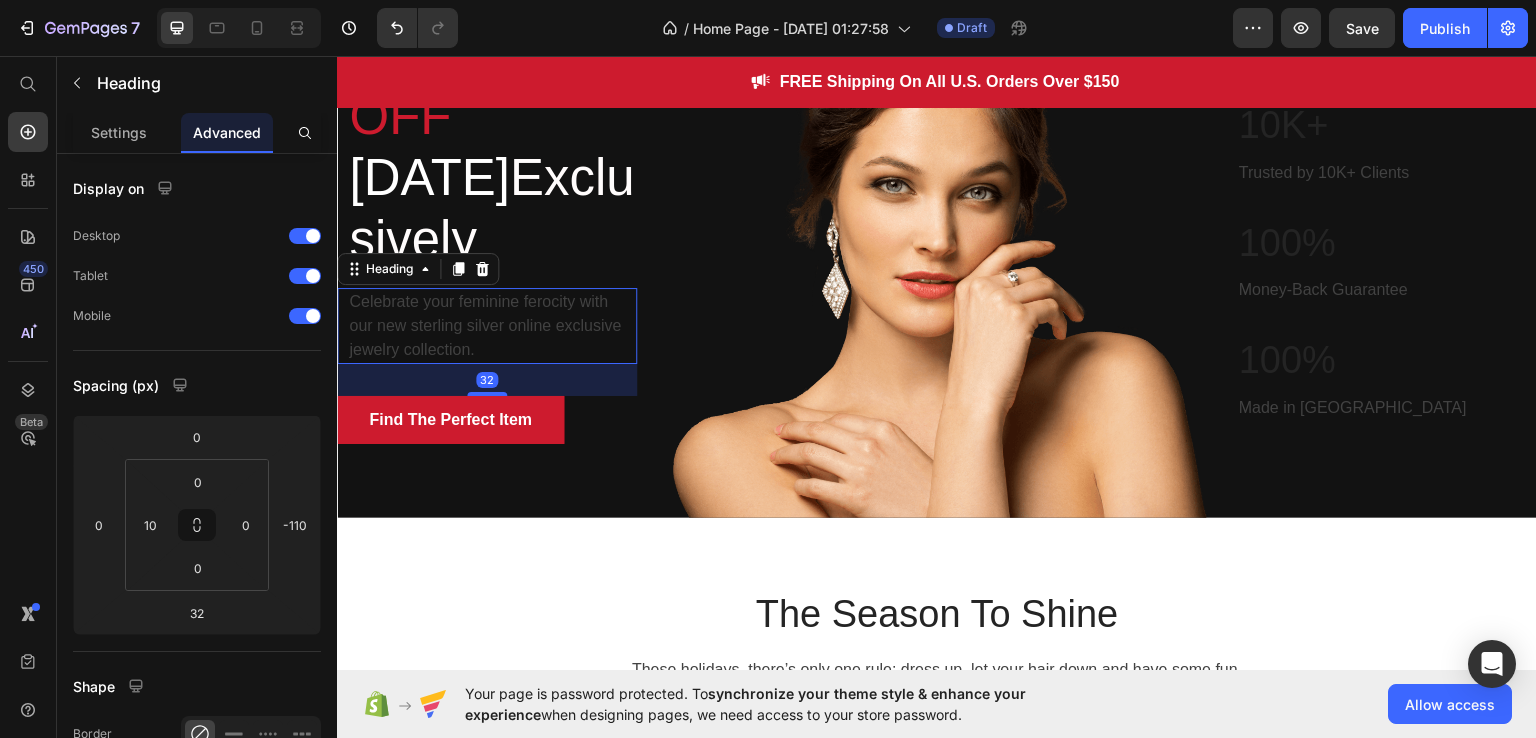 click on "Celebrate your feminine ferocity with our new sterling silver online exclusive jewelry collection." at bounding box center (492, 325) 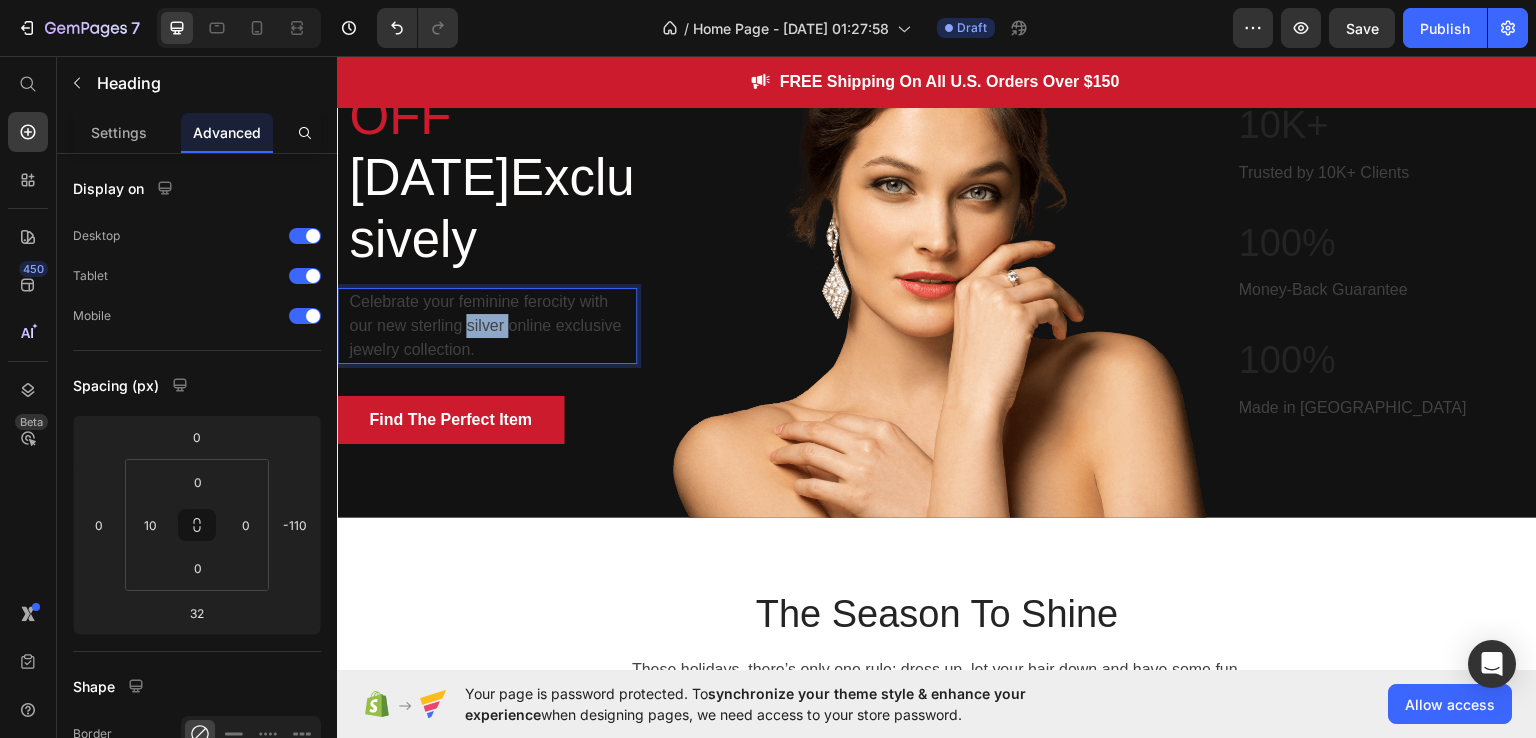 click on "Celebrate your feminine ferocity with our new sterling silver online exclusive jewelry collection." at bounding box center [492, 325] 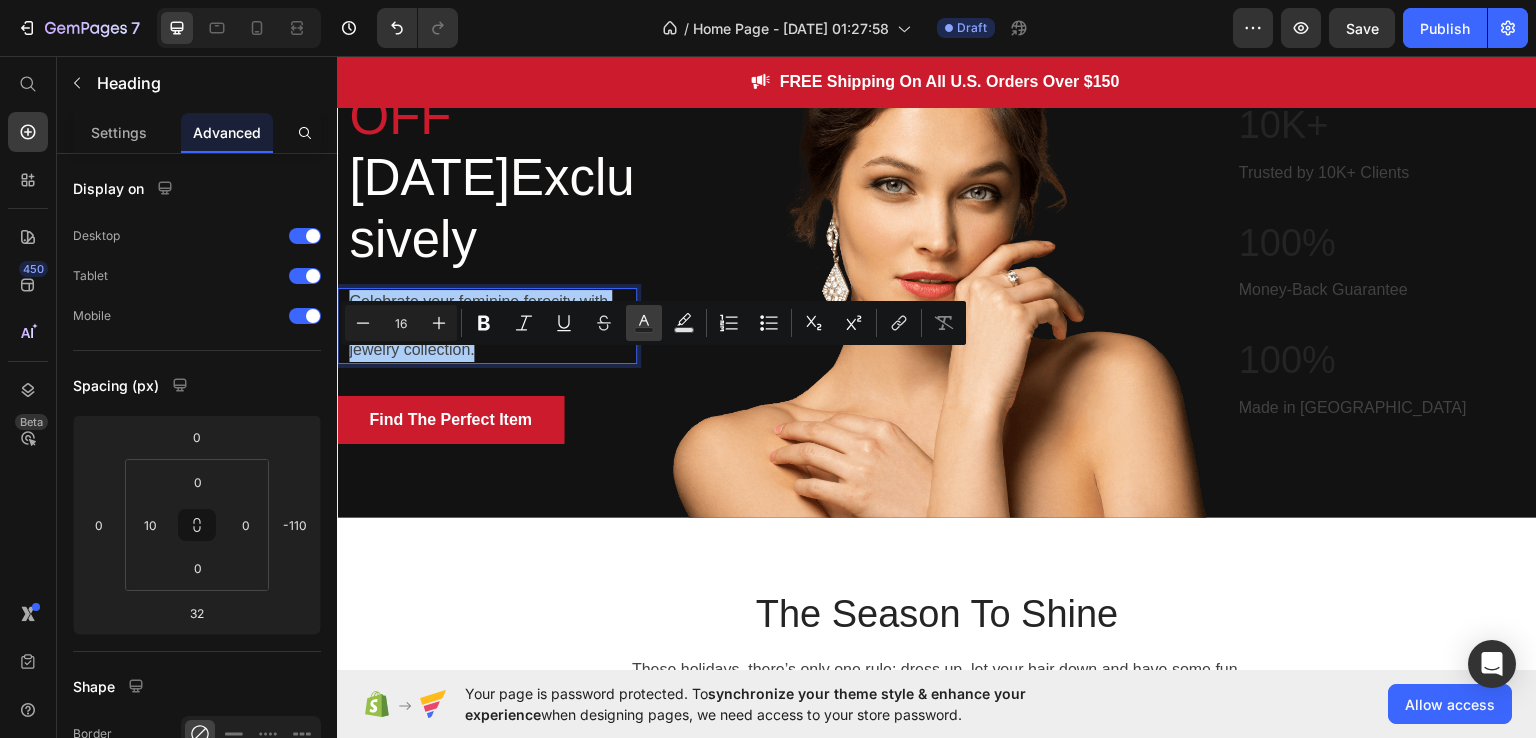 click 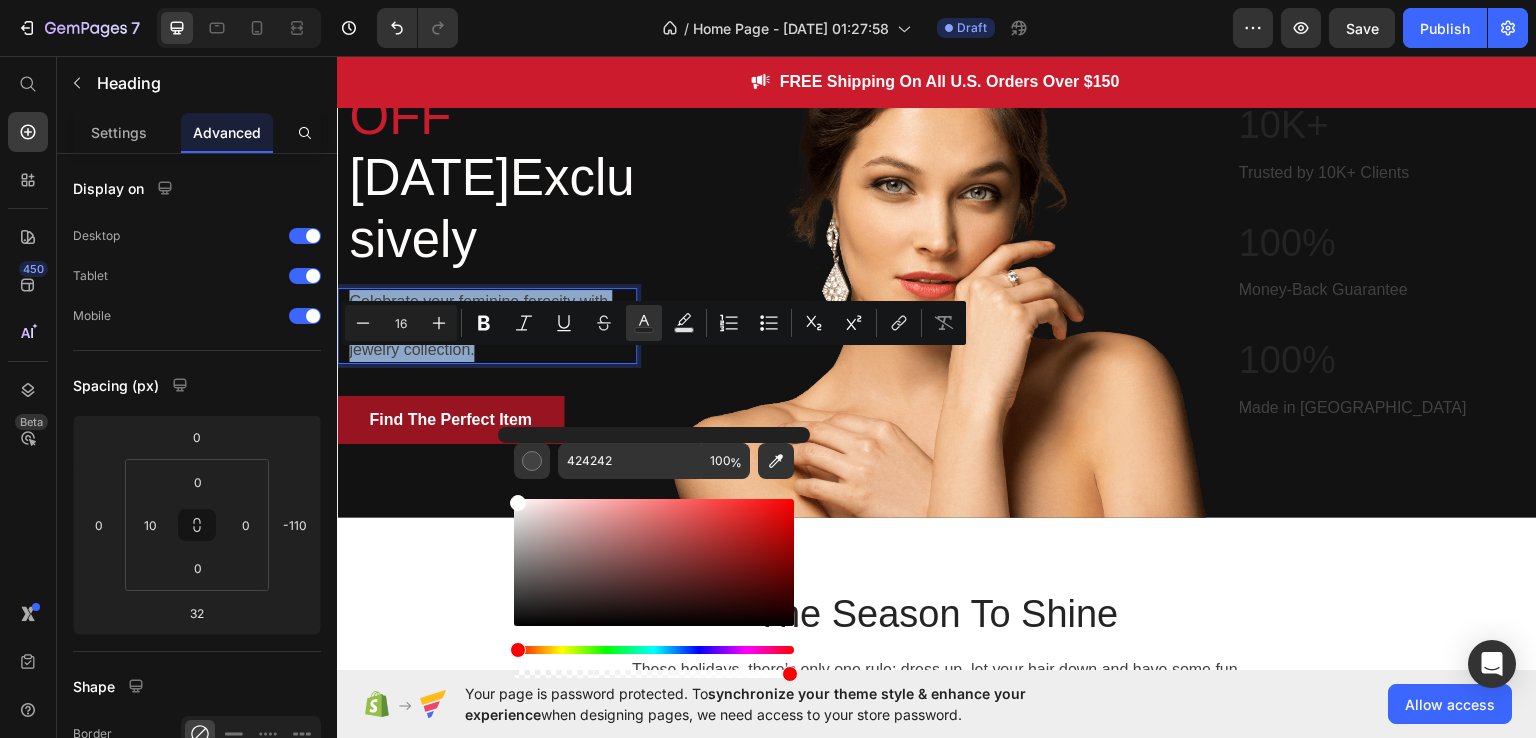 drag, startPoint x: 840, startPoint y: 548, endPoint x: 469, endPoint y: 462, distance: 380.83725 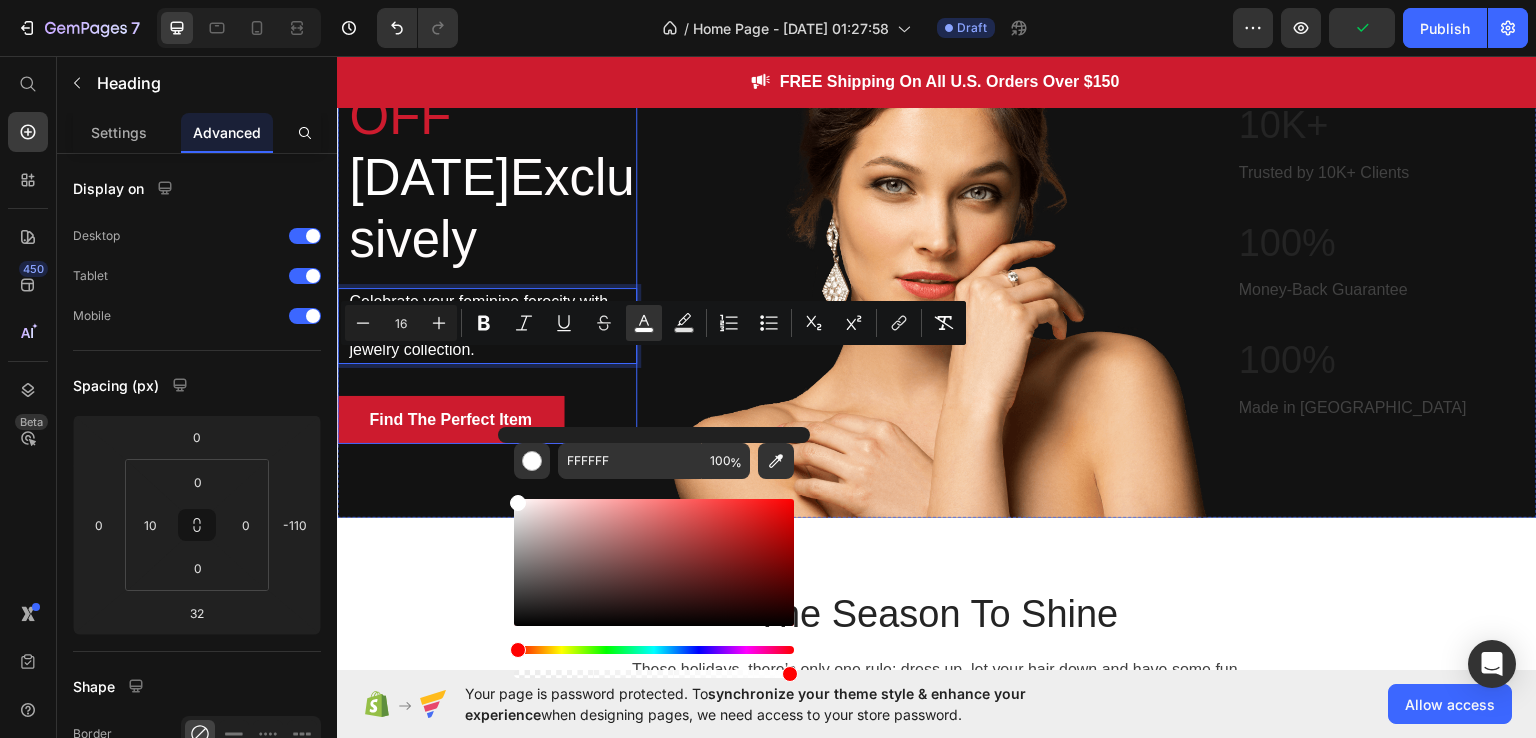 click on "⁠⁠⁠⁠⁠⁠⁠ Up To 55% OFF [DATE]  Exclusively Heading Celebrate your feminine ferocity with our new sterling silver online exclusive jewelry collection. Heading   32 Find The Perfect Item Button" at bounding box center (487, 232) 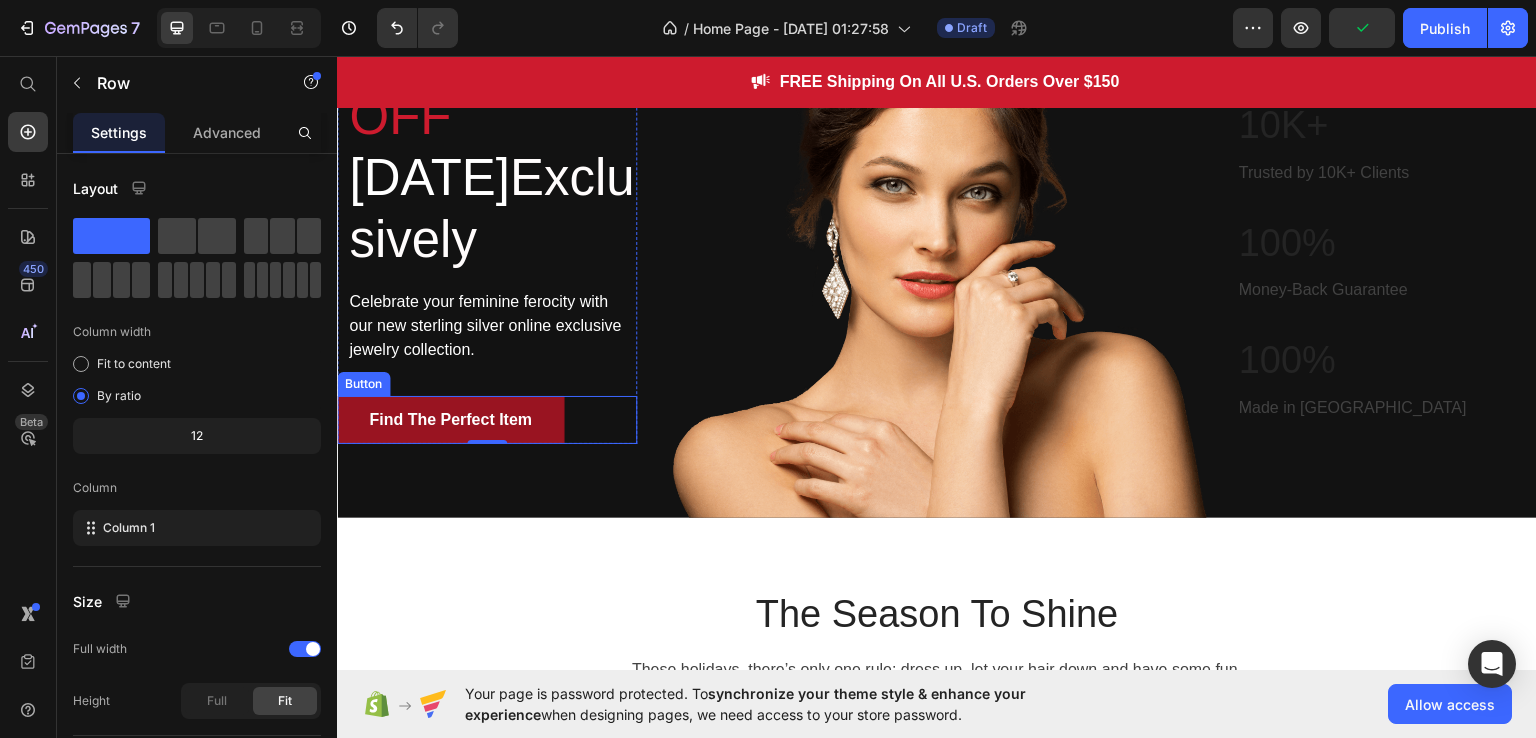 click on "Find The Perfect Item" at bounding box center (450, 419) 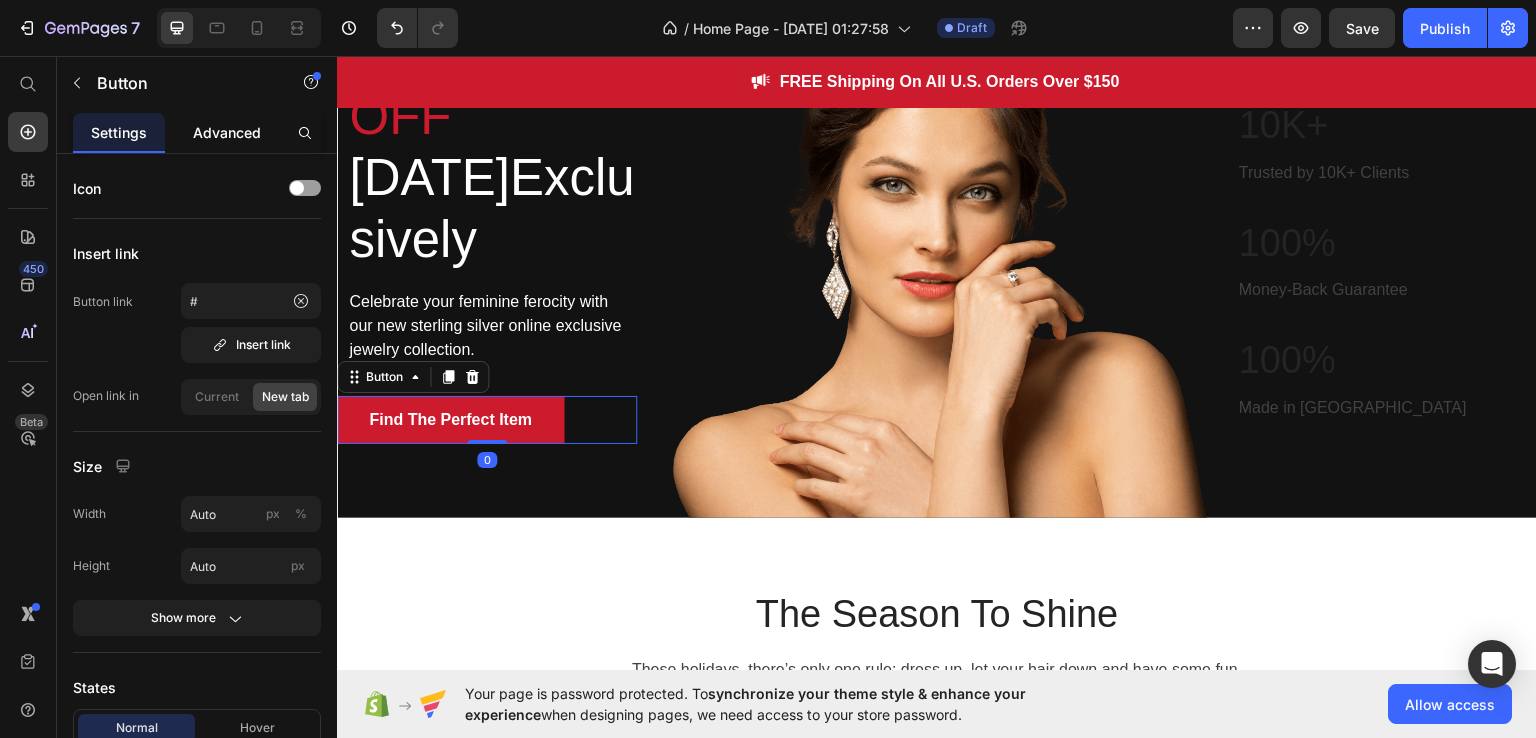 click on "Advanced" at bounding box center [227, 132] 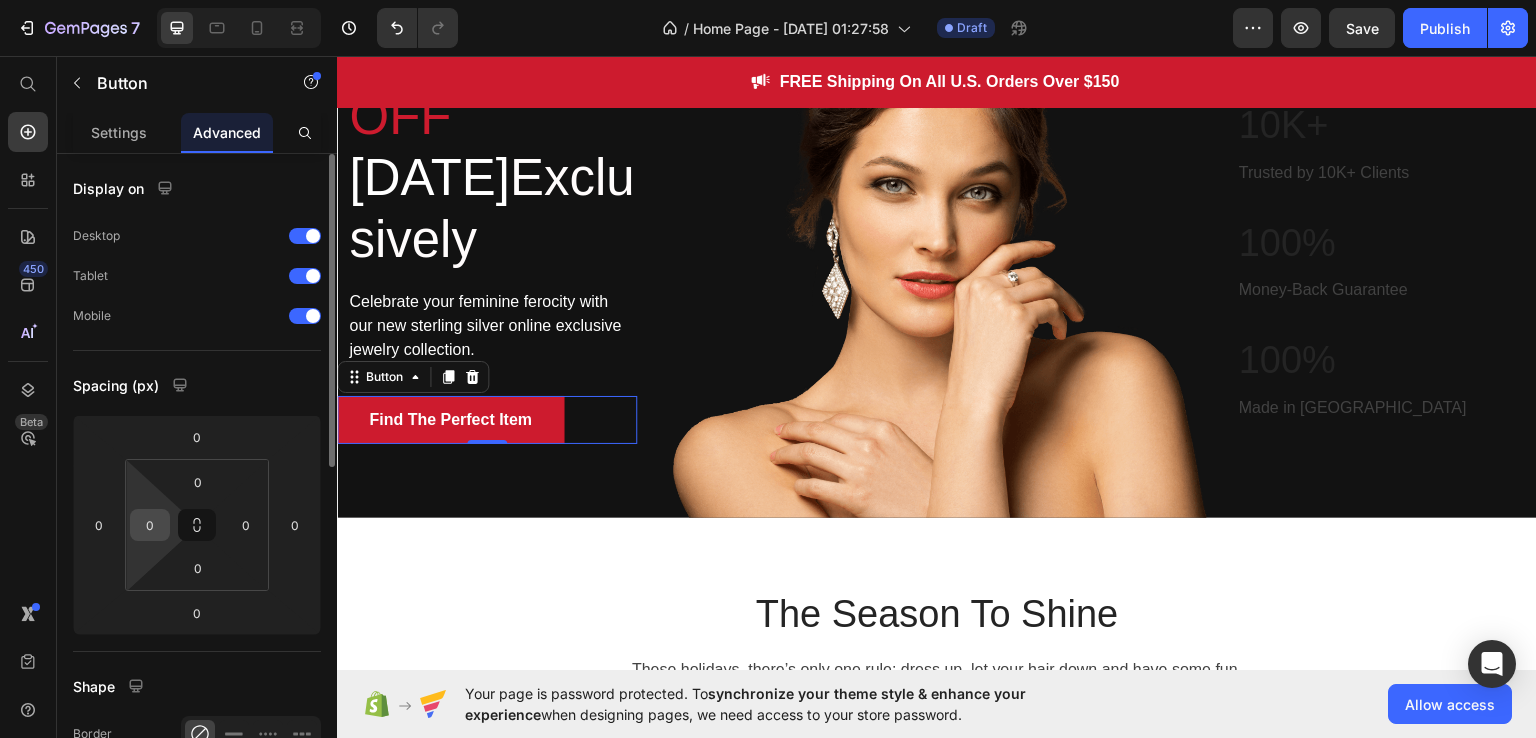 click on "0" at bounding box center (150, 525) 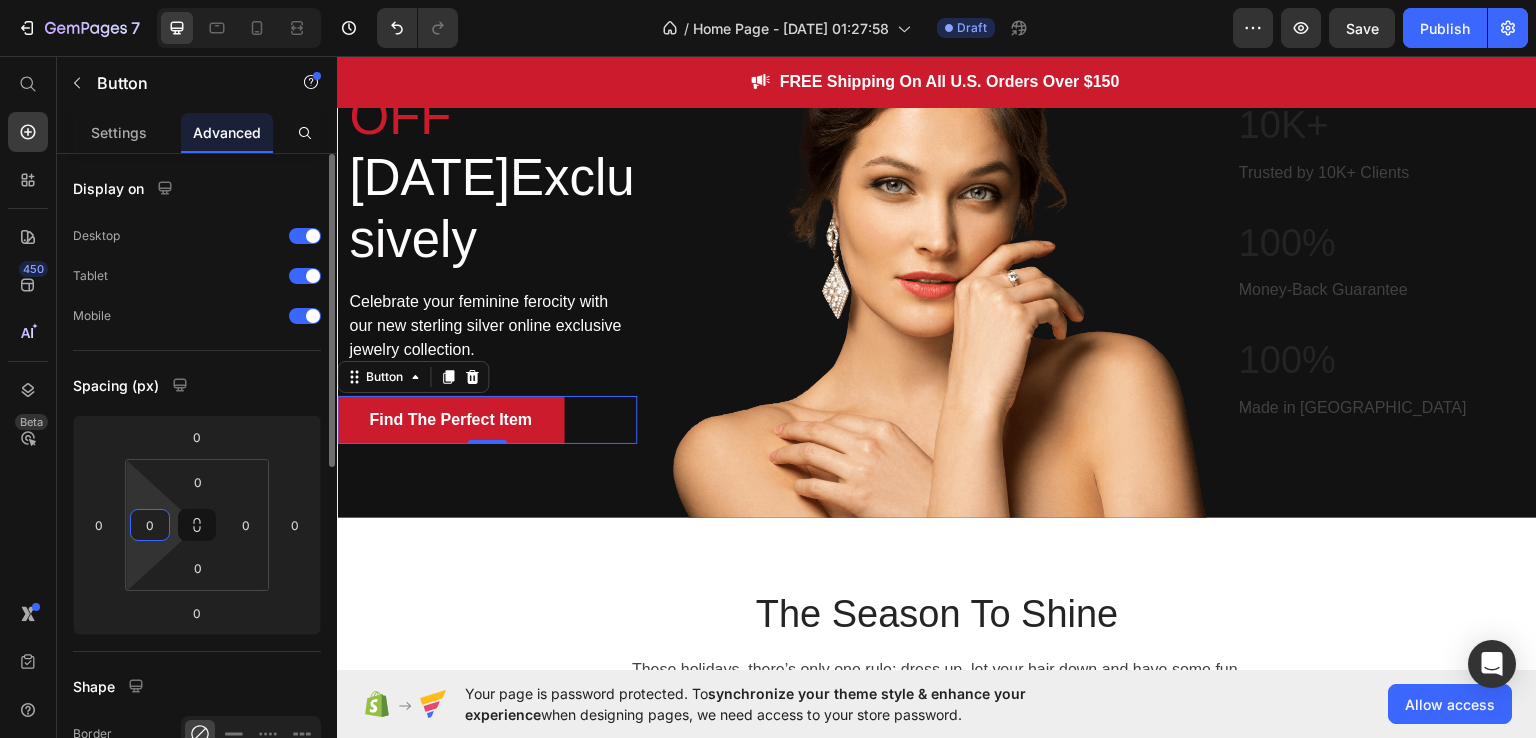 click on "0" at bounding box center (150, 525) 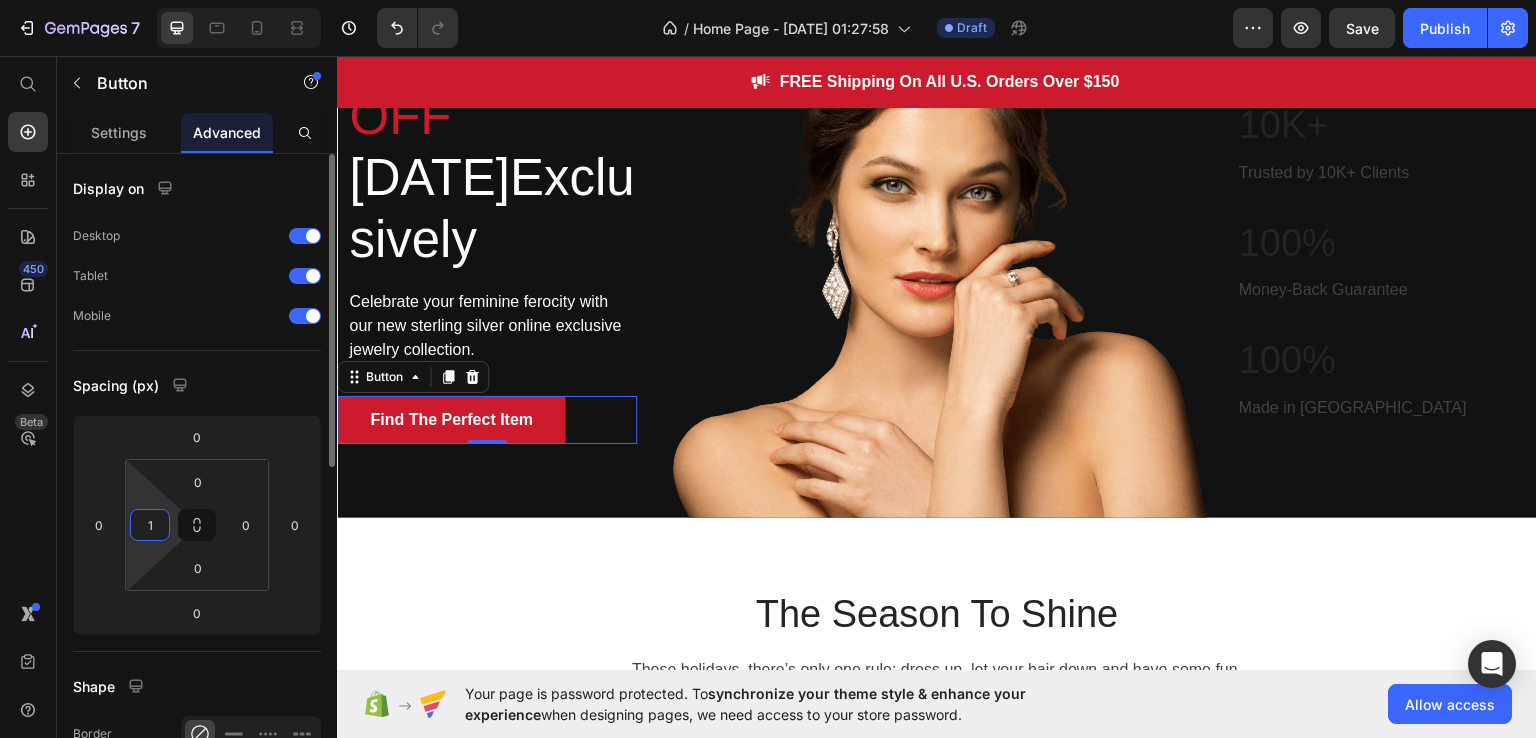 type on "10" 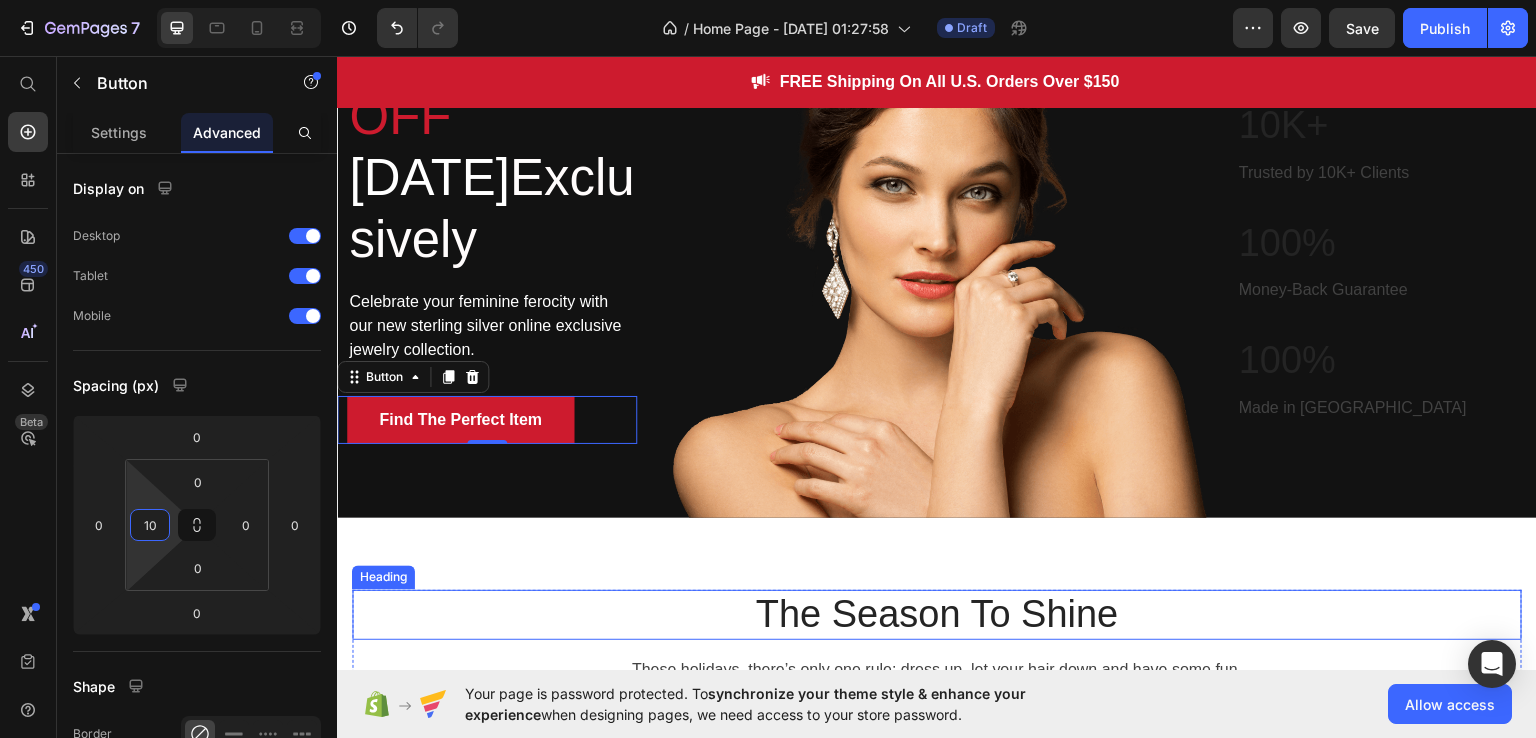 click on "The Season To Shine" at bounding box center [937, 614] 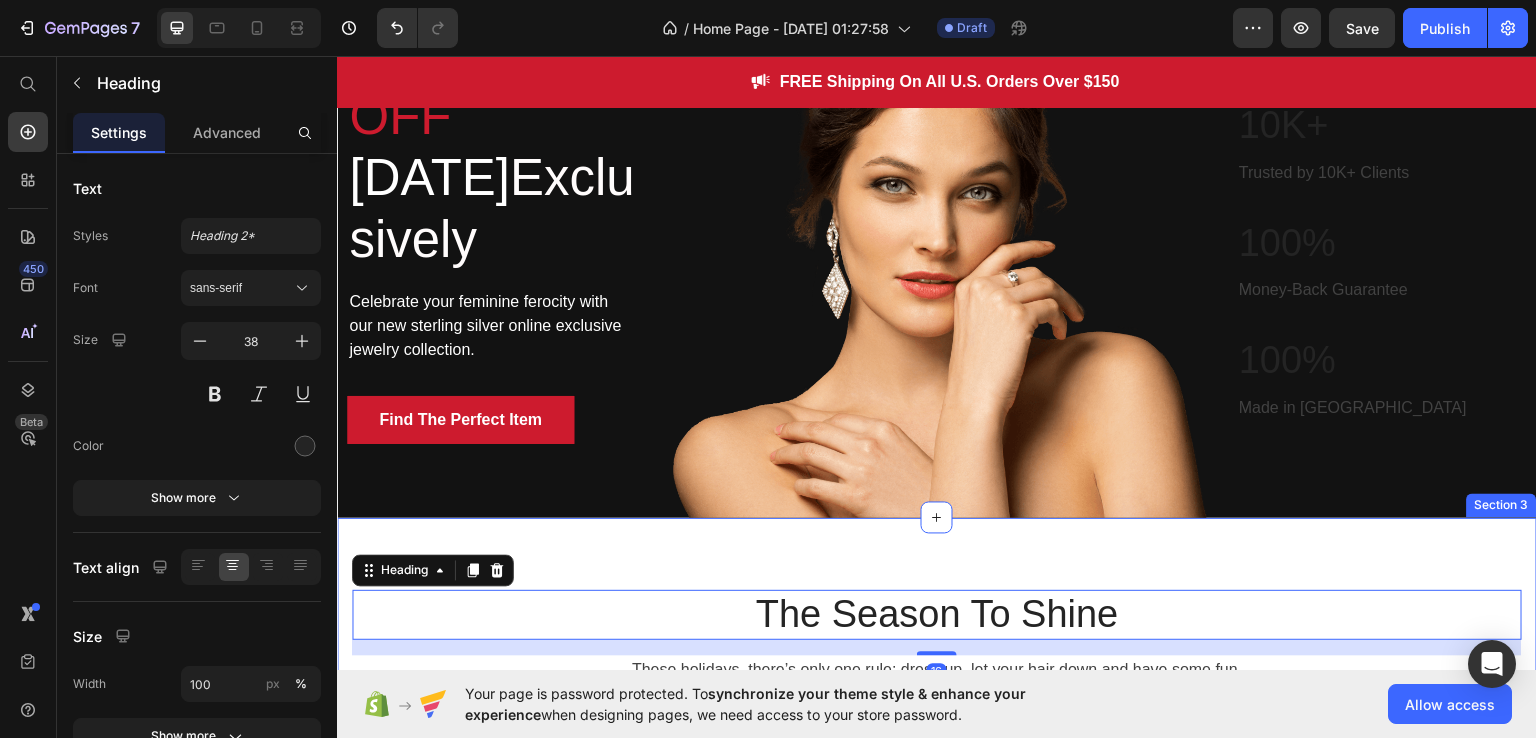 click on "The Season To Shine Heading   16 These holidays, there’s only one rule: dress up, let your hair down and have some fun.  Text block 0% OFF (P) Tag Product Images (P) Cart Button Row Signature Men Cufflinks (P) Title Rs.1,450.00 (P) Price Rs.0.00 (P) Price Row                Icon                Icon                Icon                Icon
Icon Icon List Hoz (859 reviews) Text block Row 0% OFF (P) Tag Product Images (P) Cart Button Row Name / Initial - Cufflinks (P) Title Rs.1,499.00 (P) Price Rs.0.00 (P) Price Row                Icon                Icon                Icon                Icon
Icon Icon List Hoz (859 reviews) Text block Row 0% OFF (P) Tag Product Images (P) Cart Button Row Custom Puzzle Photos Lamp (P) Title Rs.2,499.00 (P) Price Rs.0.00 (P) Price Row                Icon                Icon                Icon                Icon
Icon Icon List Hoz (859 reviews) Text block Row 0% OFF (P) Tag Product Images (P) Cart Button Row (P) Title Rs.0.00" at bounding box center (937, 848) 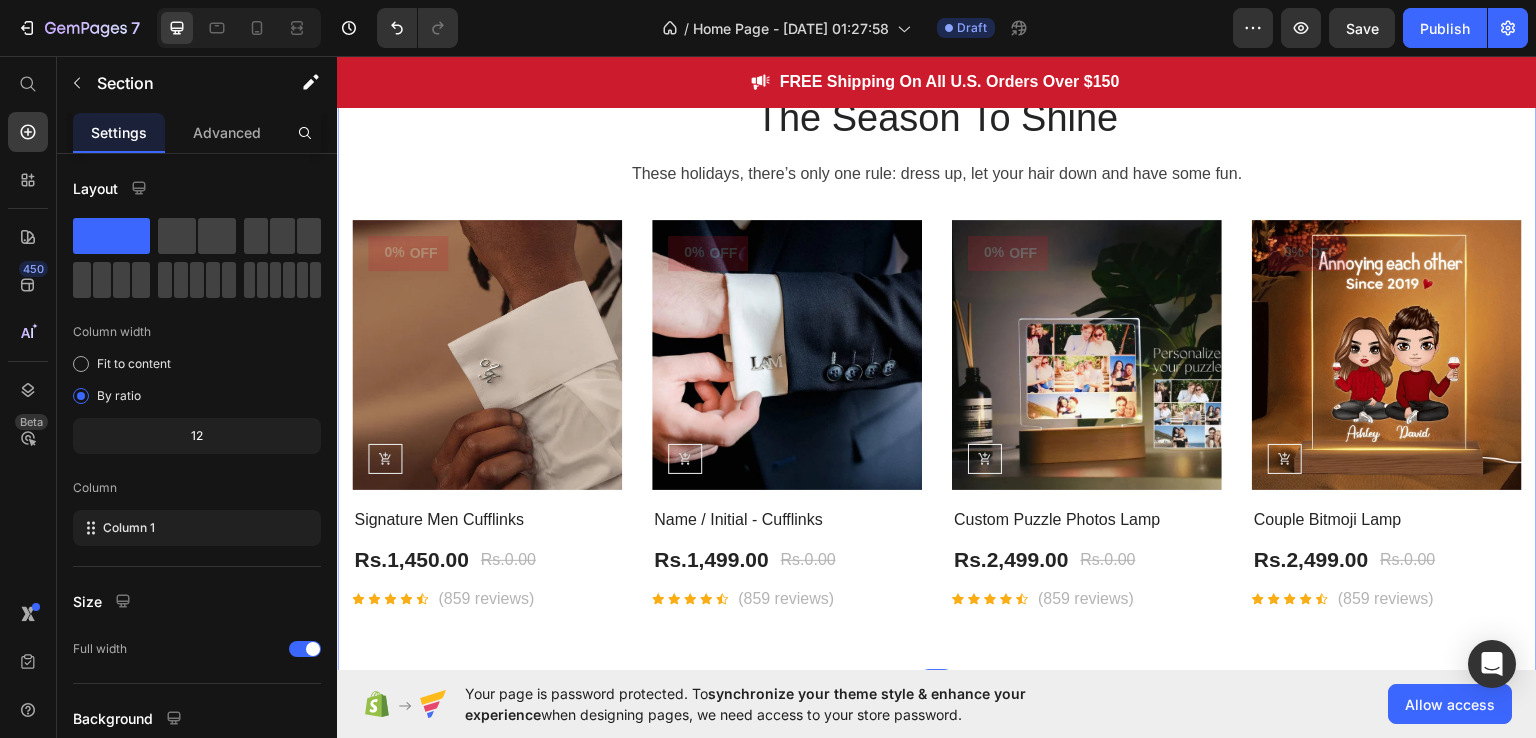 scroll, scrollTop: 703, scrollLeft: 0, axis: vertical 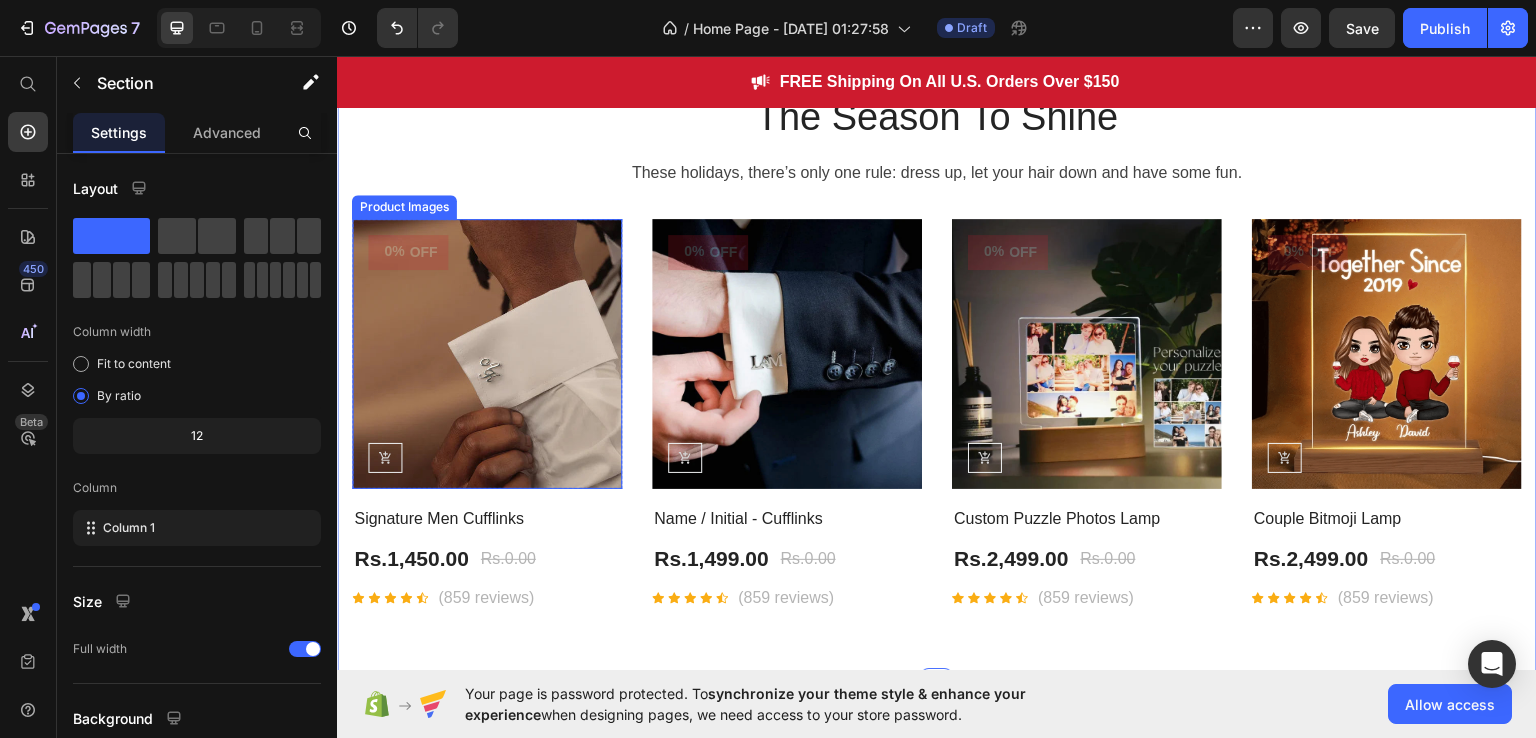 click at bounding box center (487, 353) 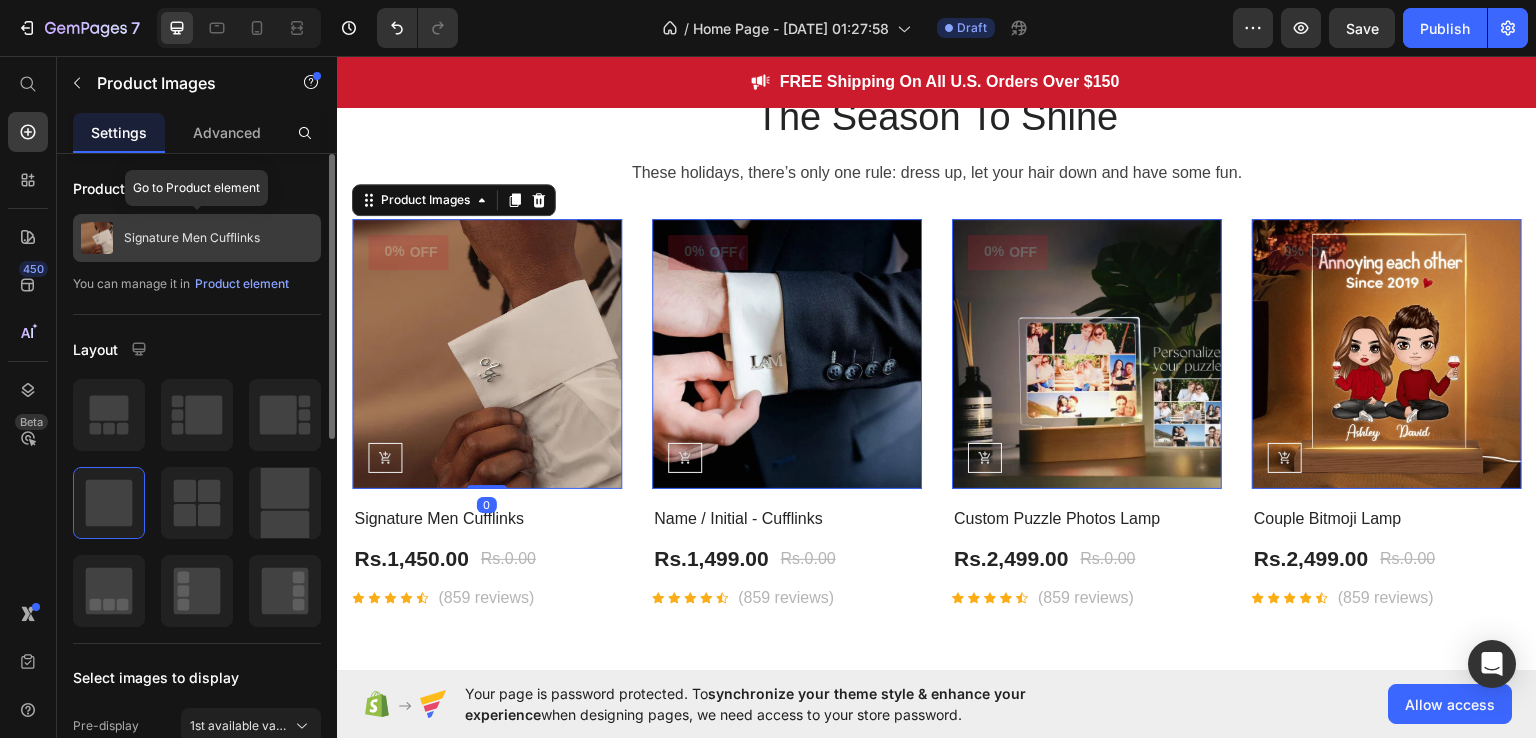click on "Signature Men Cufflinks" at bounding box center (192, 238) 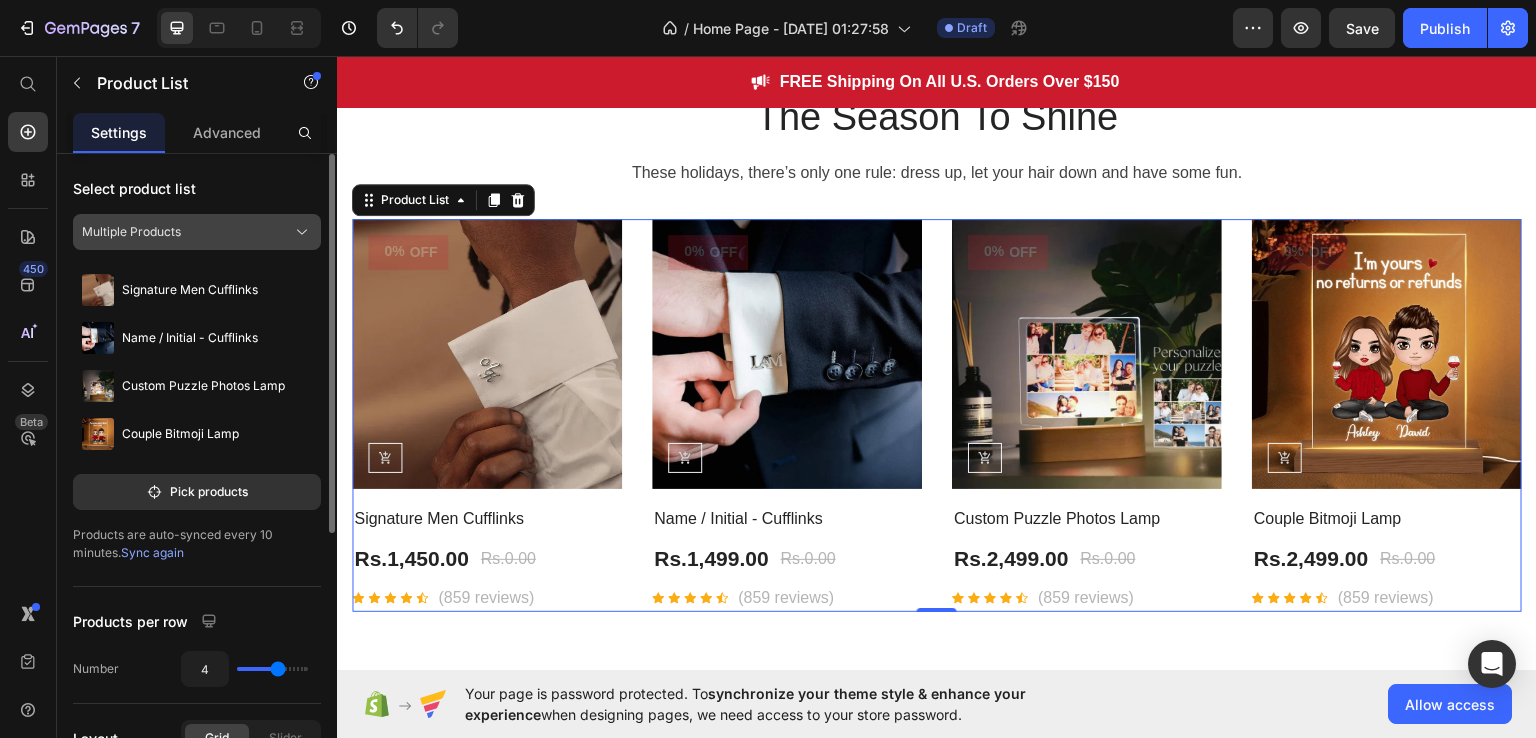 click on "Multiple Products" 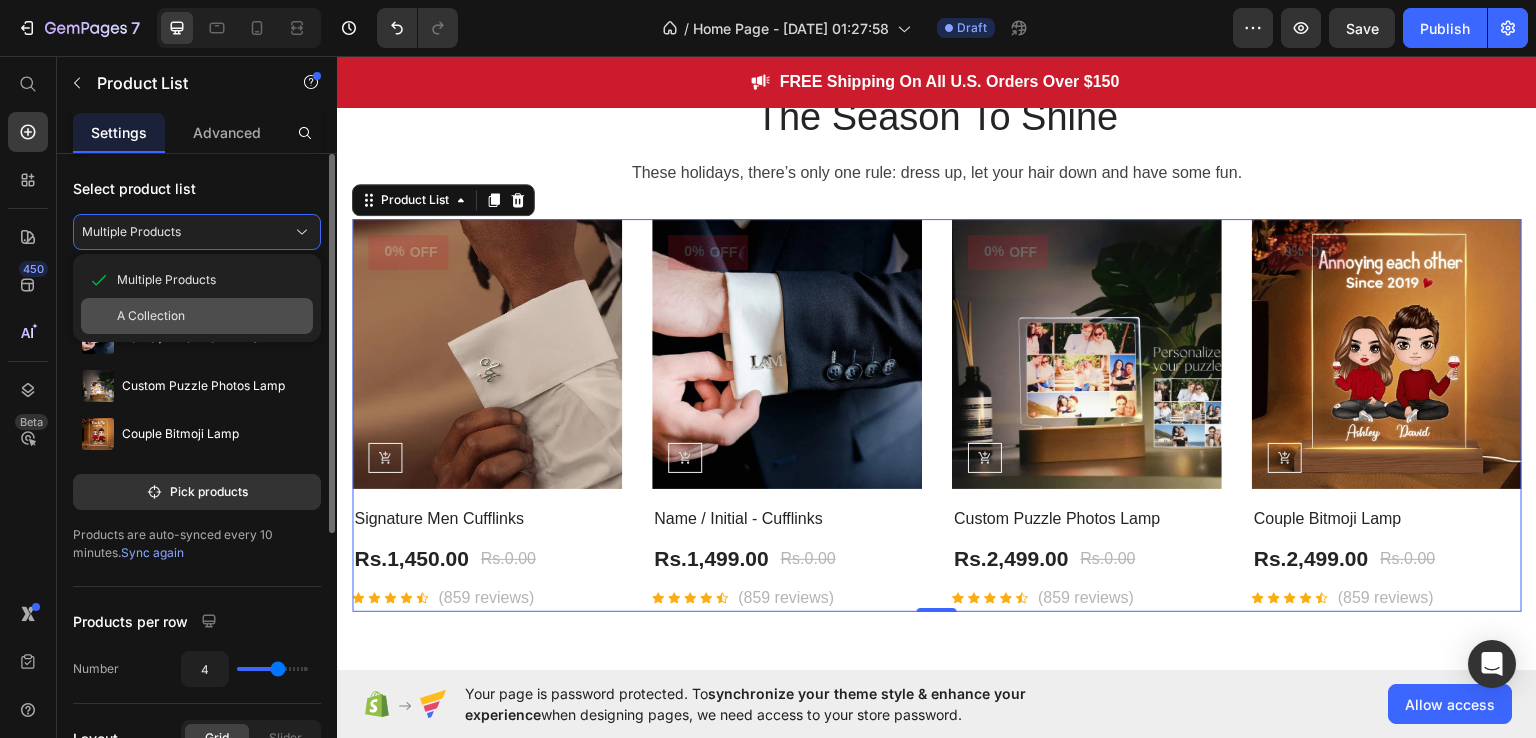 click on "A Collection" at bounding box center [151, 316] 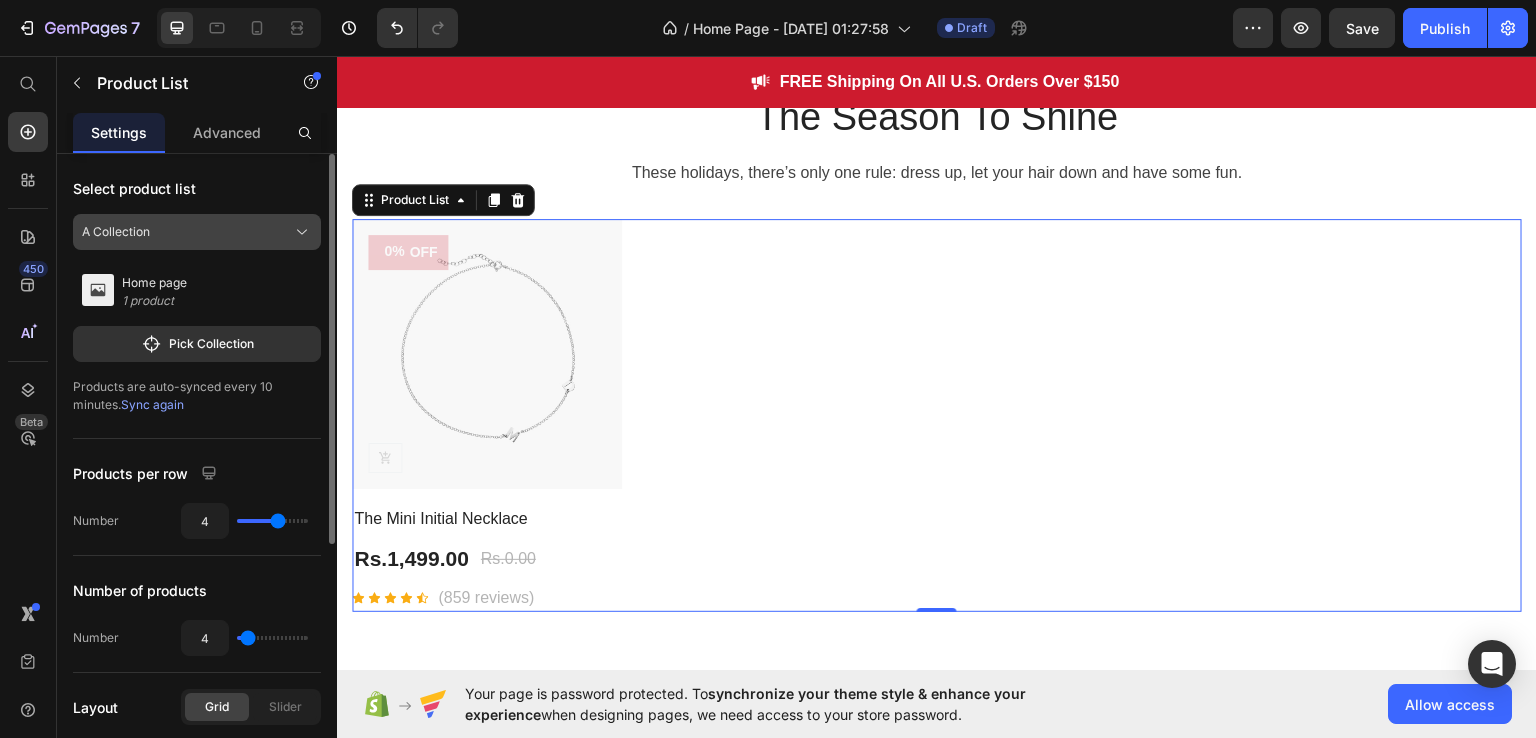 click on "A Collection" at bounding box center (197, 232) 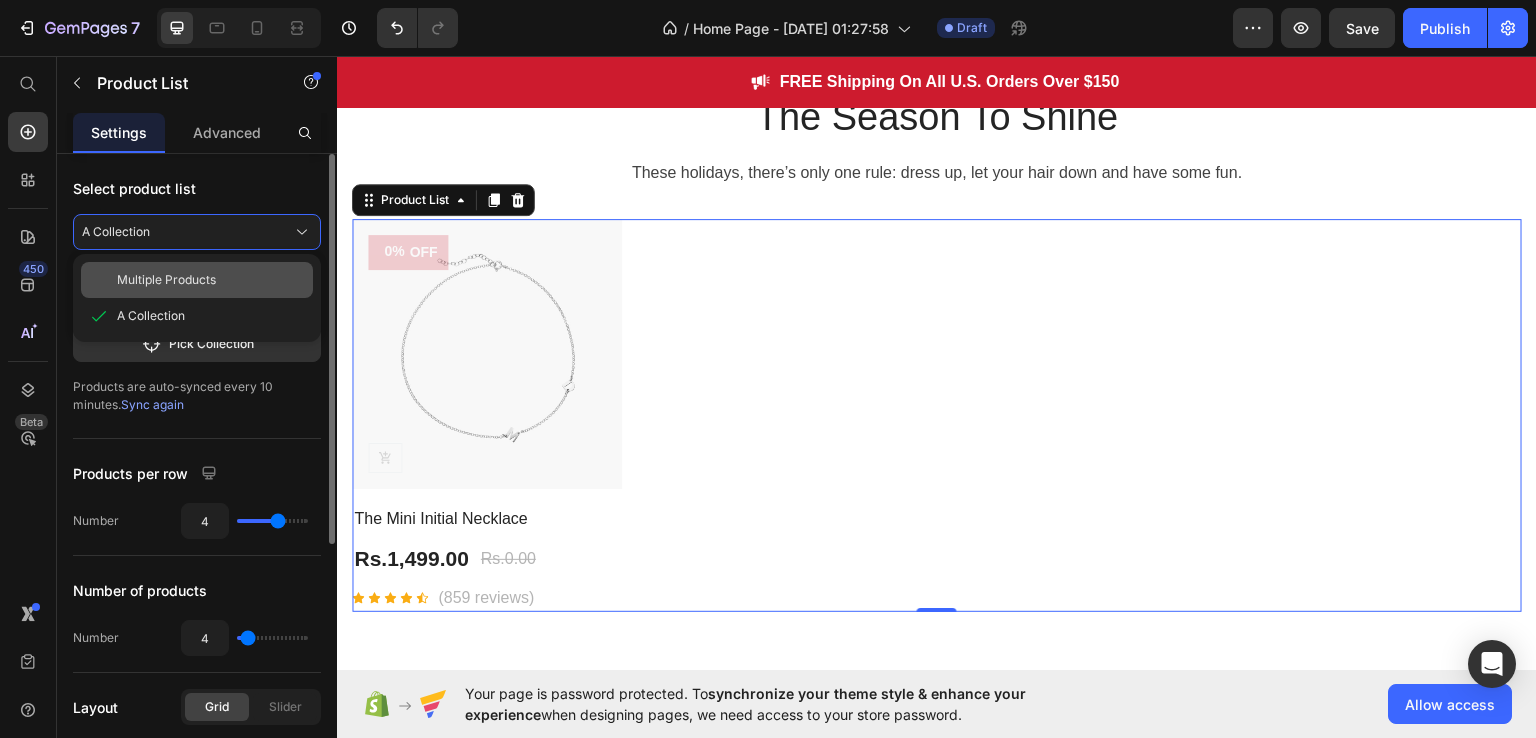 click on "Multiple Products" at bounding box center [166, 280] 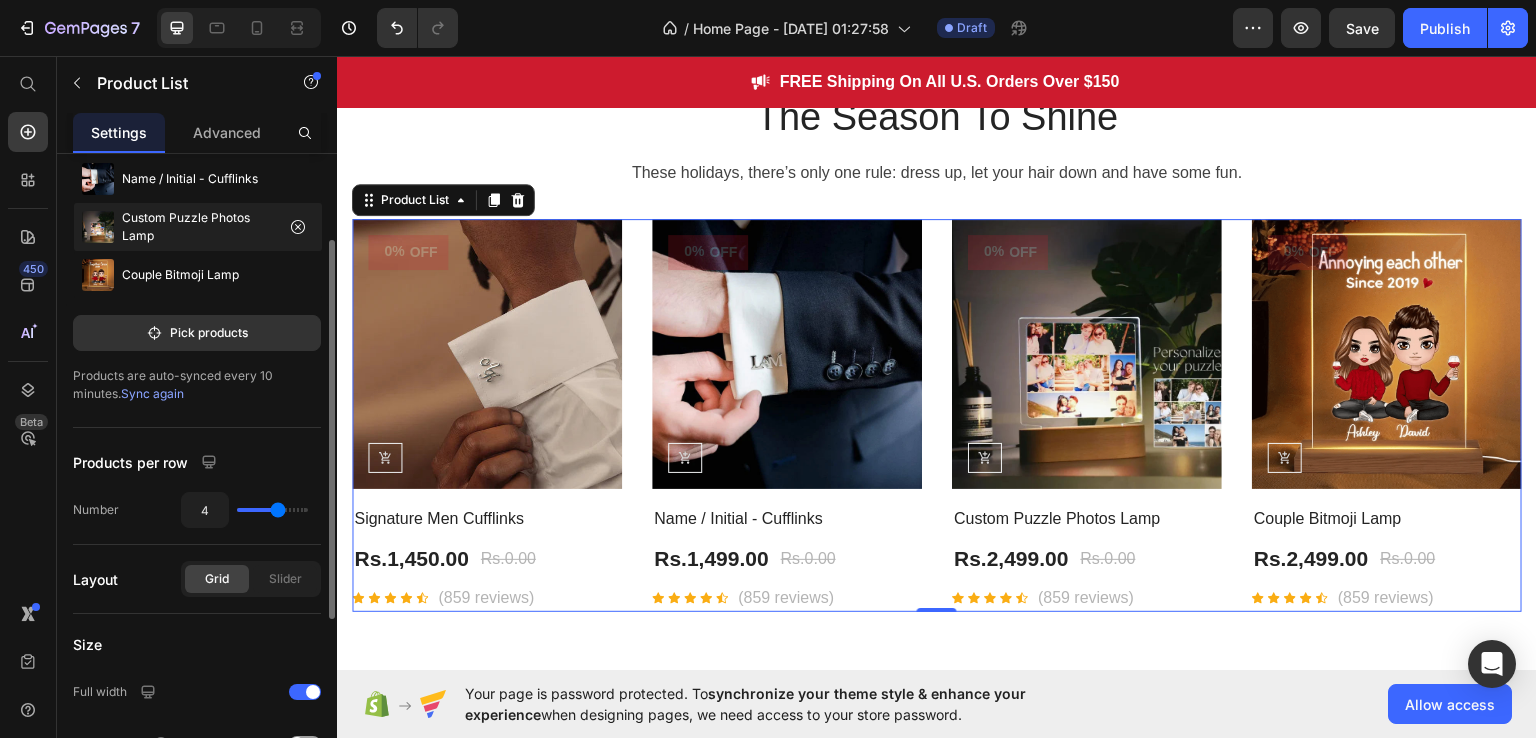 scroll, scrollTop: 146, scrollLeft: 0, axis: vertical 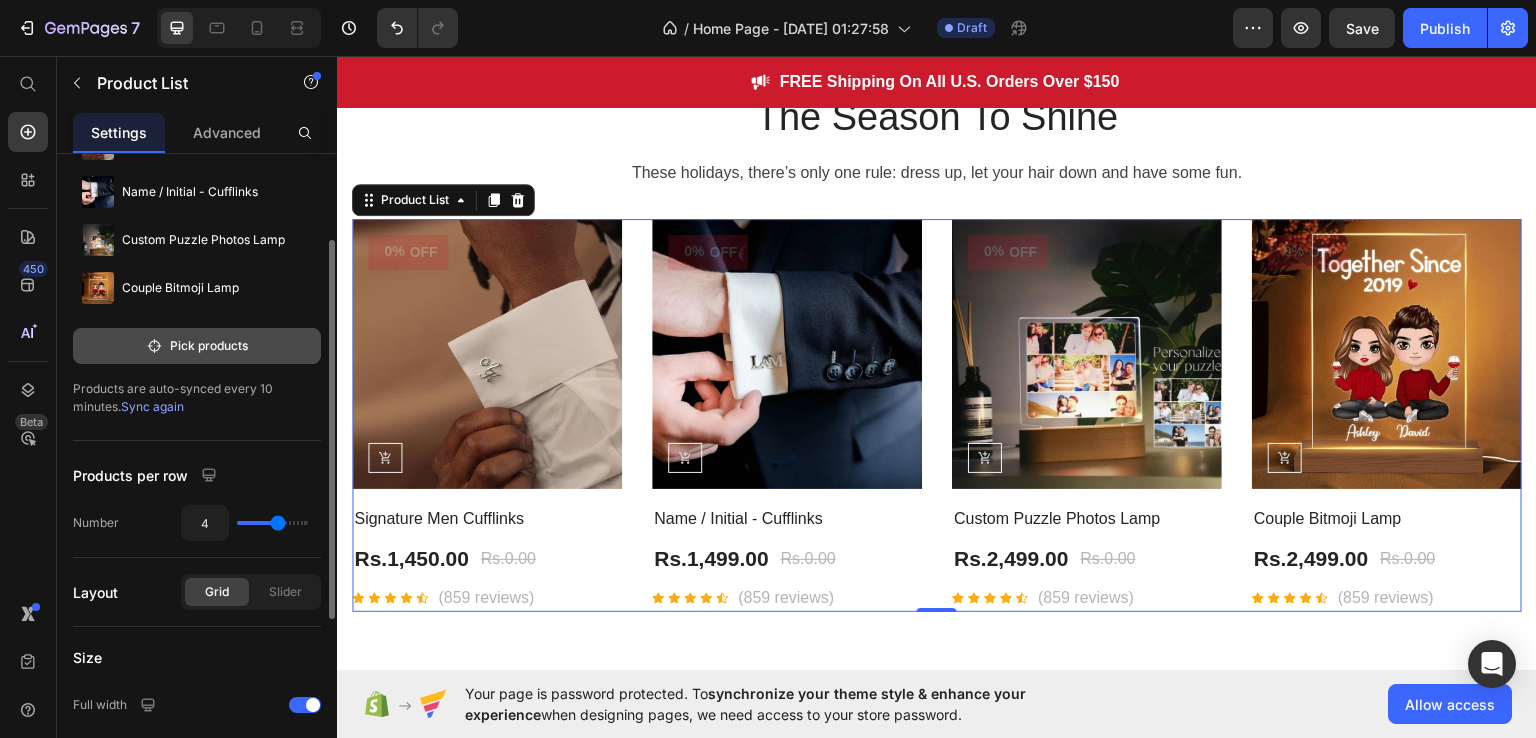click on "Pick products" at bounding box center [197, 346] 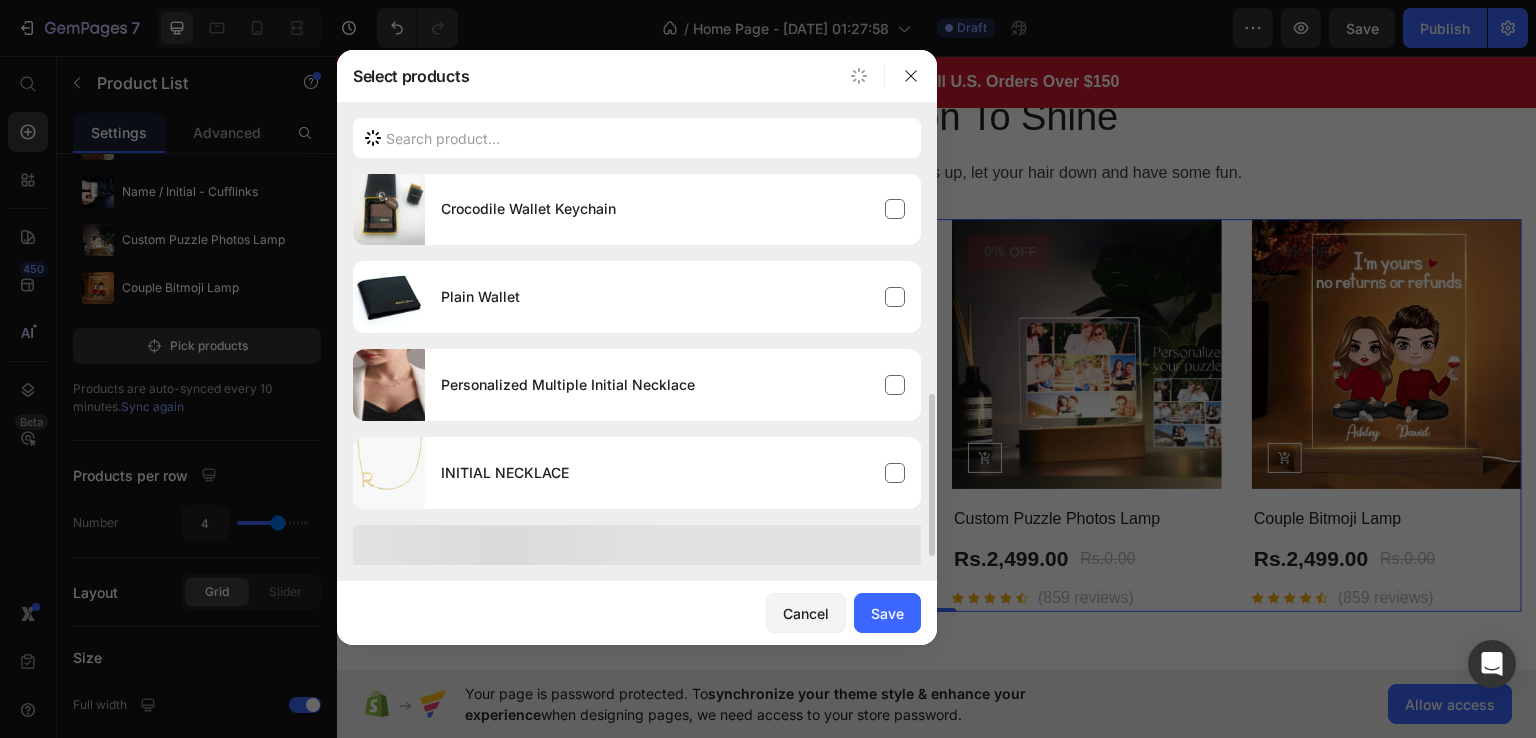 scroll, scrollTop: 548, scrollLeft: 0, axis: vertical 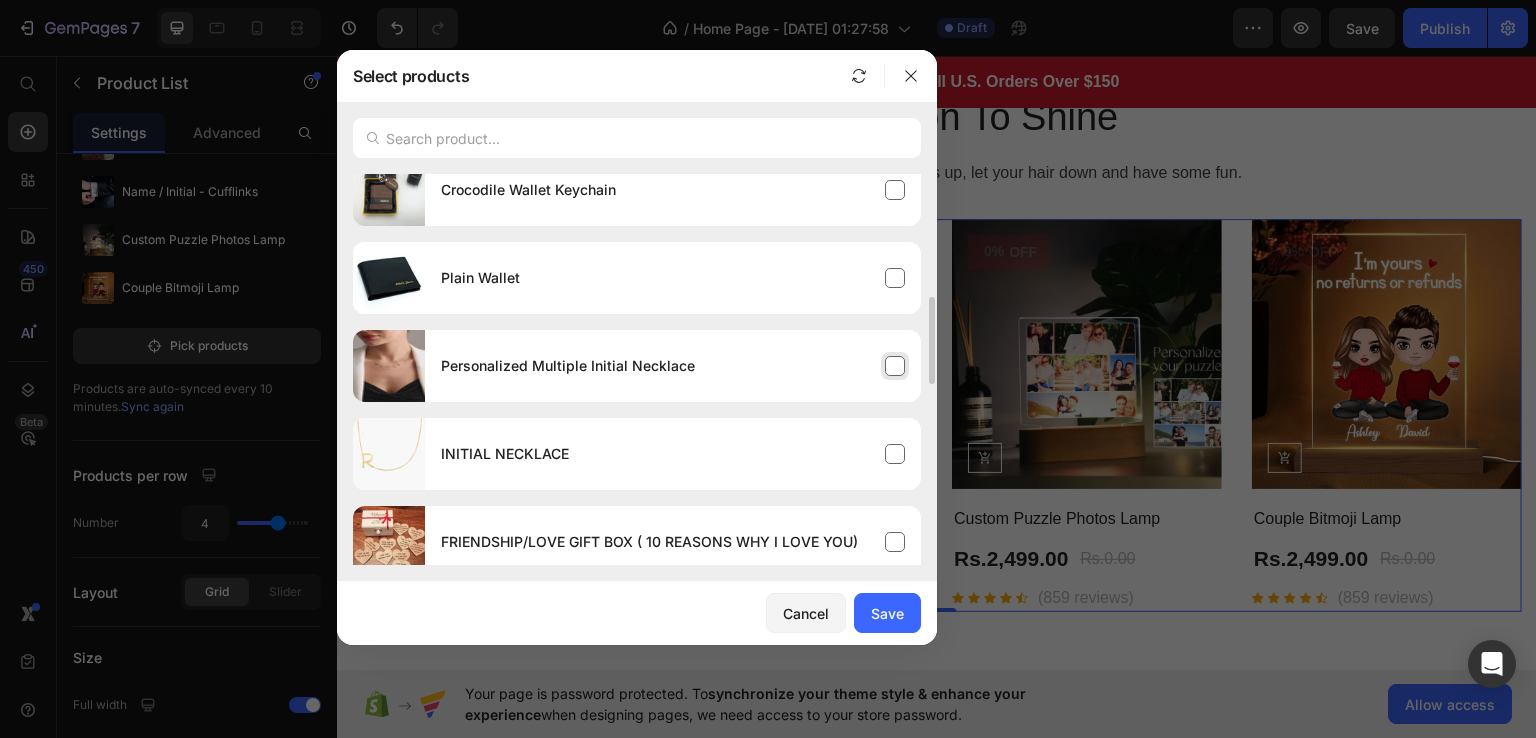 click on "Personalized Multiple Initial Necklace" at bounding box center [673, 366] 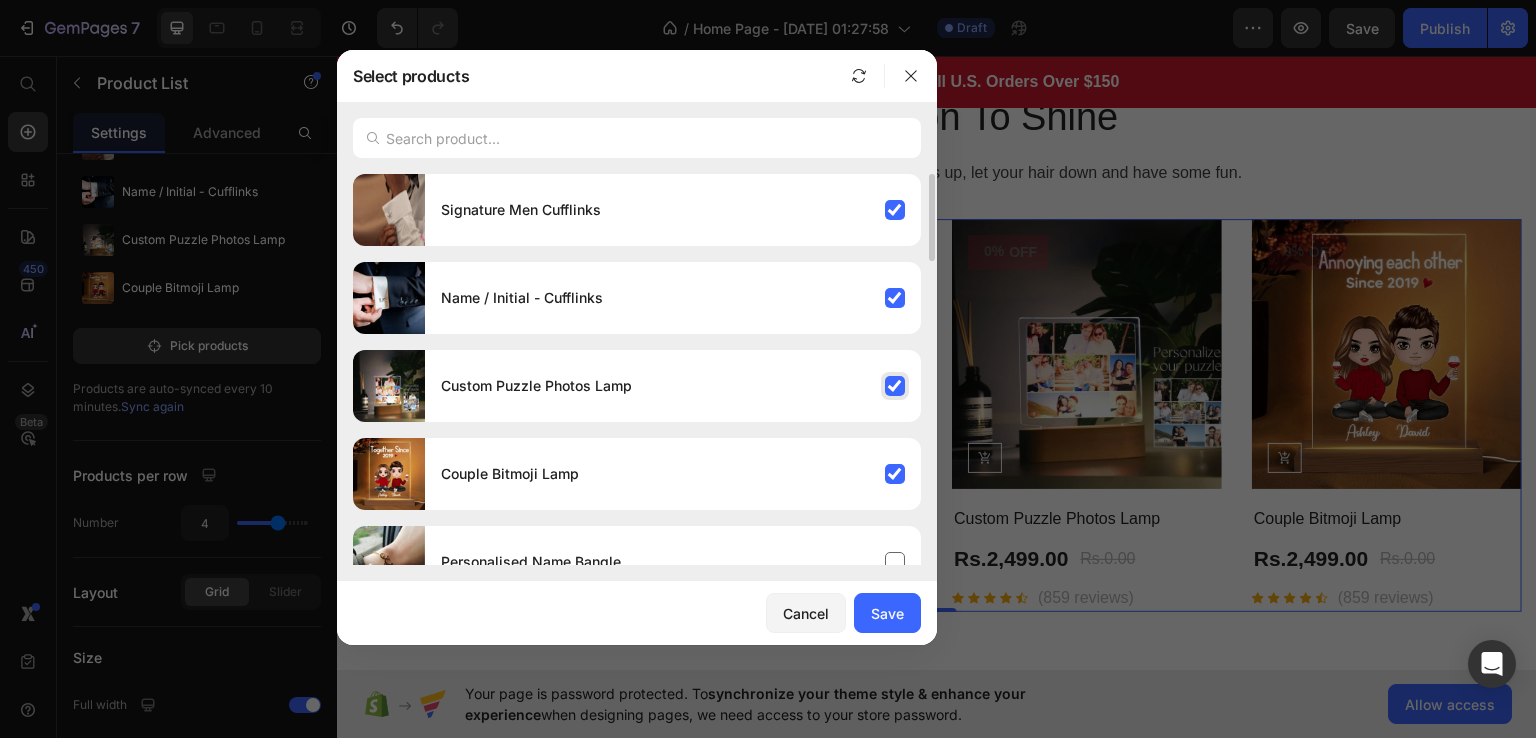 scroll, scrollTop: 0, scrollLeft: 0, axis: both 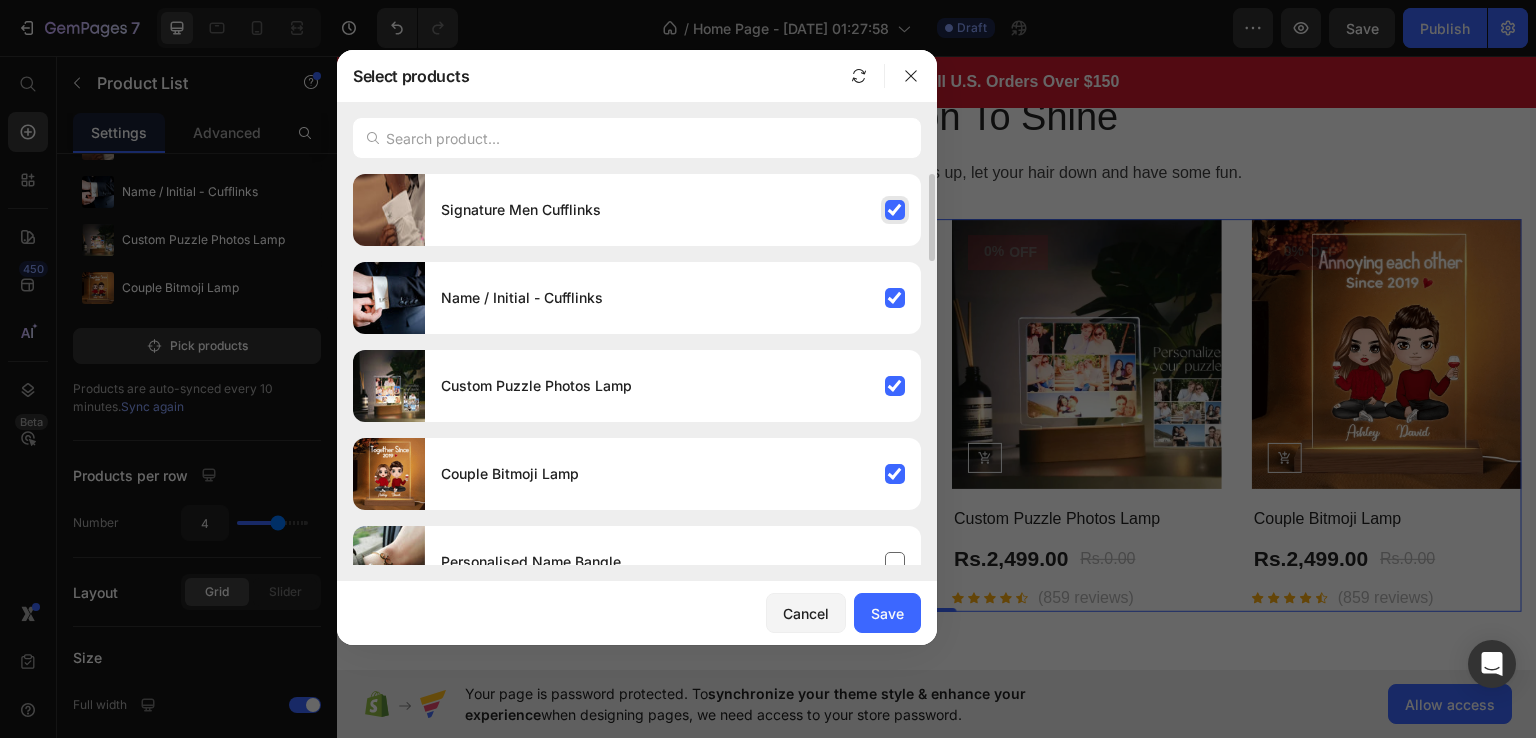 click on "Signature Men Cufflinks" at bounding box center [673, 210] 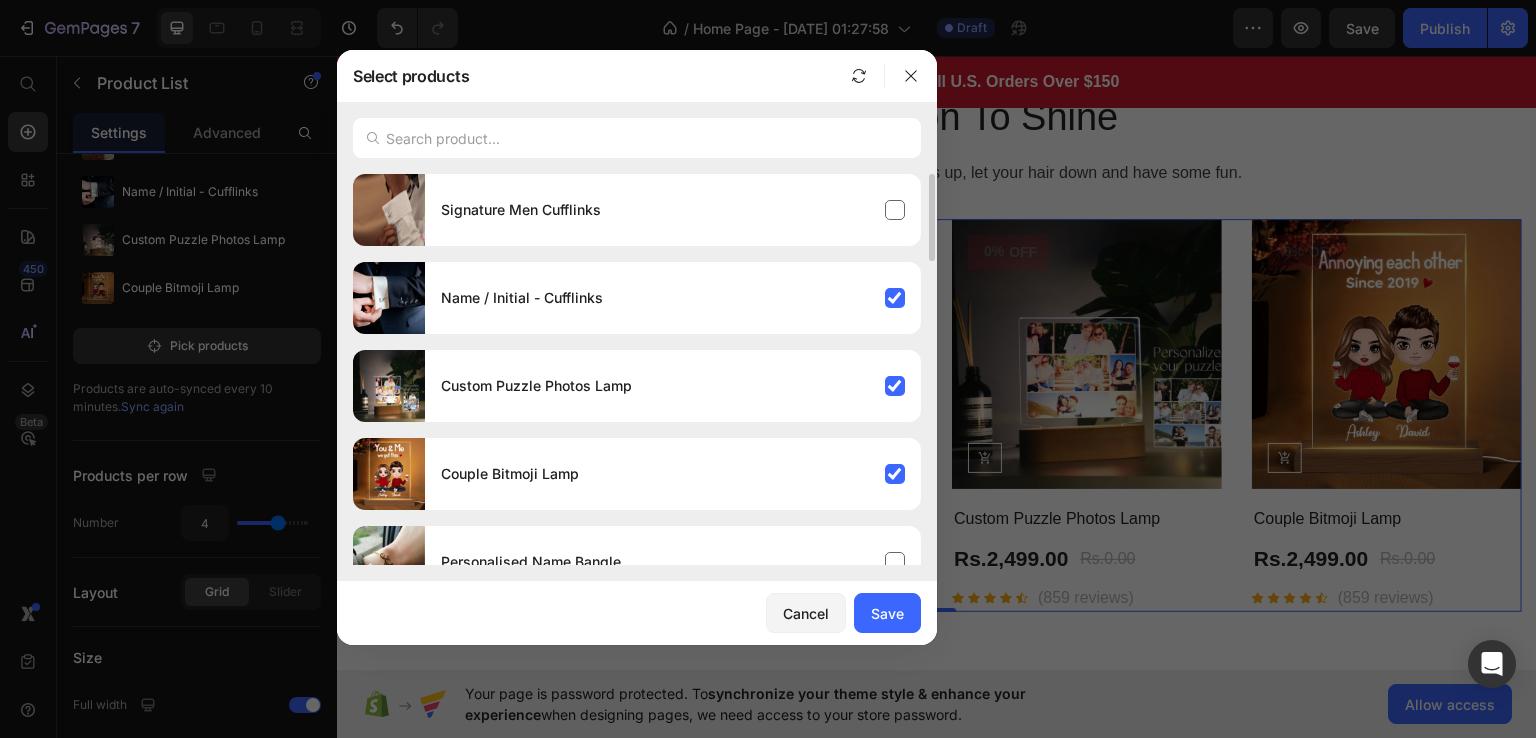 click on "Signature Men Cufflinks Name / Initial - Cufflinks Custom Puzzle Photos Lamp Couple Bitmoji Lamp Personalised Name Bangle PERSONALISED ORBIT BANGLE Crocodile Wallet Keychain Plain Wallet Personalized Multiple Initial Necklace INITIAL NECKLACE FRIENDSHIP/LOVE GIFT BOX ( 10 REASONS WHY I LOVE YOU) Engraved Wooden Frame PERSONALISED LEATHER KEYCHAIN Drive Safe Keychain Pearl Name necklace Arabic name necklace customized calendar keychain Stylo Necklace Tiny initial Necklace Personalized Custom Mellow Pearl Name Necklace" at bounding box center (637, 1046) 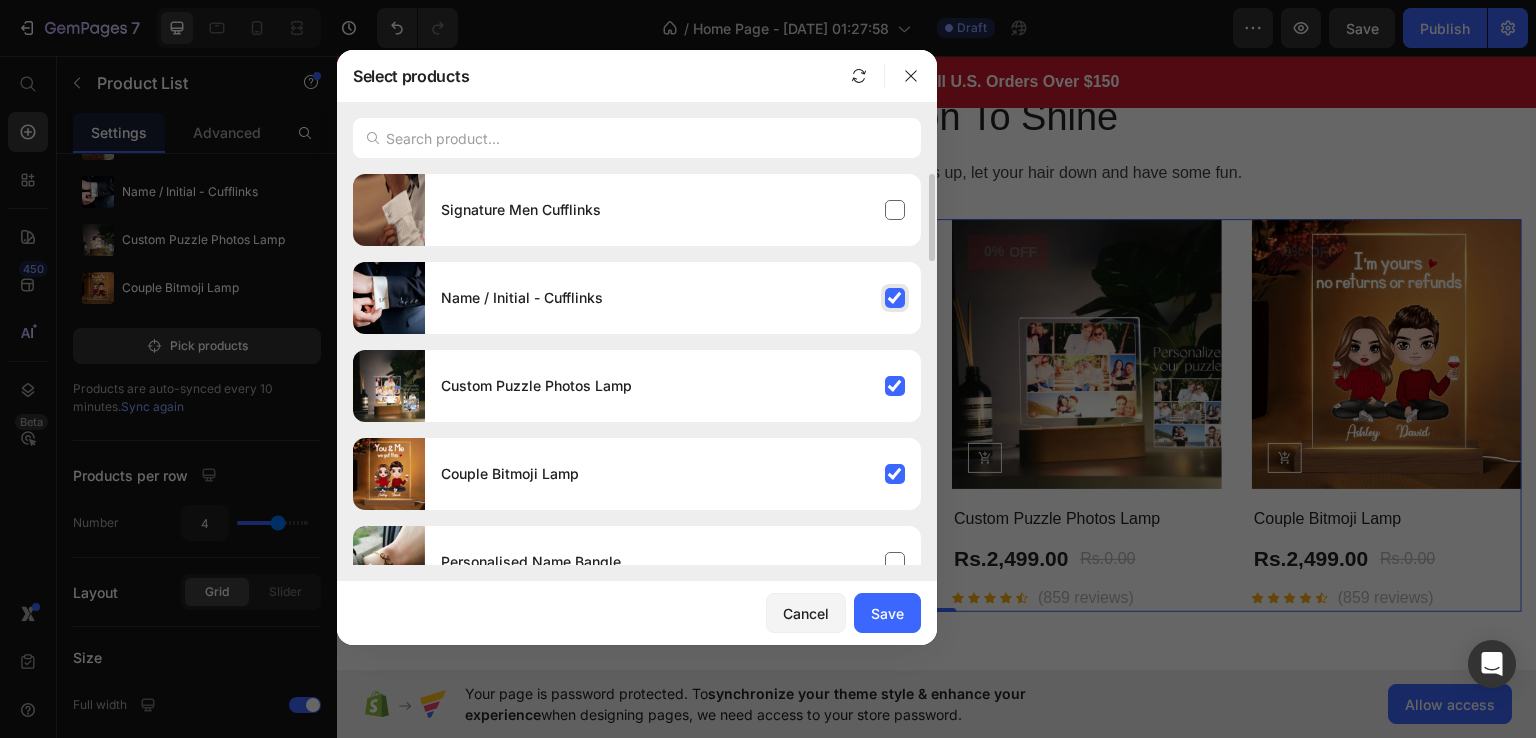 click on "Name / Initial - Cufflinks" at bounding box center (673, 298) 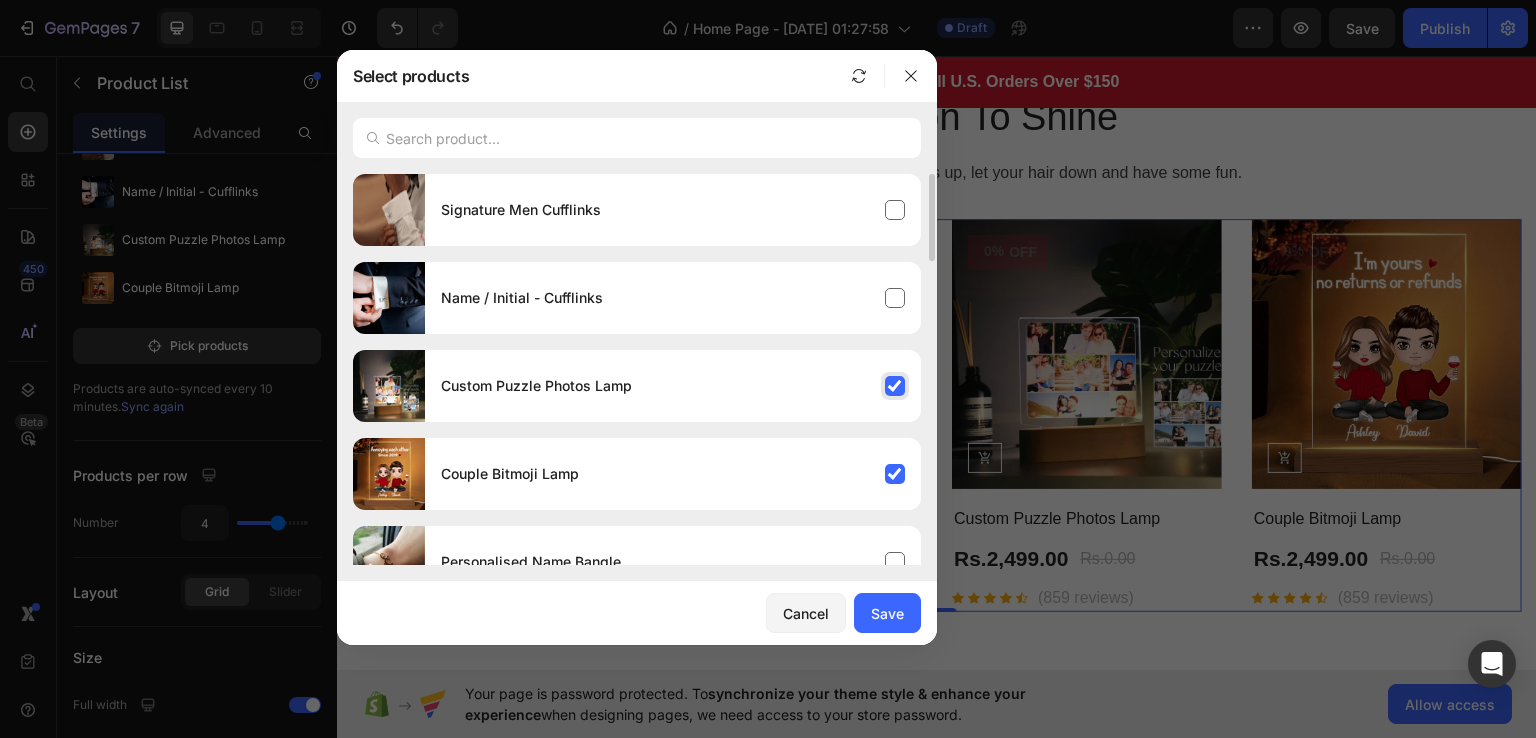 click on "Custom Puzzle Photos Lamp" at bounding box center [673, 386] 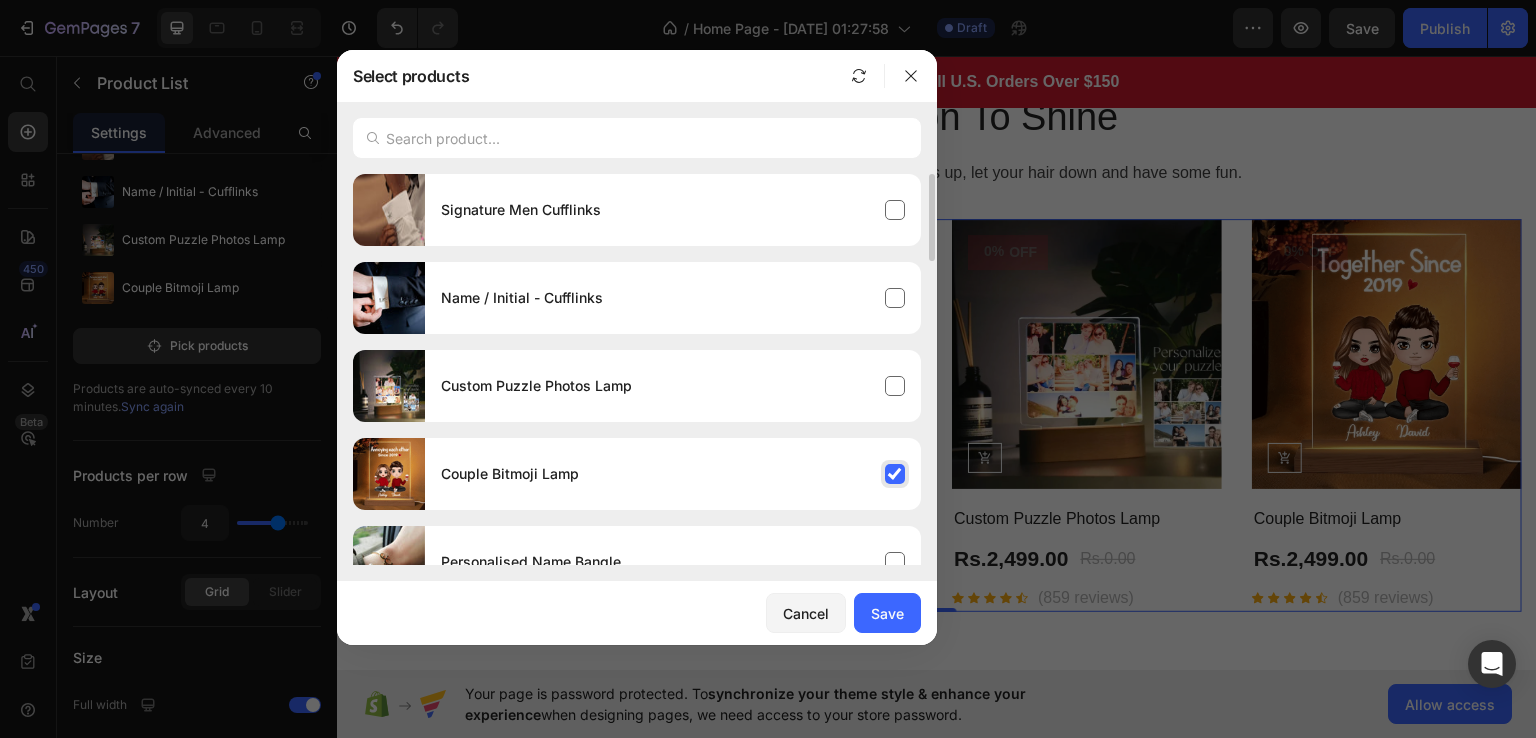 click on "Couple Bitmoji Lamp" at bounding box center [673, 474] 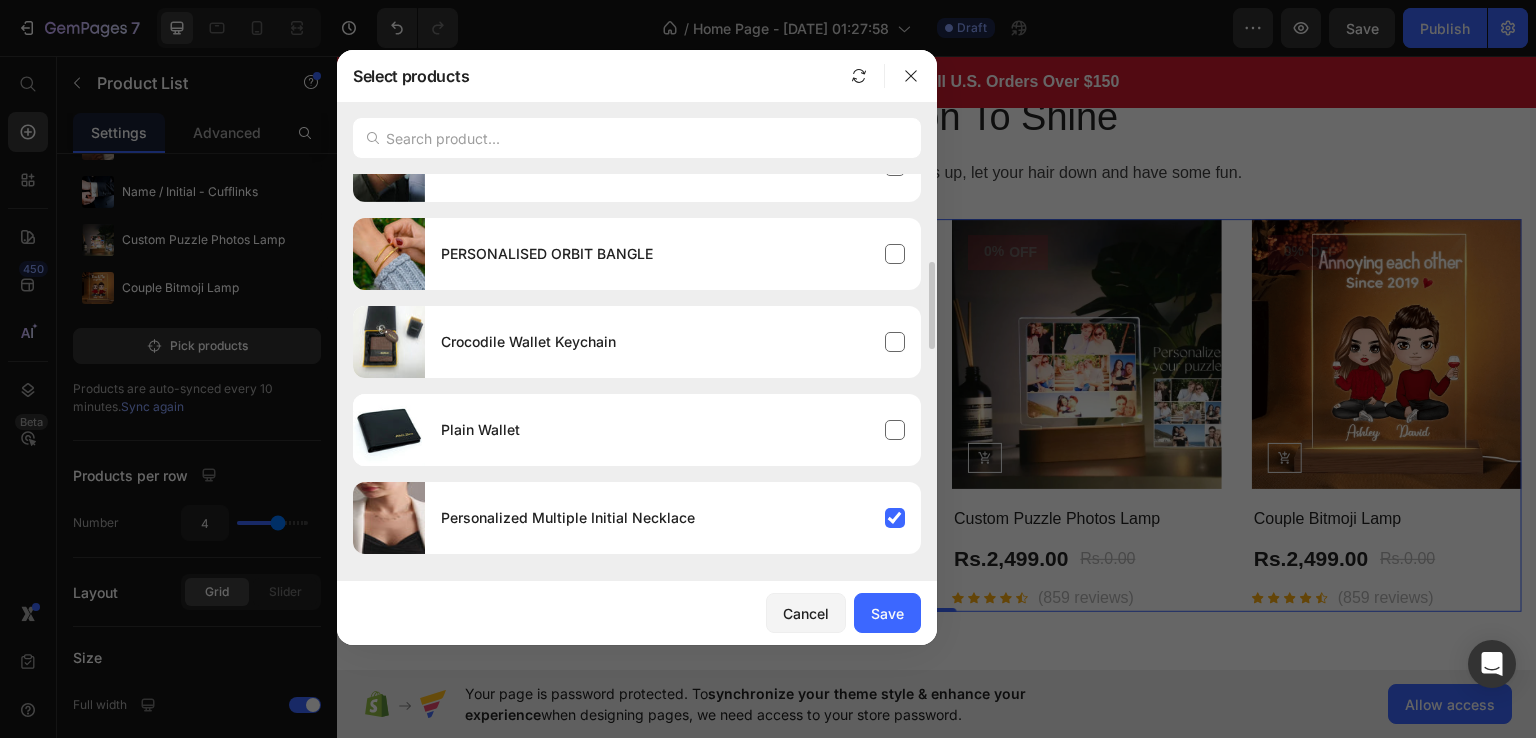 scroll, scrollTop: 396, scrollLeft: 0, axis: vertical 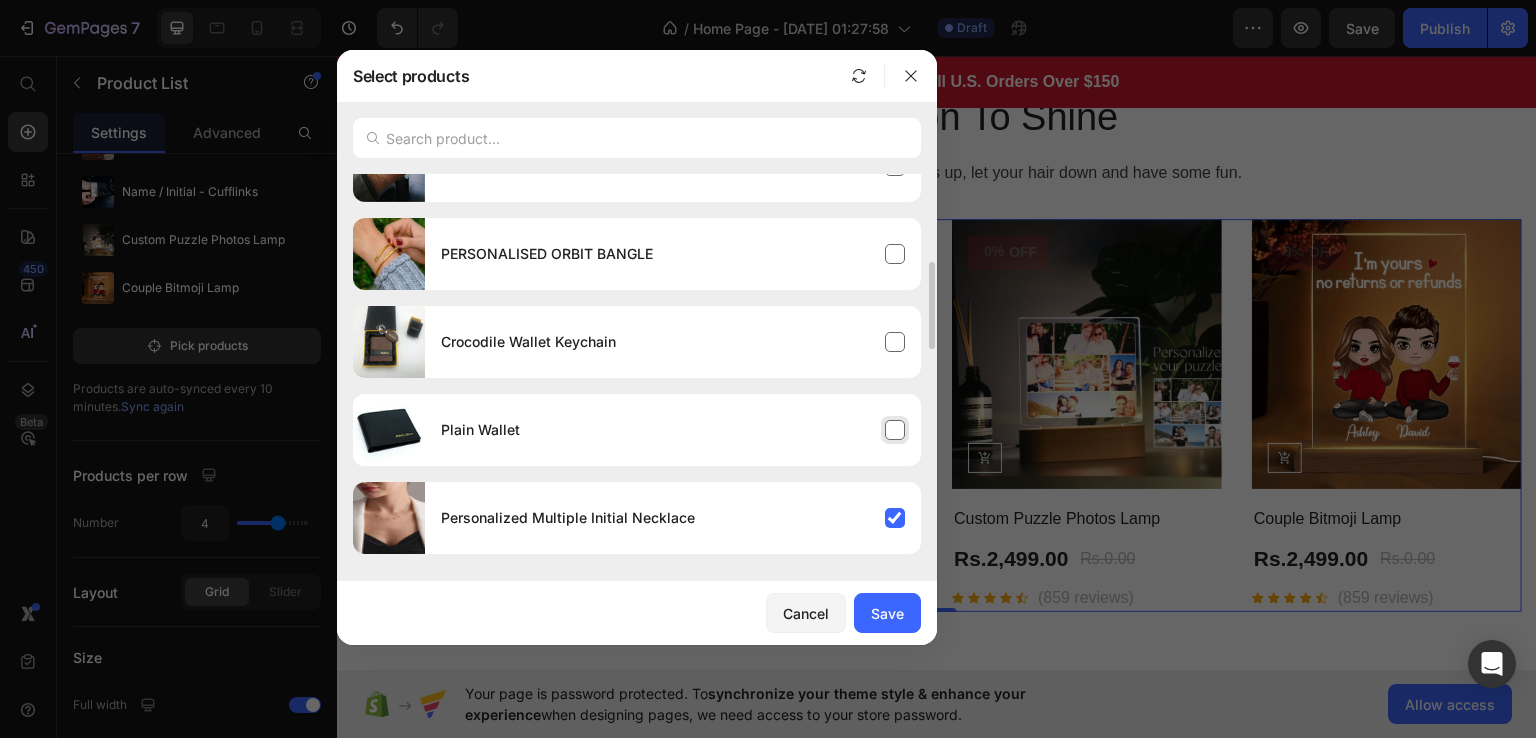 click on "Plain Wallet" at bounding box center (673, 430) 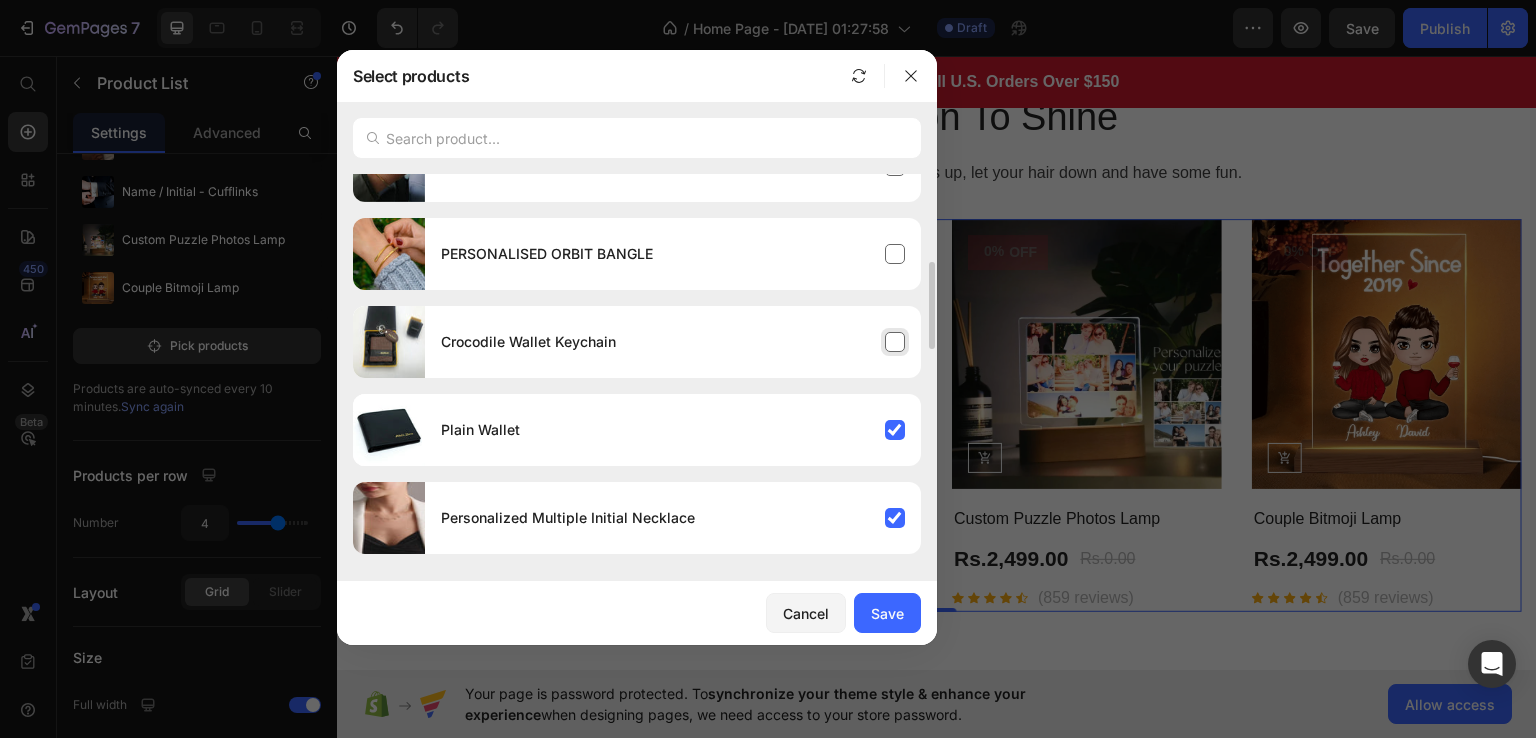 click on "Crocodile Wallet Keychain" at bounding box center (673, 342) 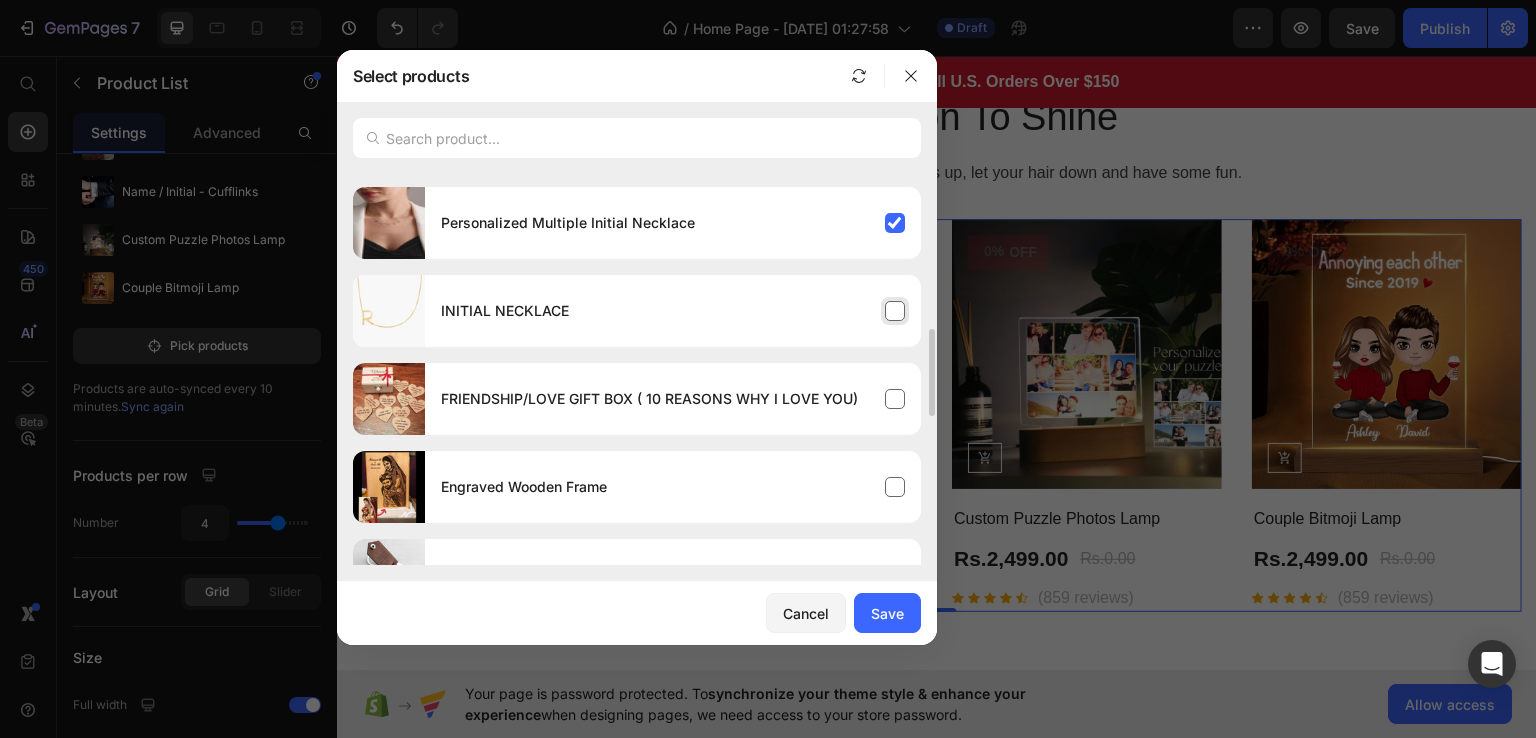 click on "INITIAL NECKLACE" at bounding box center (673, 311) 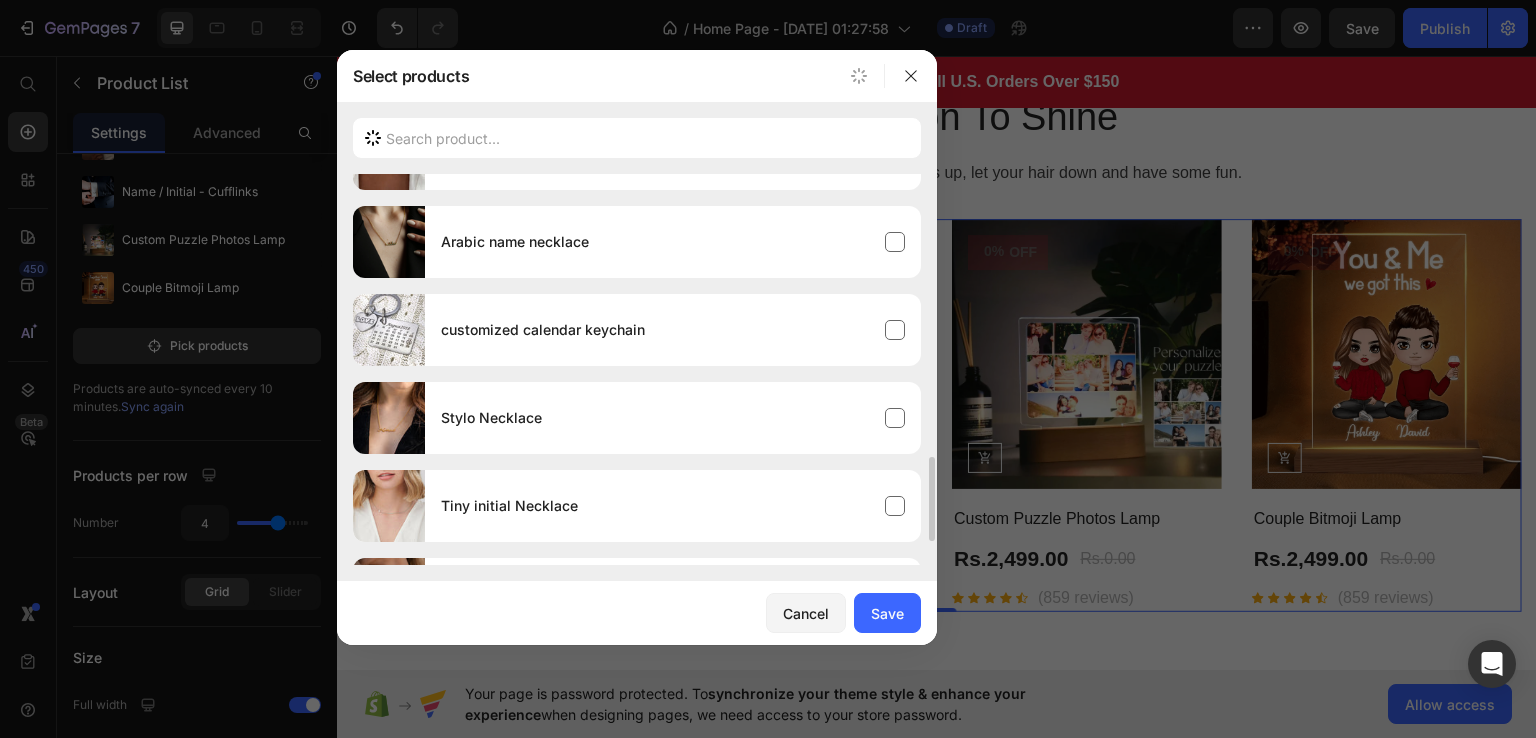 scroll, scrollTop: 1296, scrollLeft: 0, axis: vertical 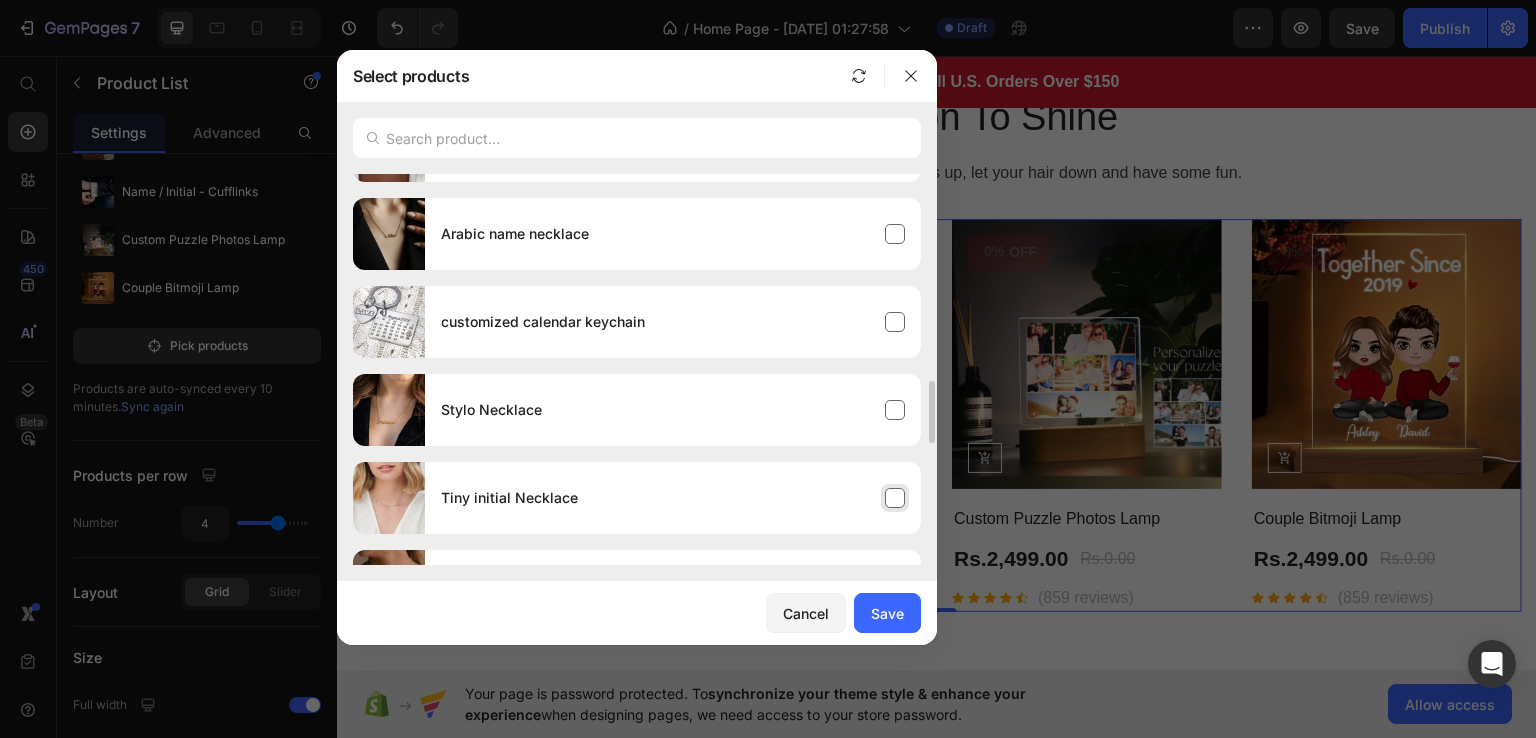 click on "Tiny initial Necklace" at bounding box center [673, 498] 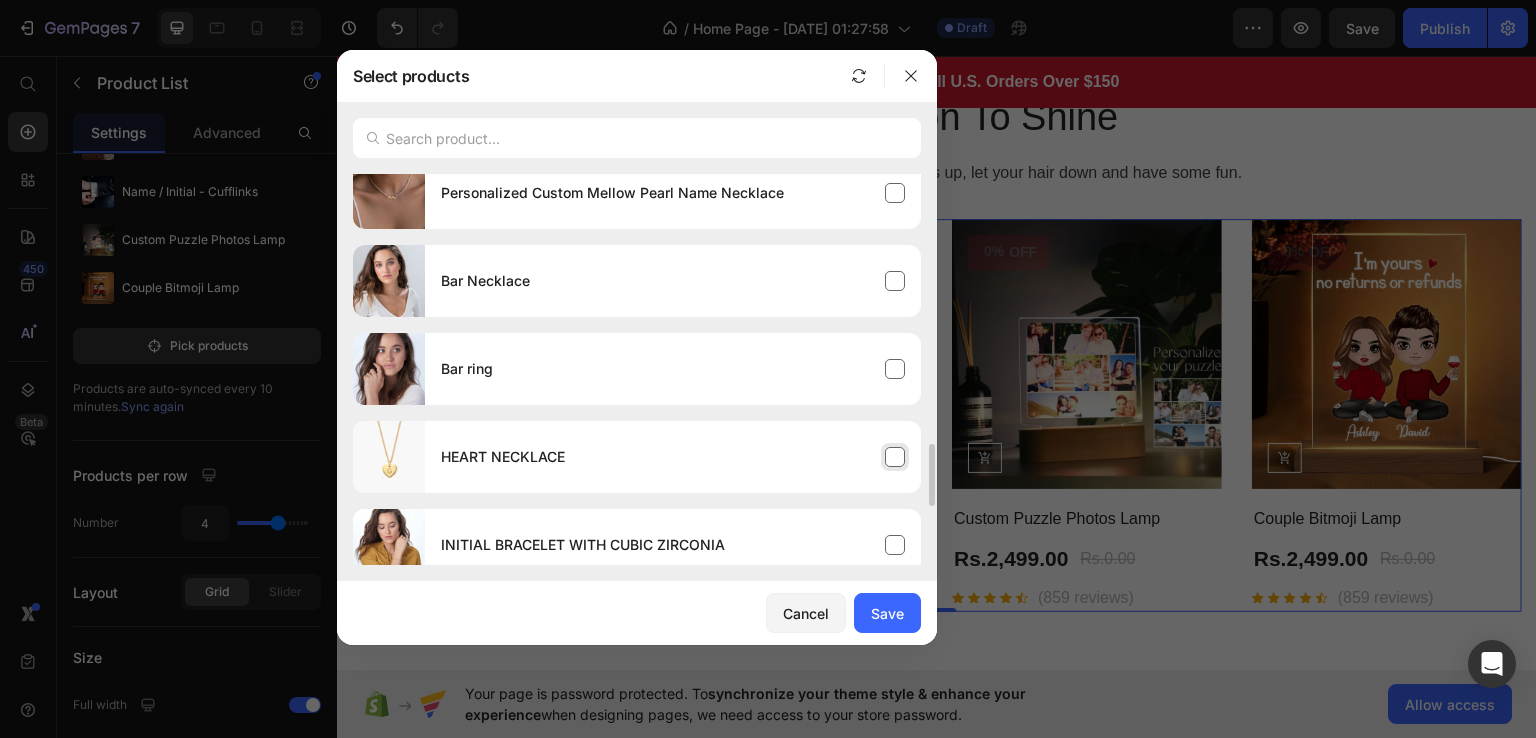click on "HEART NECKLACE" at bounding box center [673, 457] 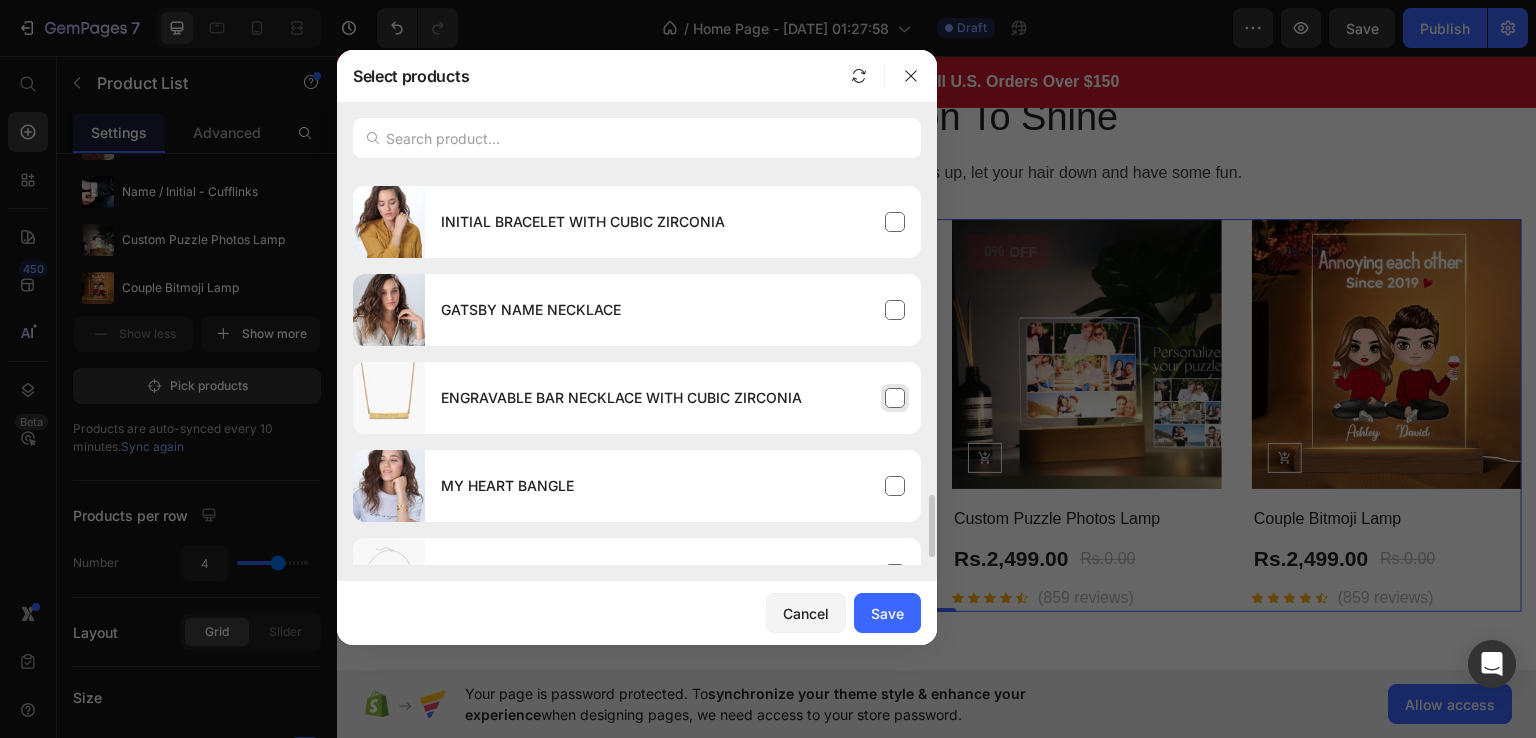 click on "ENGRAVABLE BAR NECKLACE WITH CUBIC ZIRCONIA" at bounding box center [621, 398] 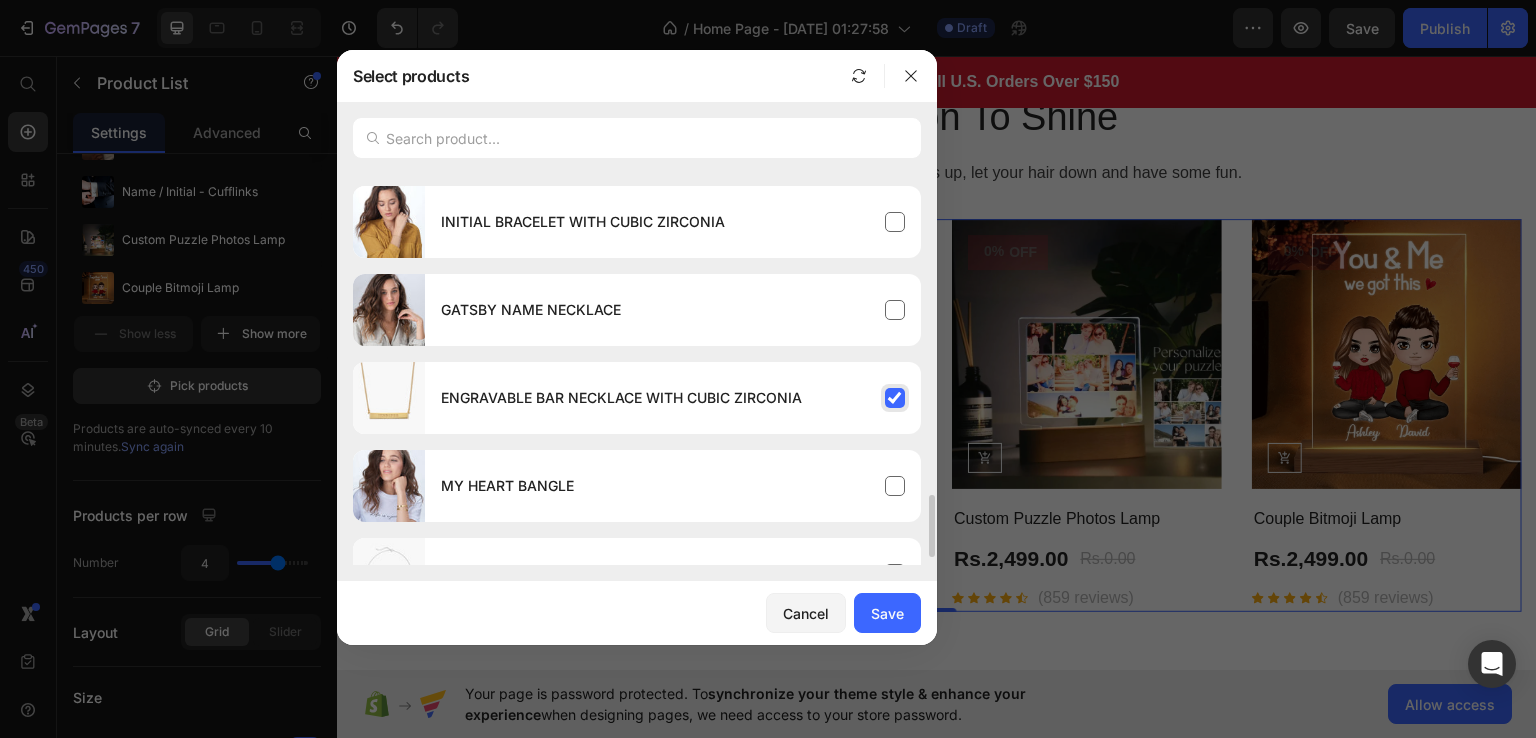 scroll, scrollTop: 2056, scrollLeft: 0, axis: vertical 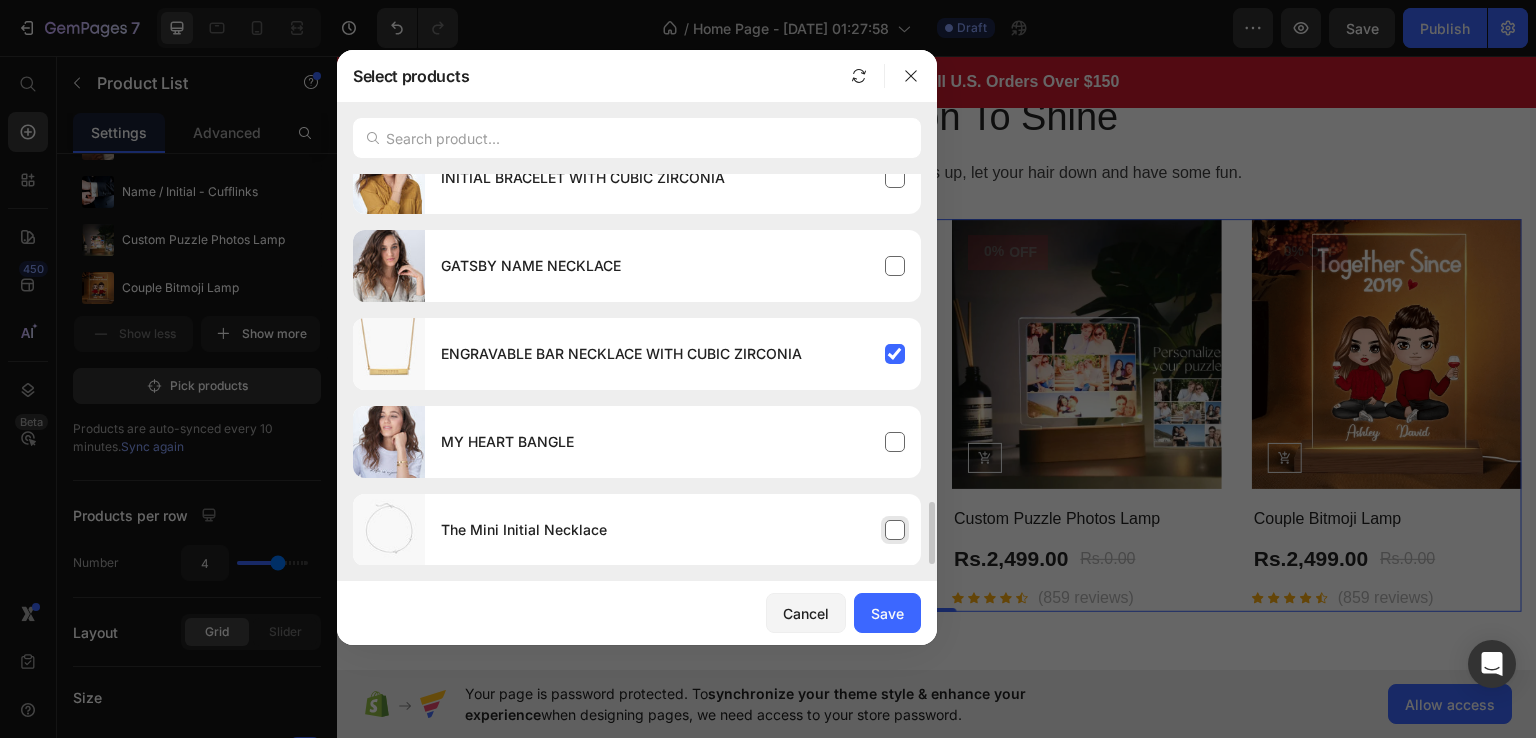 click on "The Mini Initial Necklace" at bounding box center [673, 530] 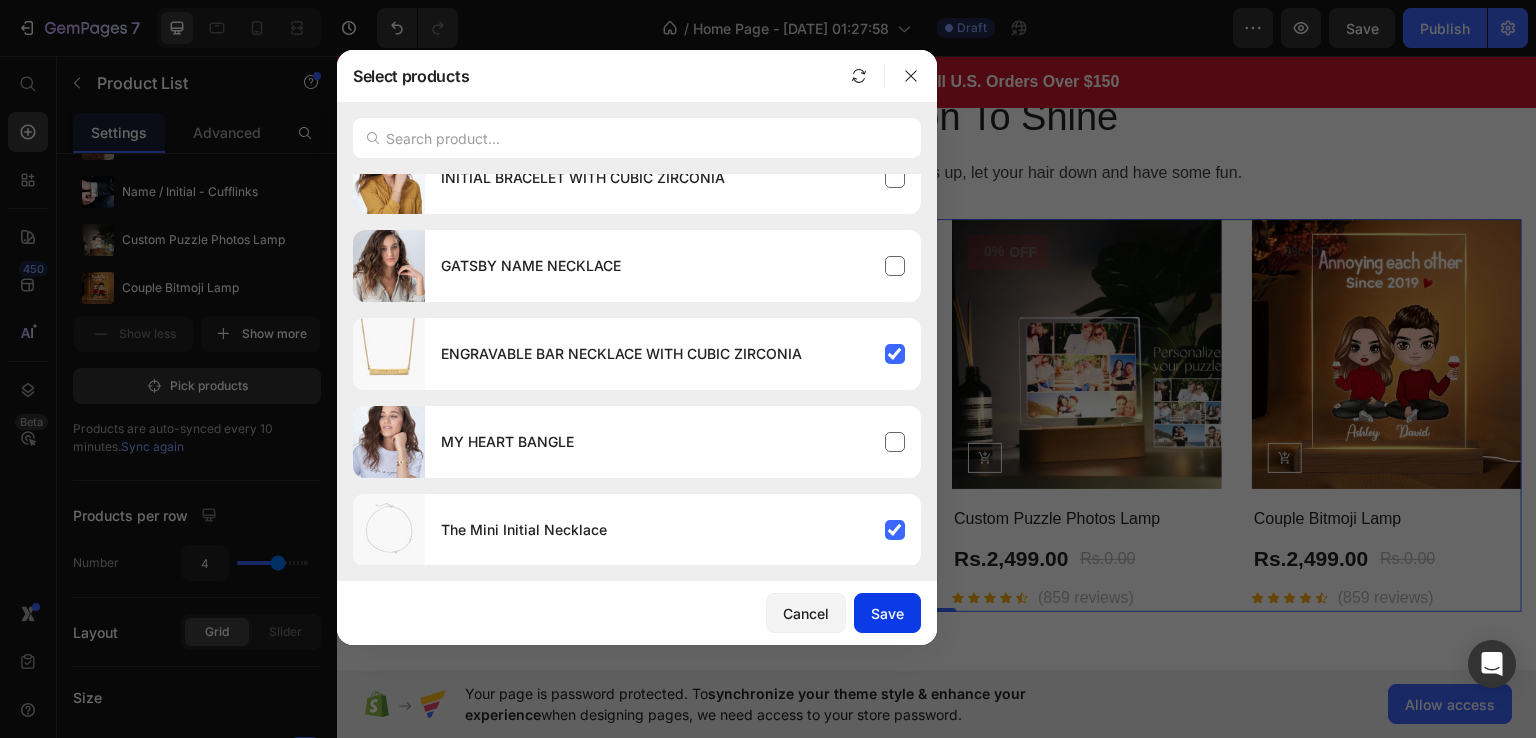 click on "Save" at bounding box center [887, 613] 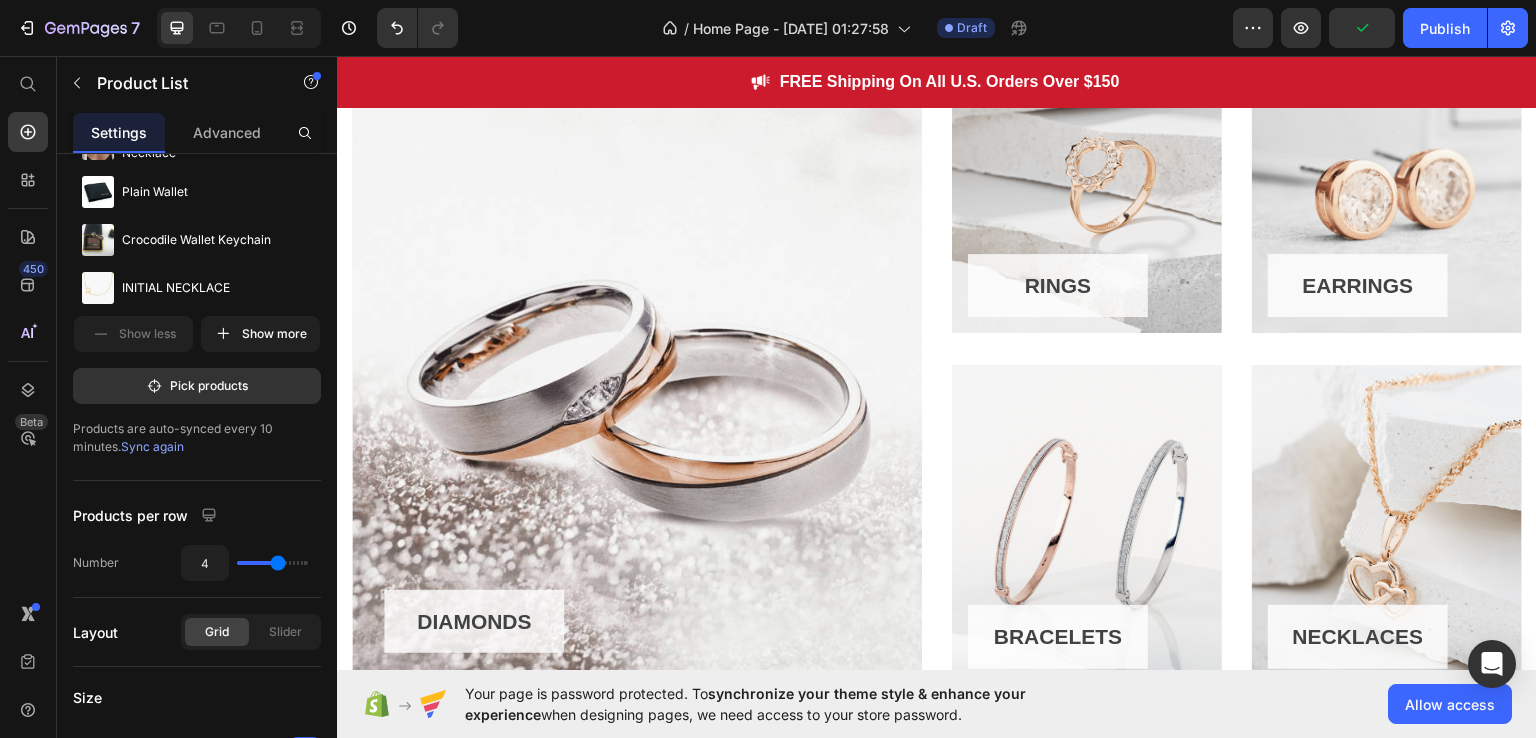 scroll, scrollTop: 1908, scrollLeft: 0, axis: vertical 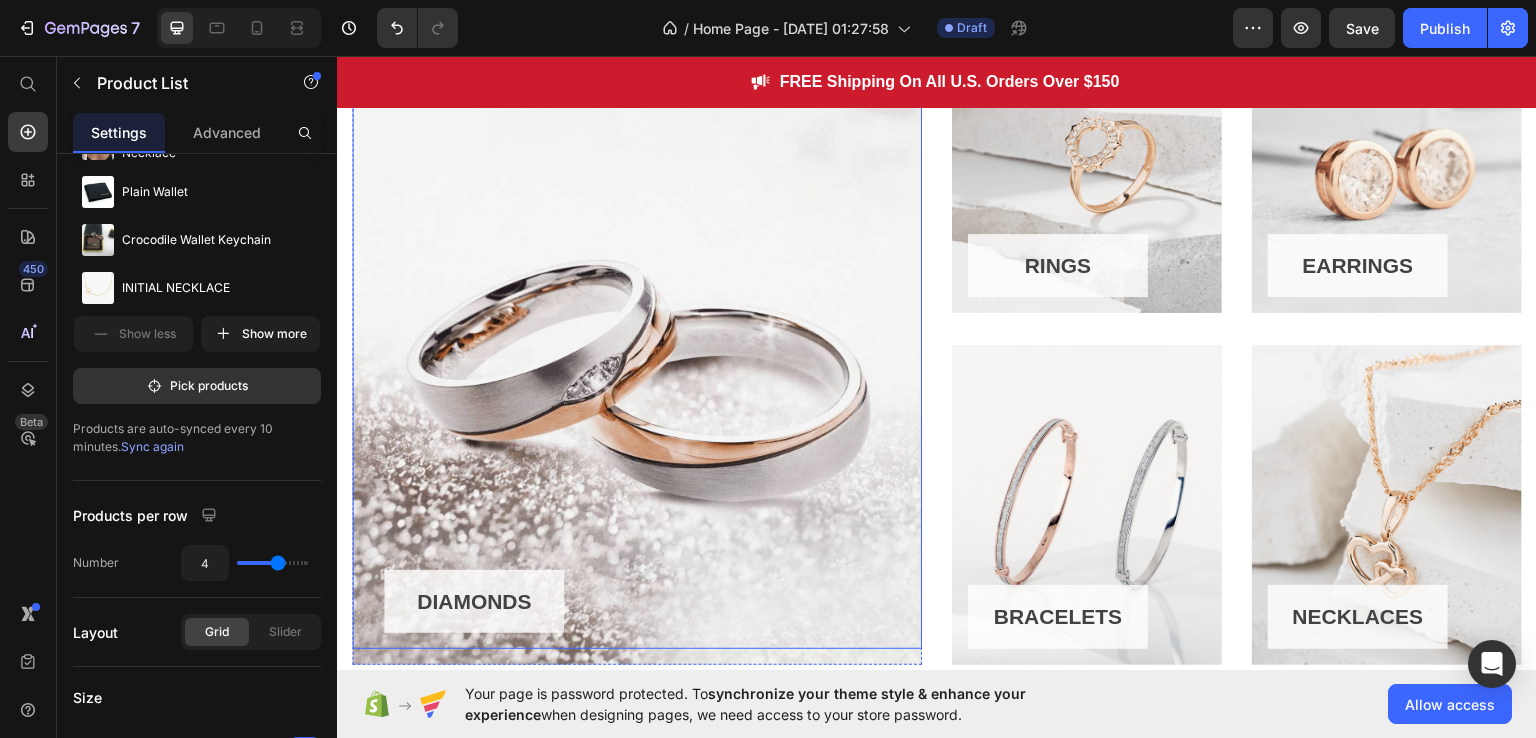 click on "DIAMONDS Button Row" at bounding box center (637, 321) 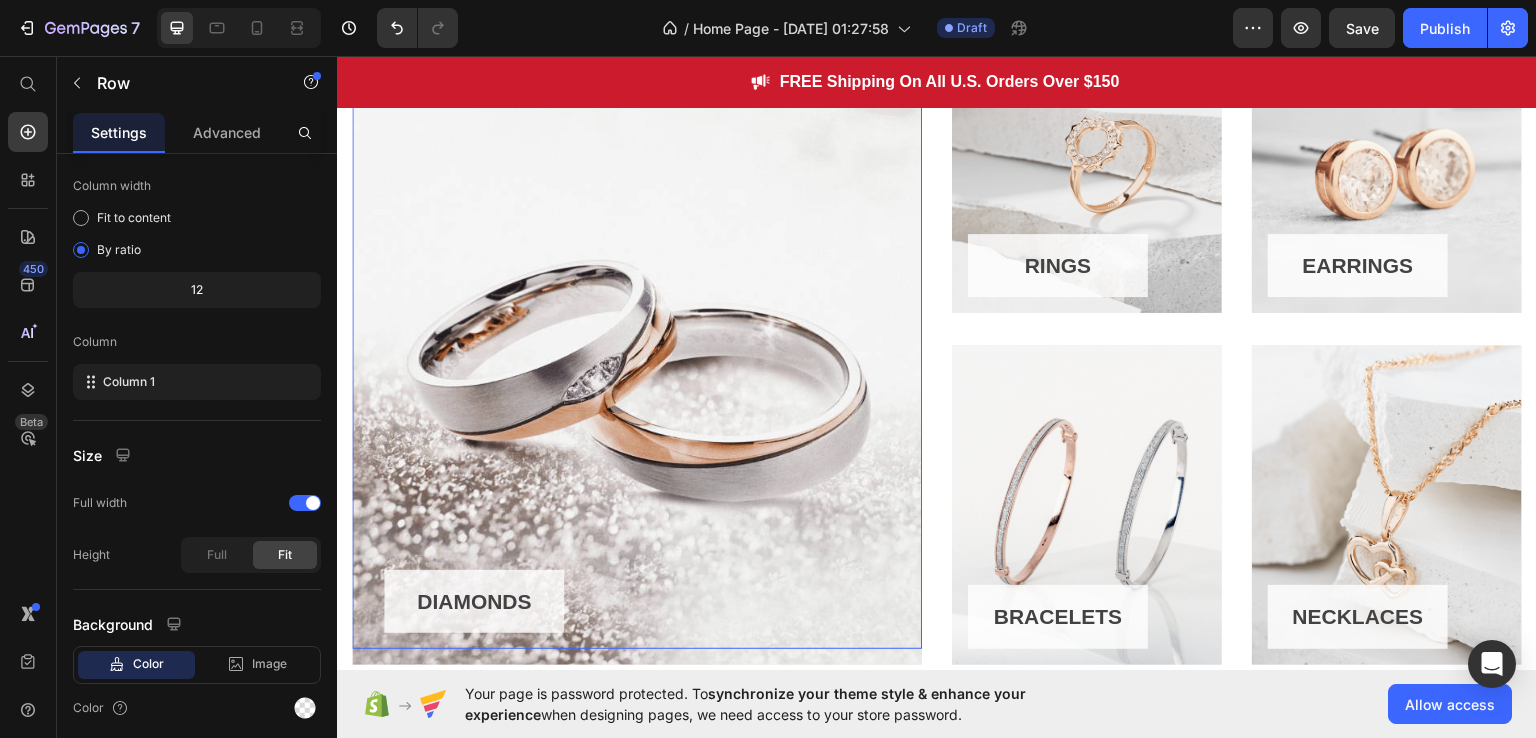 scroll, scrollTop: 0, scrollLeft: 0, axis: both 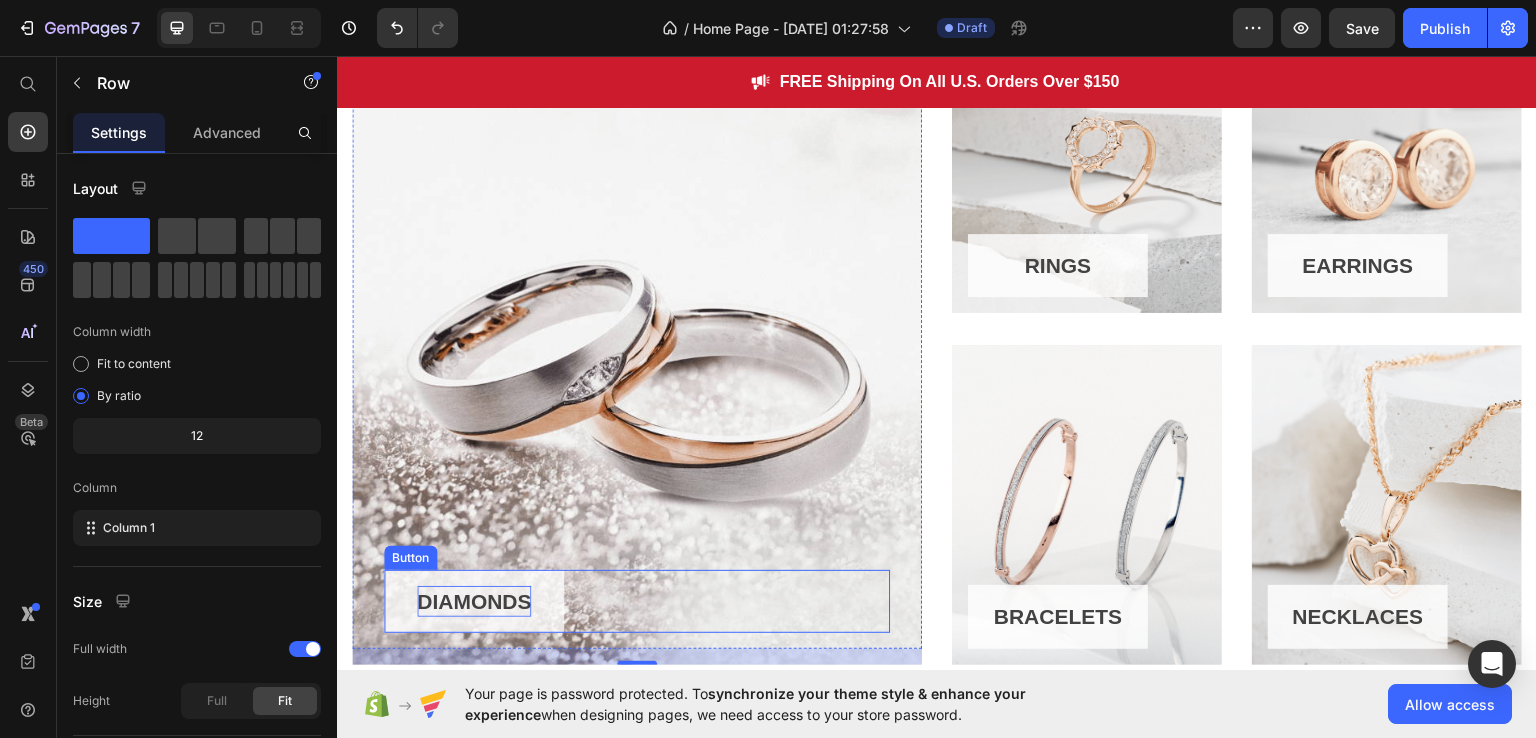 click on "DIAMONDS" at bounding box center [474, 601] 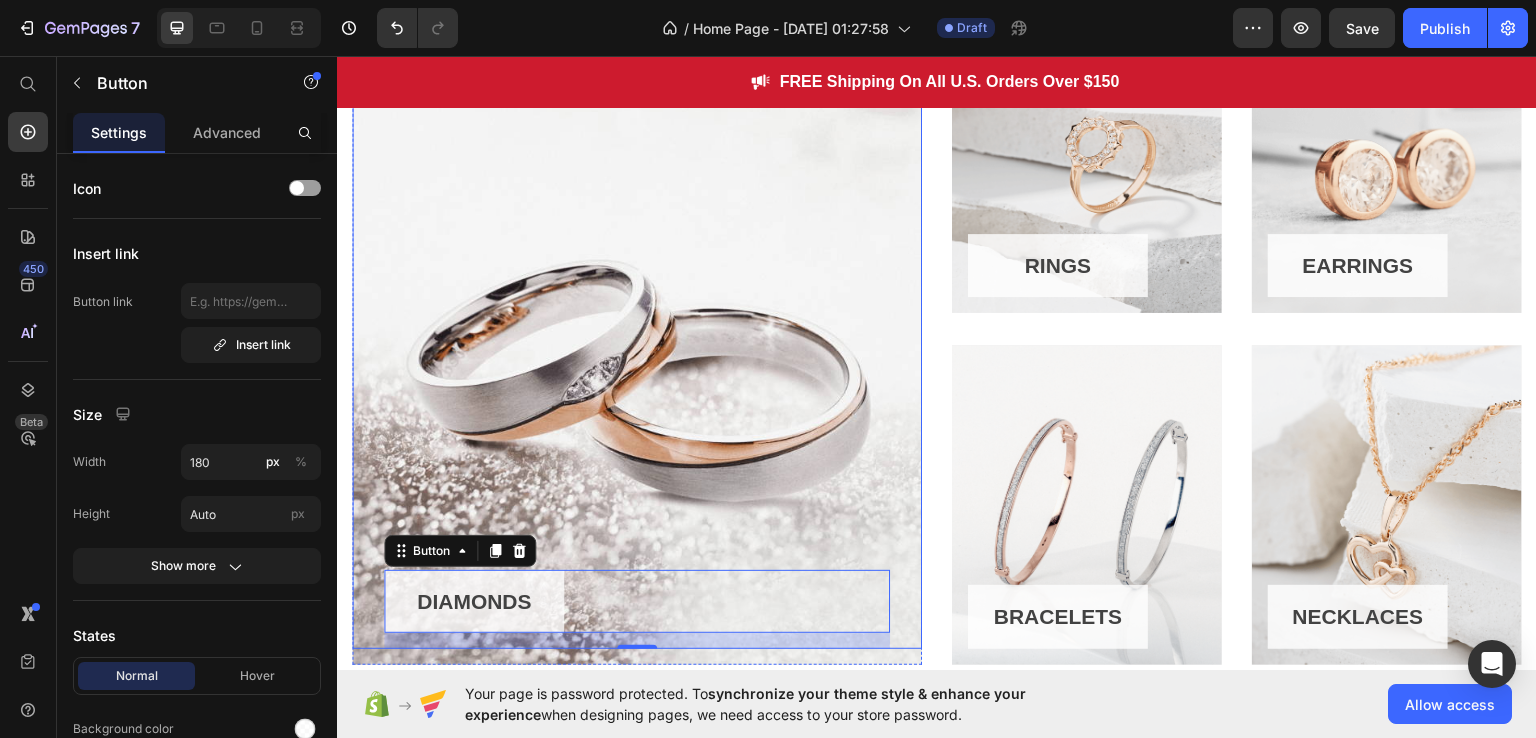 click on "DIAMONDS Button   16 Row" at bounding box center [637, 321] 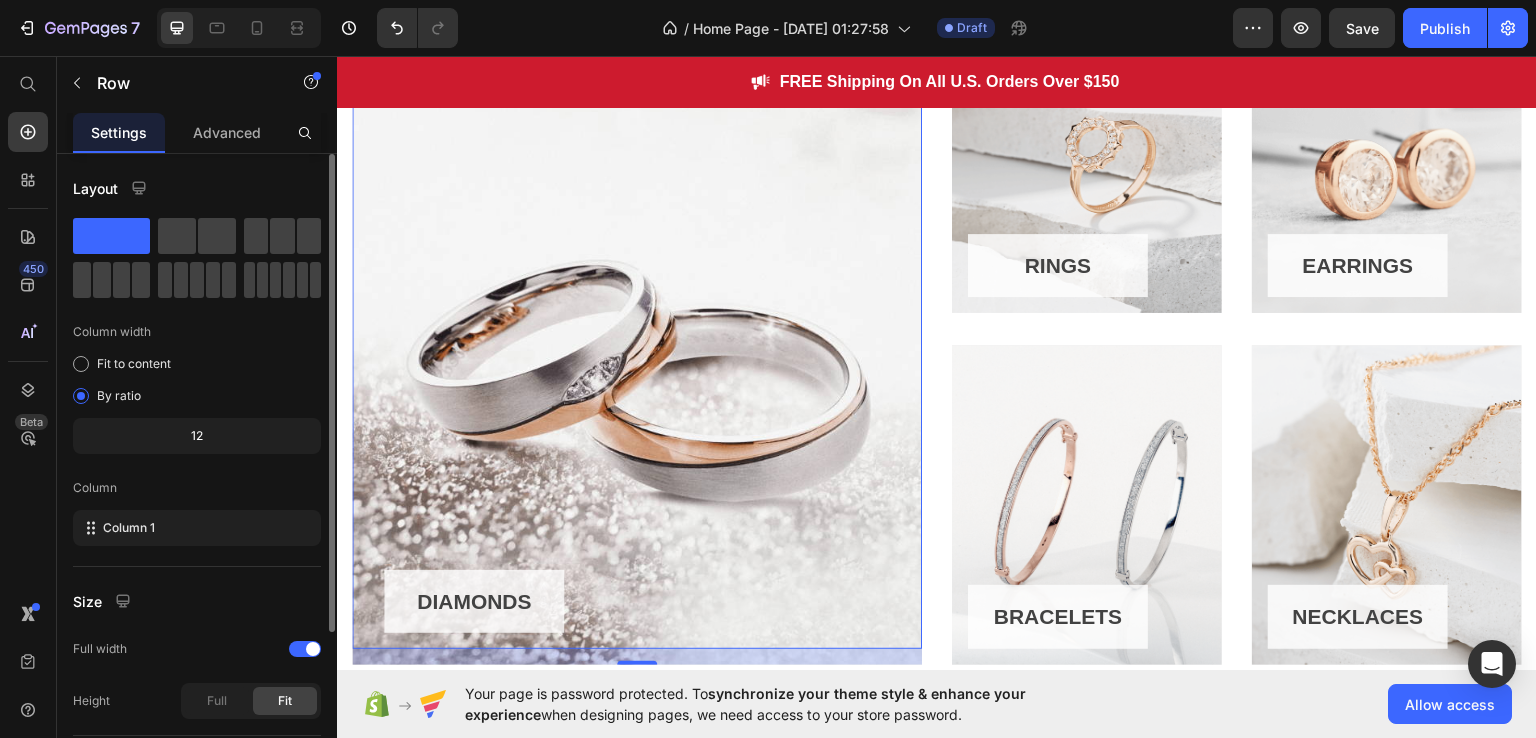 scroll, scrollTop: 217, scrollLeft: 0, axis: vertical 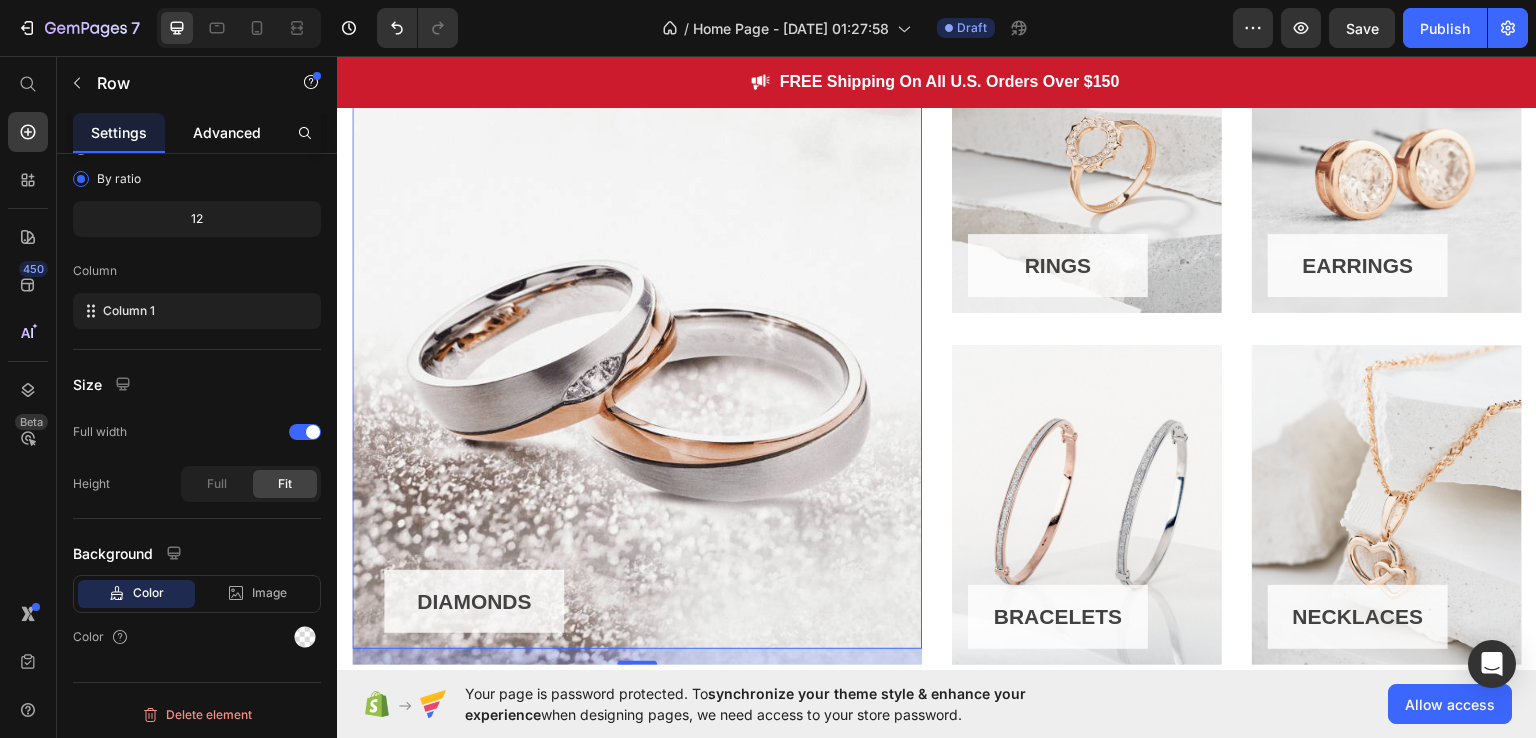 click on "Advanced" at bounding box center (227, 132) 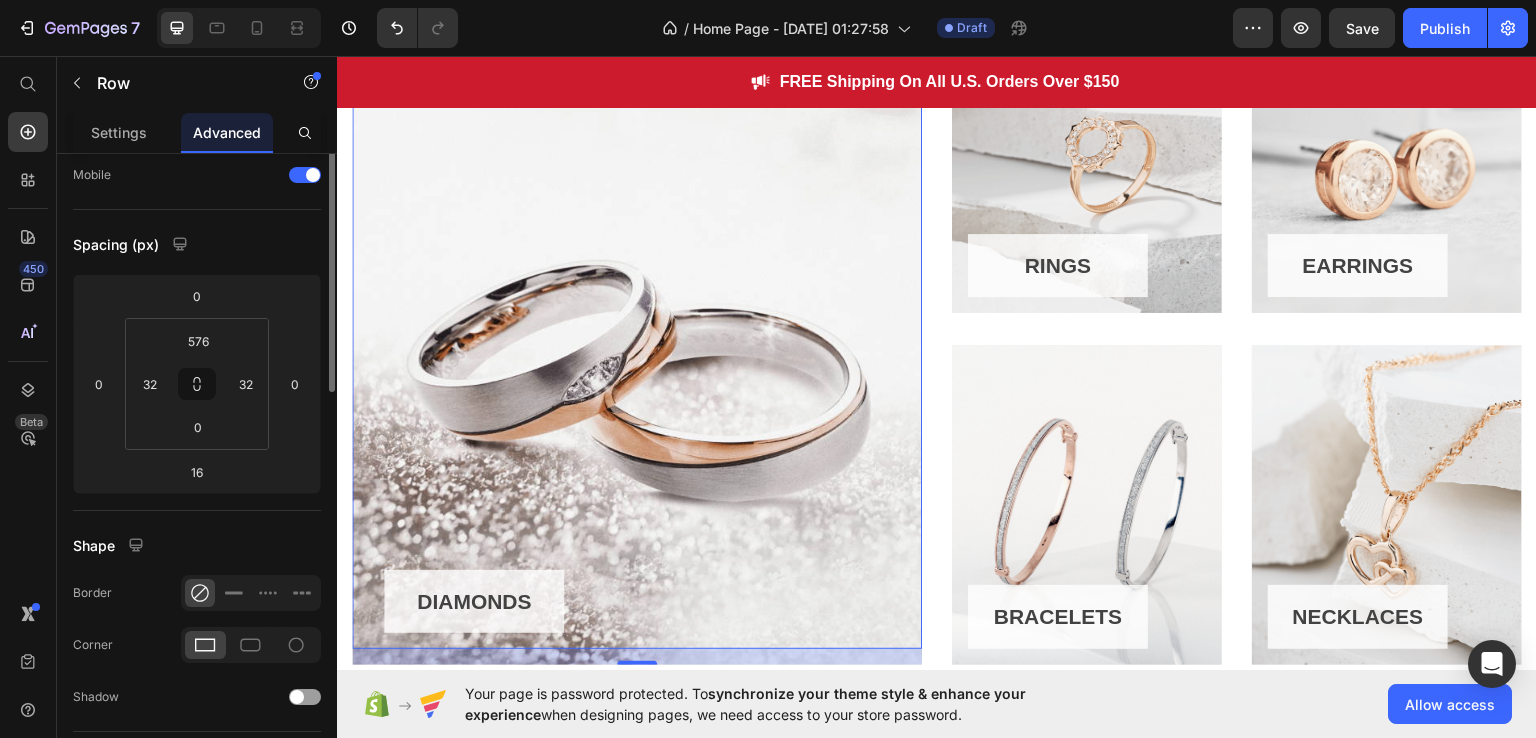 scroll, scrollTop: 0, scrollLeft: 0, axis: both 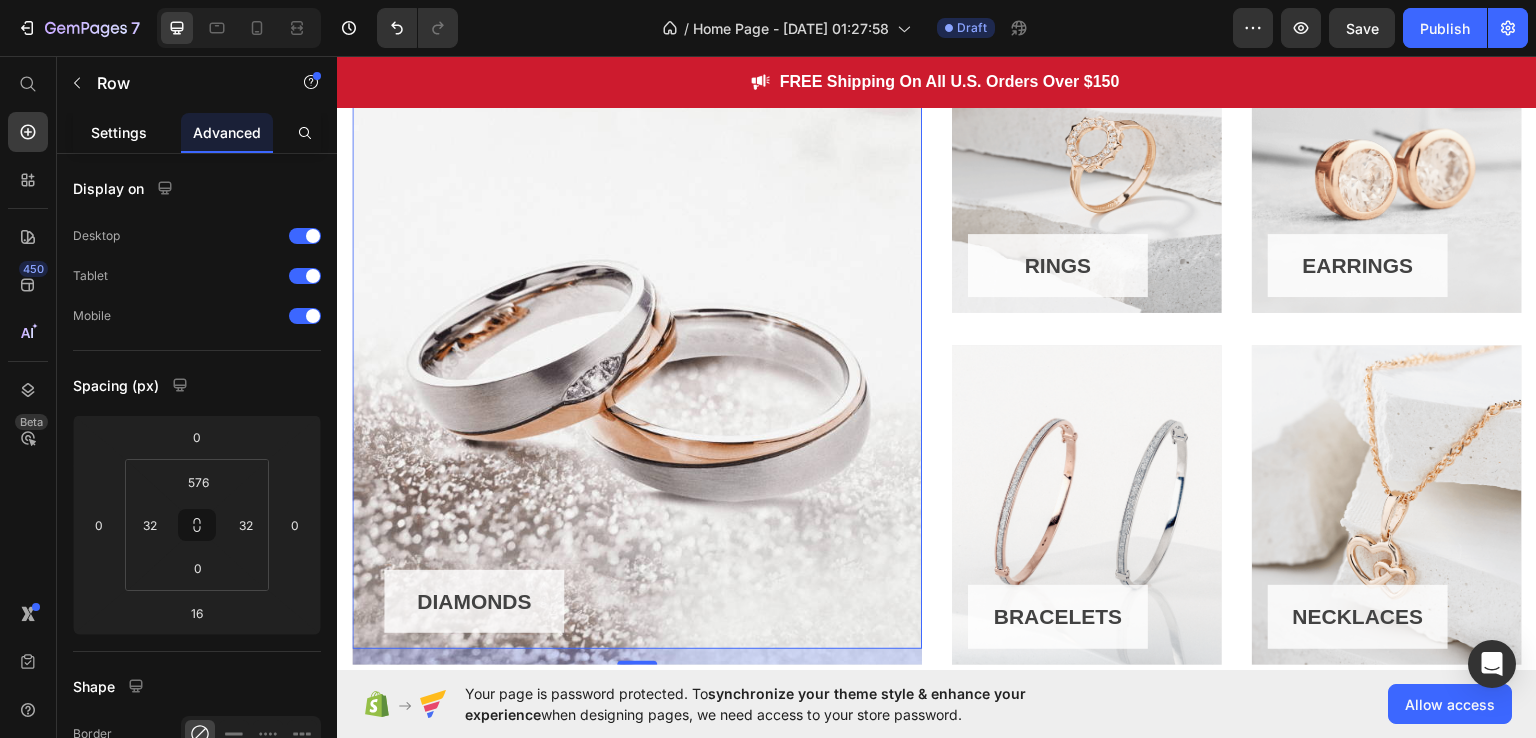 click on "Settings" at bounding box center [119, 132] 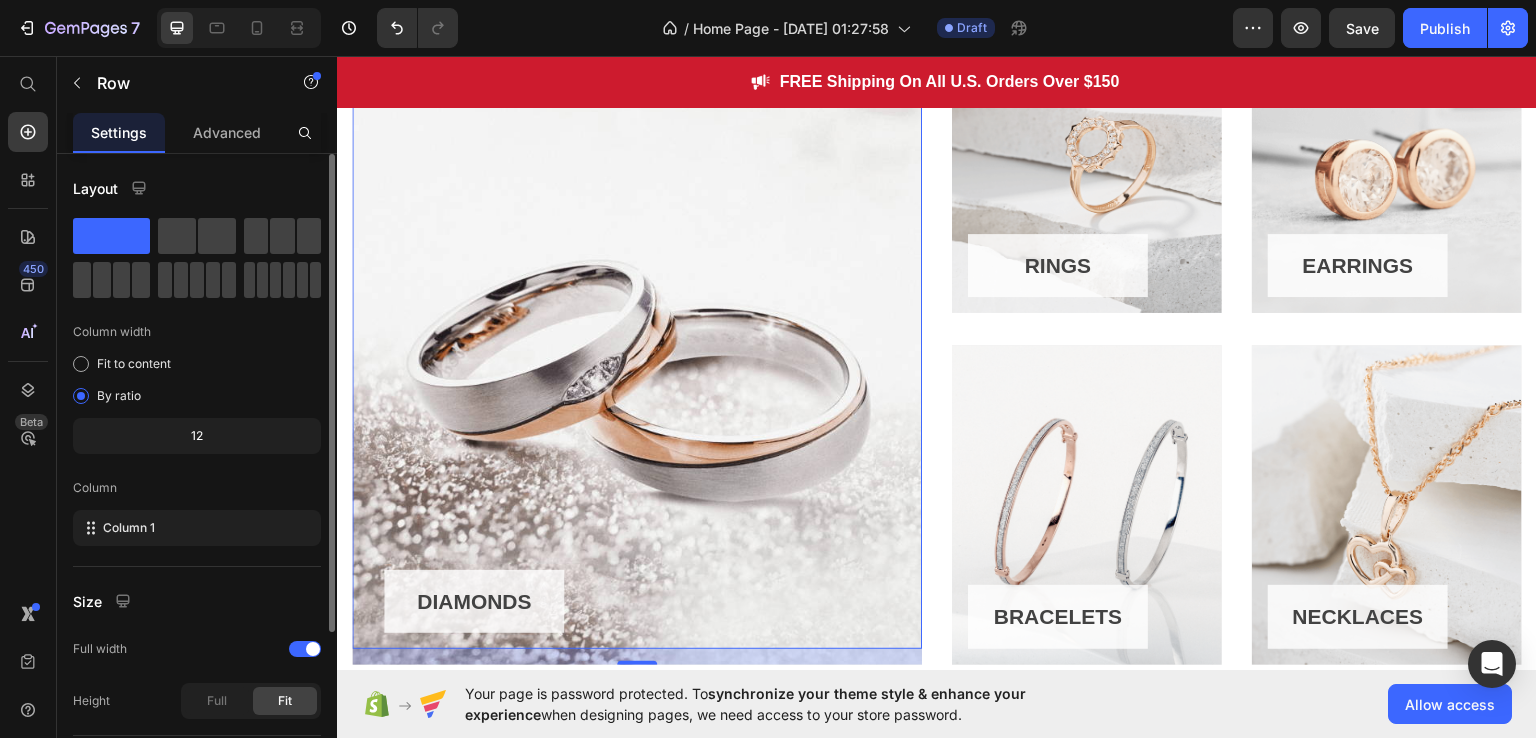 scroll, scrollTop: 217, scrollLeft: 0, axis: vertical 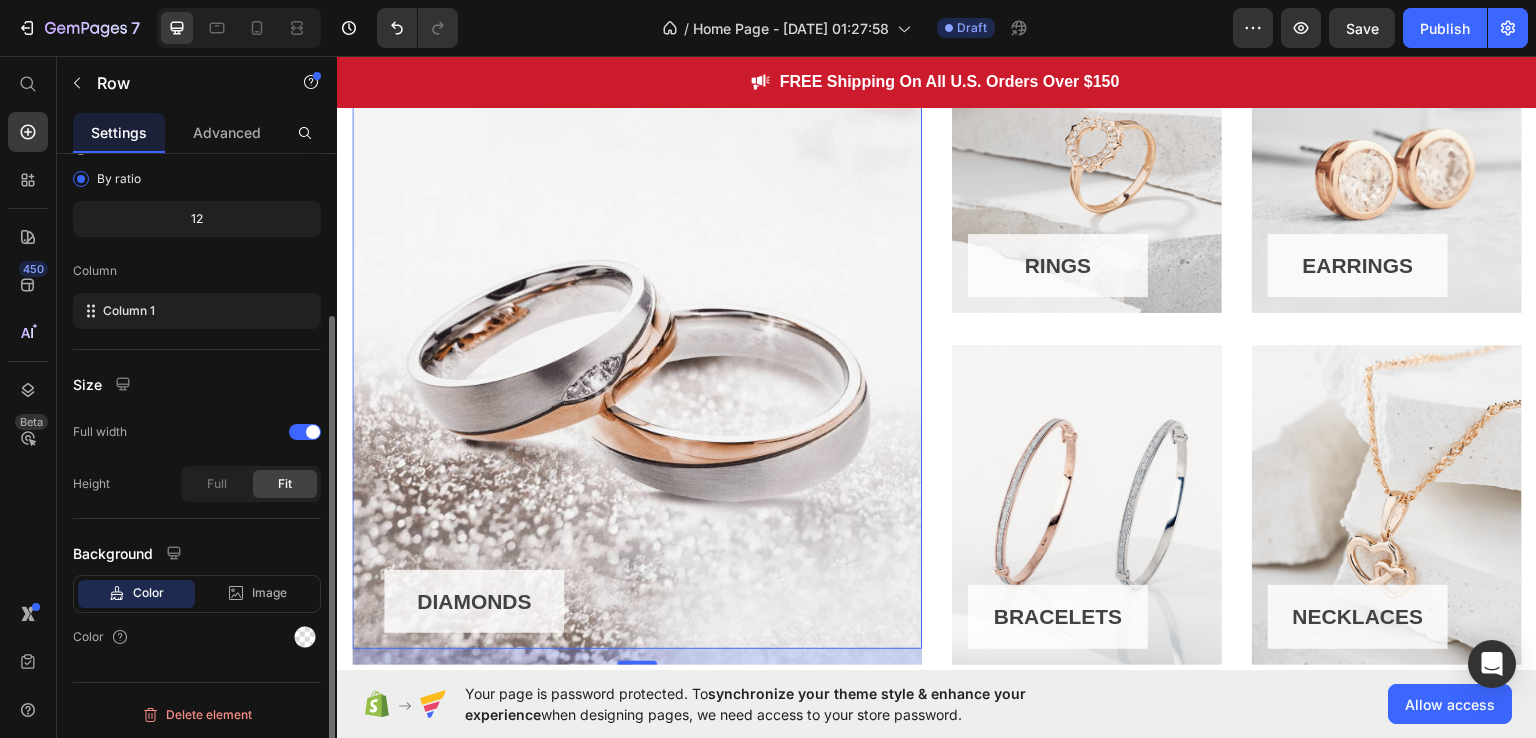 click on "DIAMONDS Button Row   16" at bounding box center [637, 321] 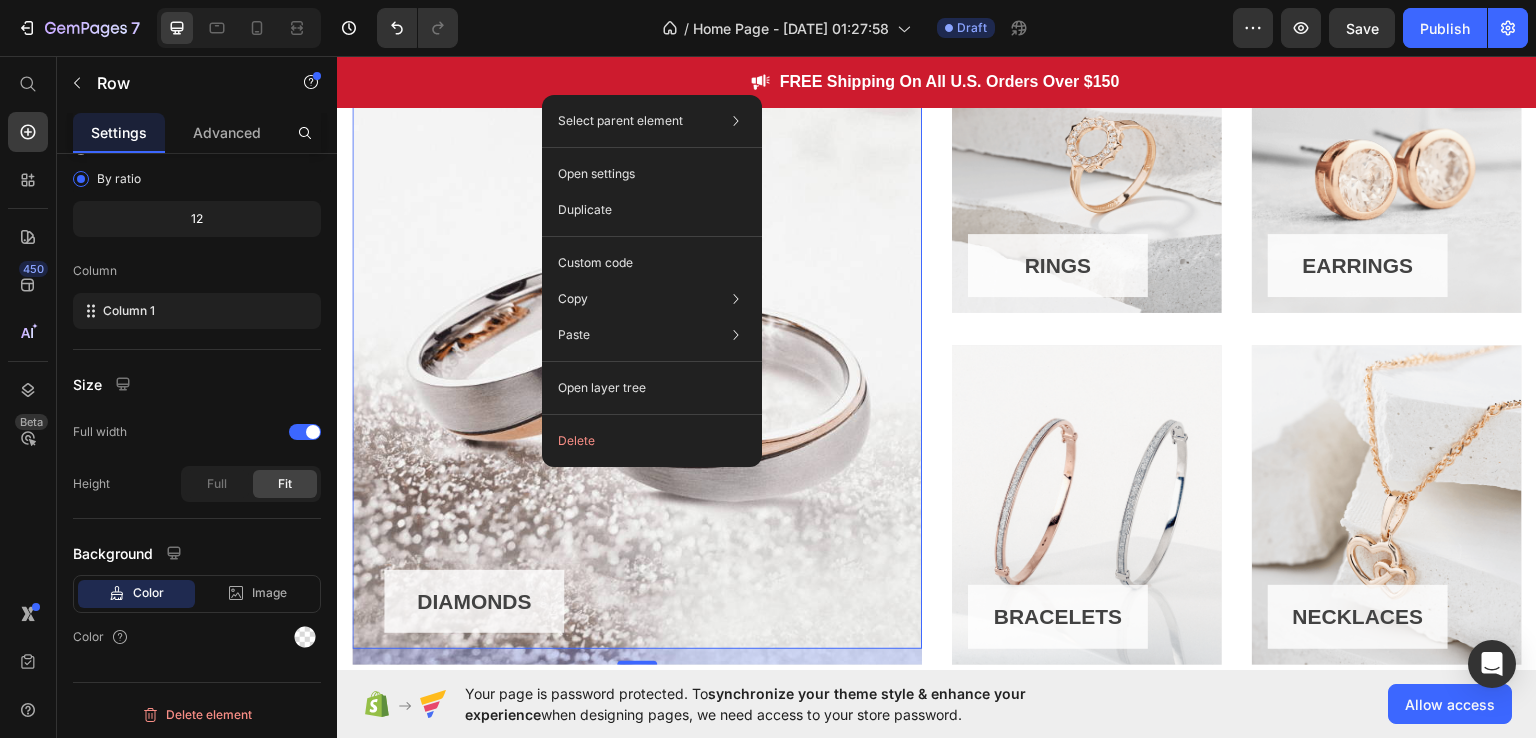 click on "DIAMONDS Button Row   16" at bounding box center [637, 321] 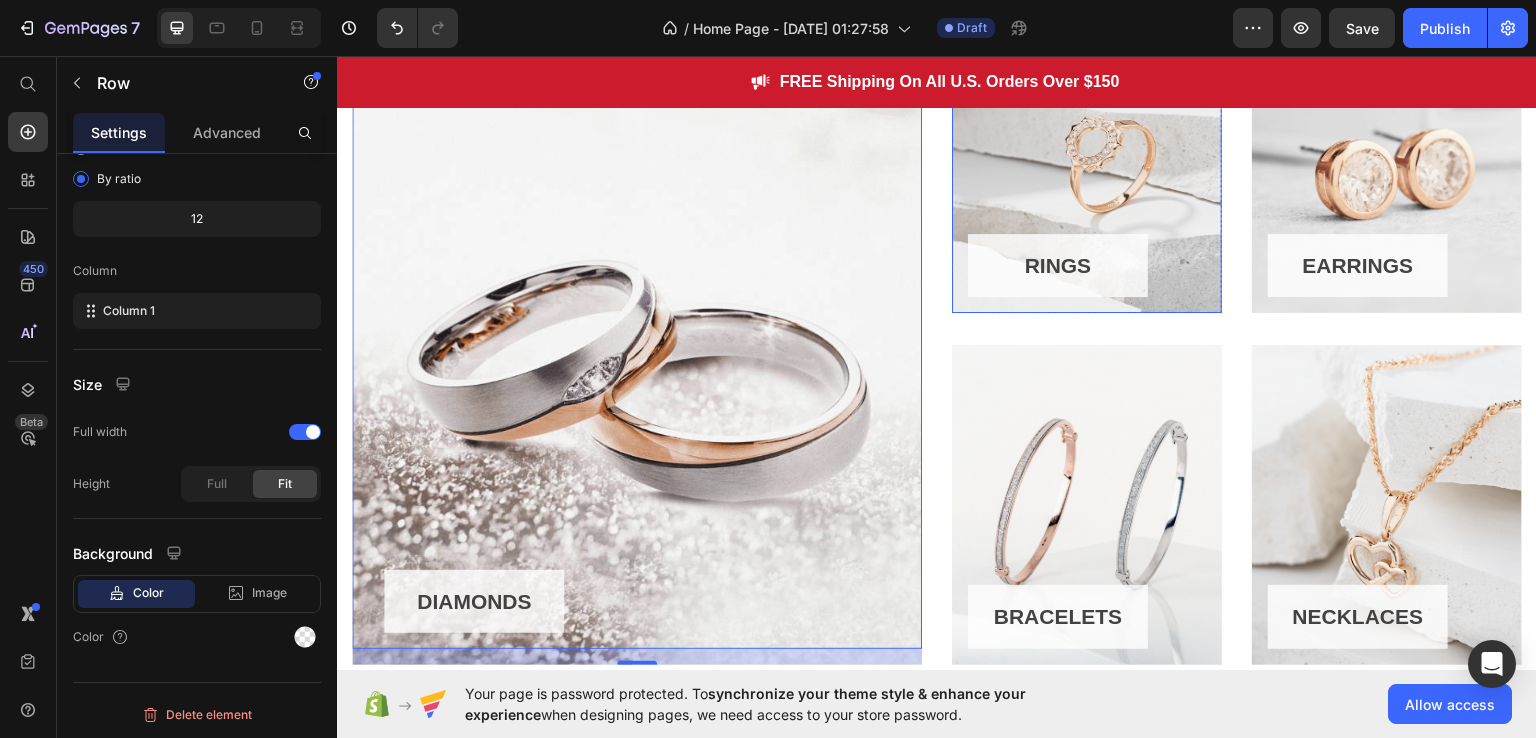 click on "RINGS Button Row" at bounding box center [1087, 153] 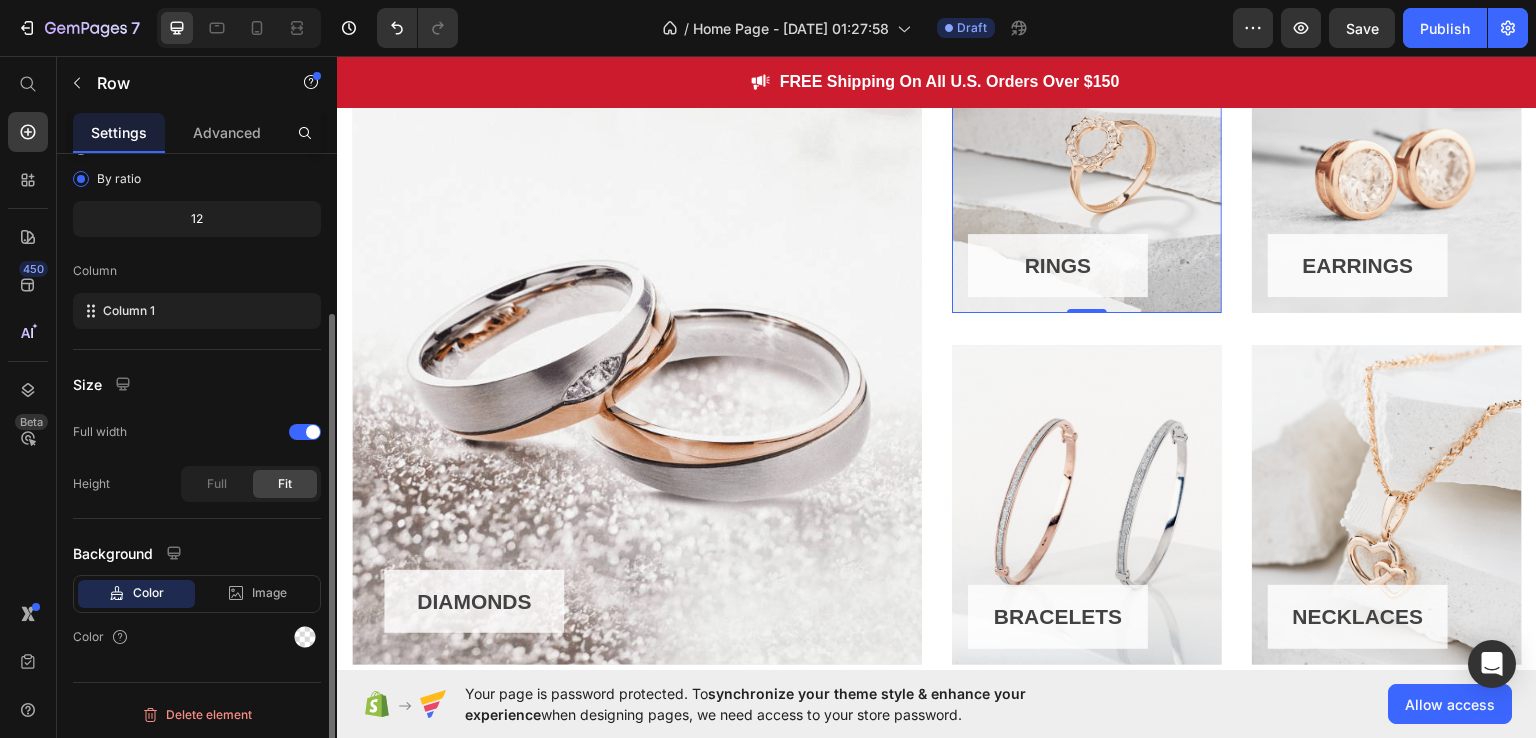 scroll, scrollTop: 216, scrollLeft: 0, axis: vertical 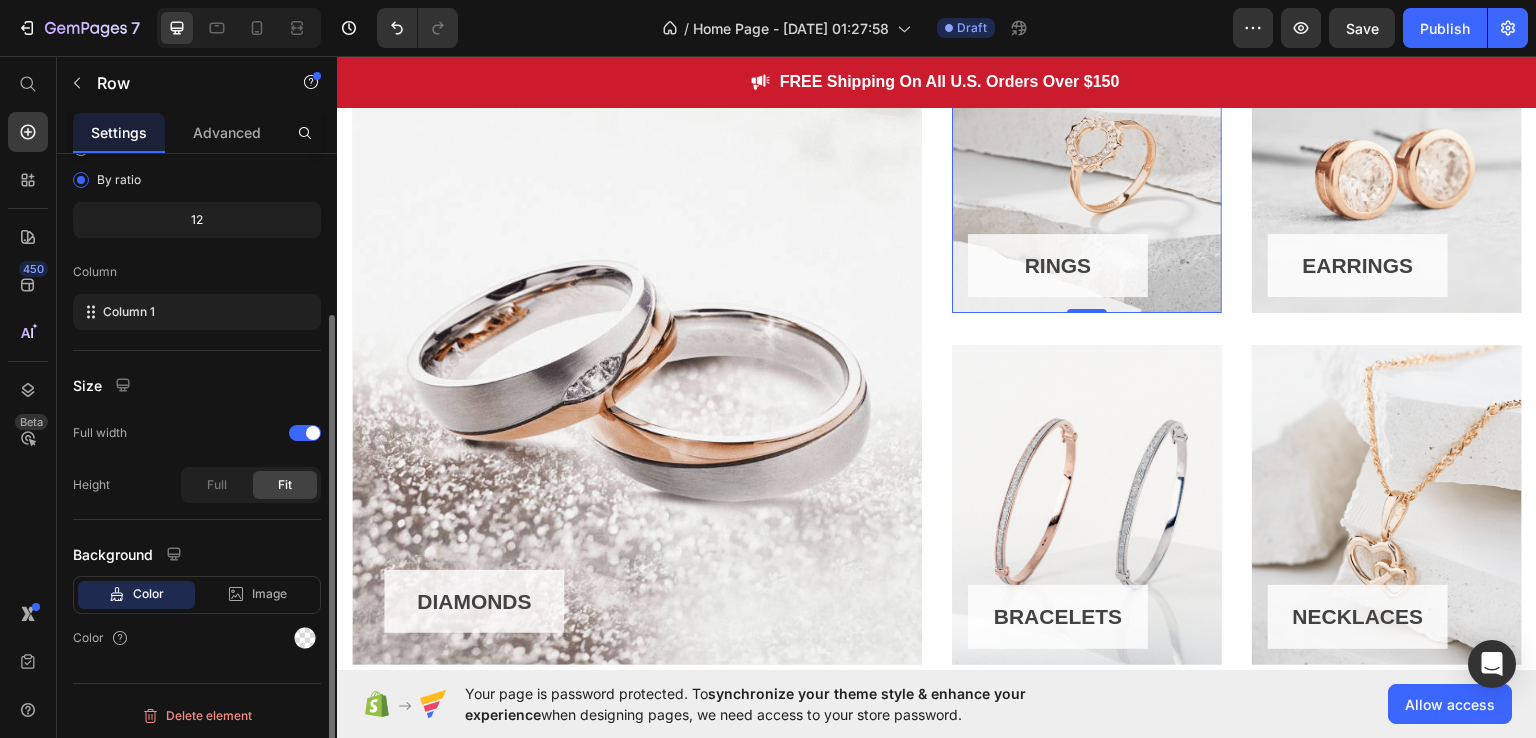 click on "RINGS Button Row   0" at bounding box center (1087, 153) 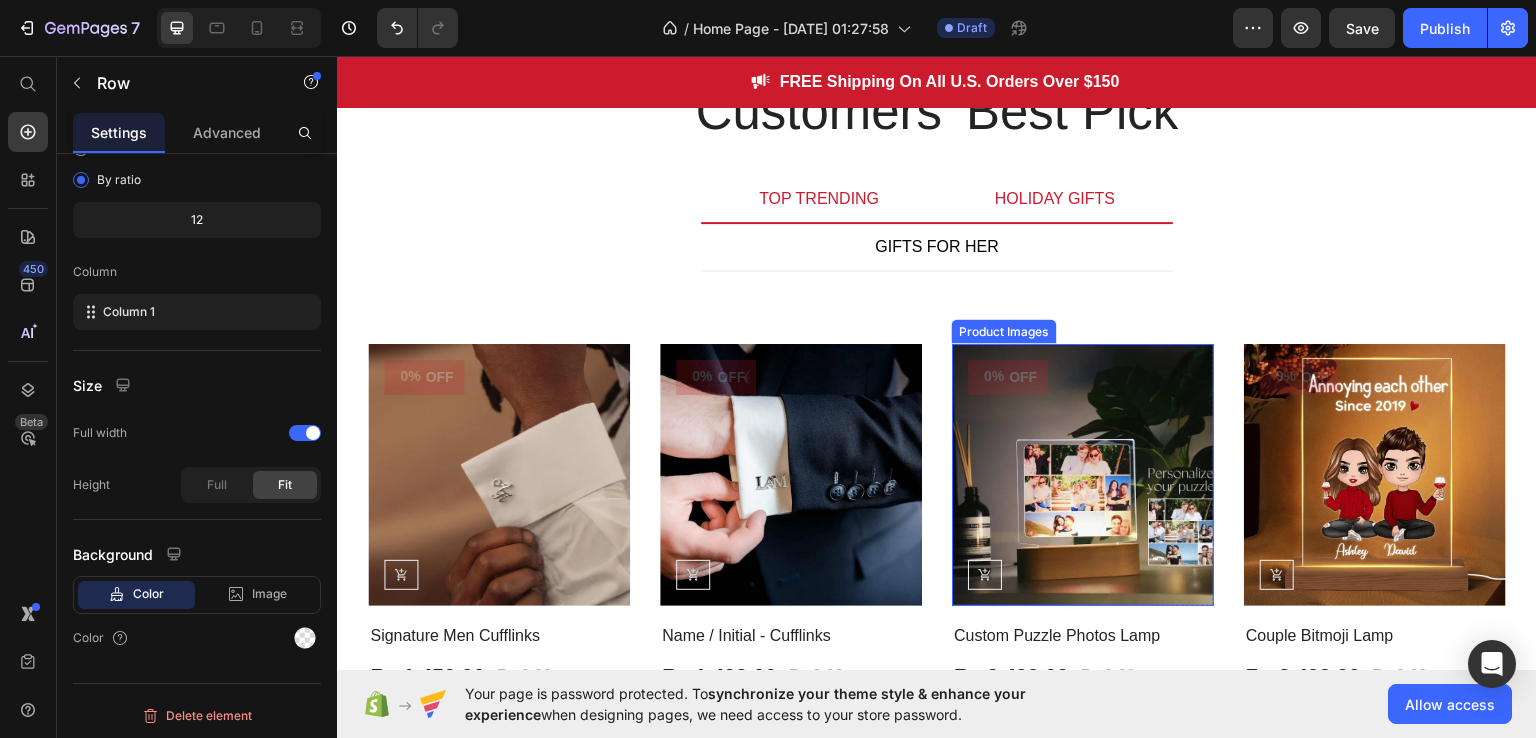 scroll, scrollTop: 3846, scrollLeft: 0, axis: vertical 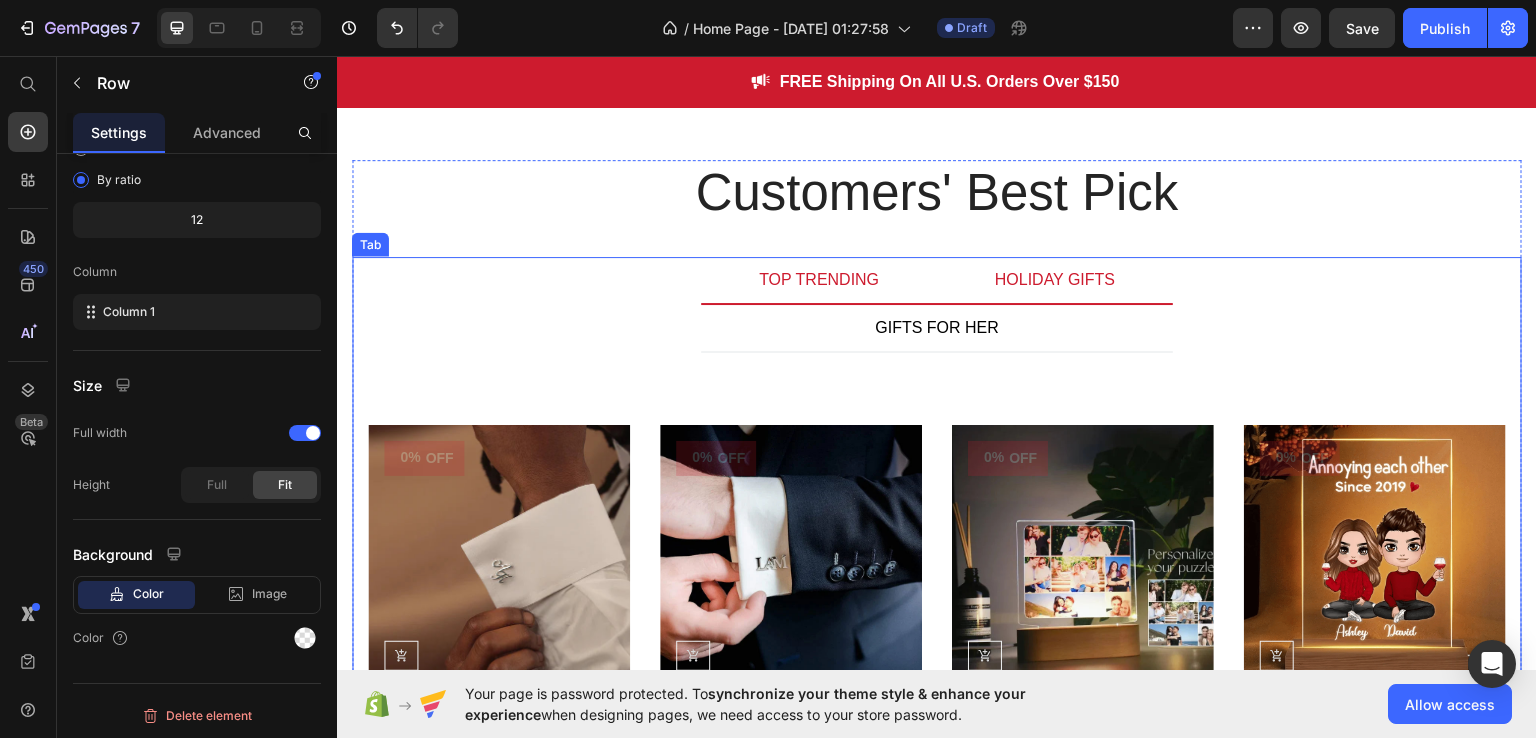 click on "HOLIDAY GIFTS" at bounding box center (1055, 279) 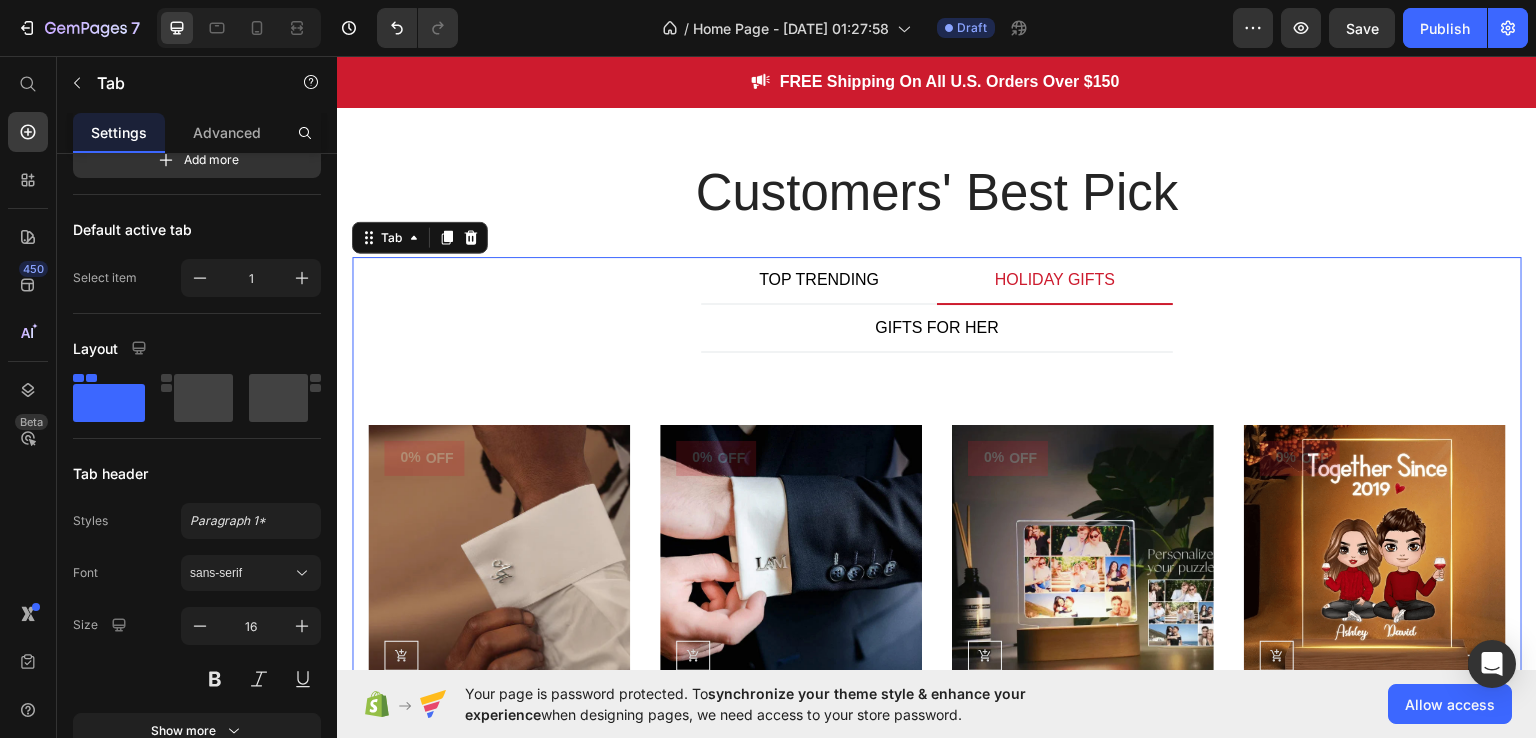 scroll, scrollTop: 0, scrollLeft: 0, axis: both 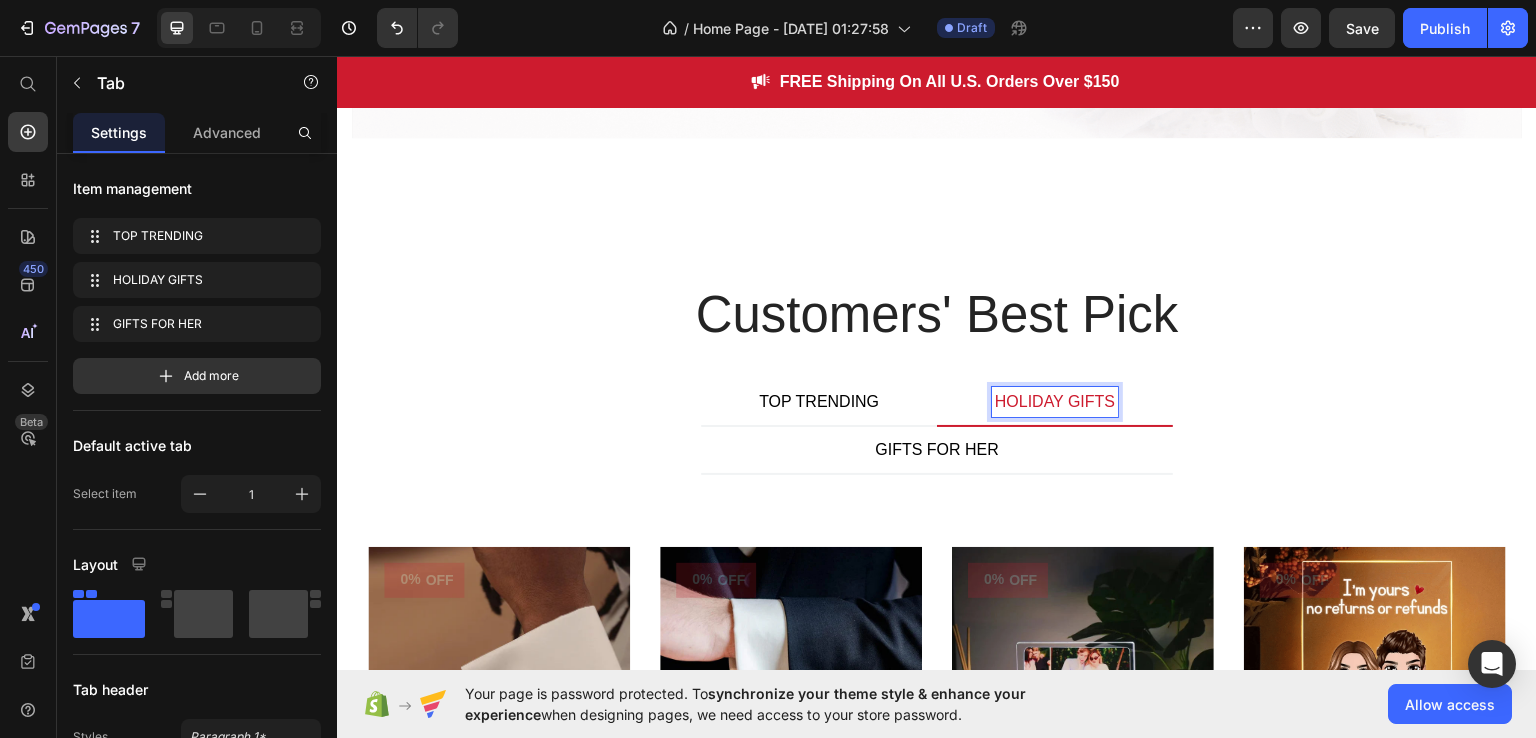 click on "HOLIDAY GIFTS" at bounding box center (1055, 401) 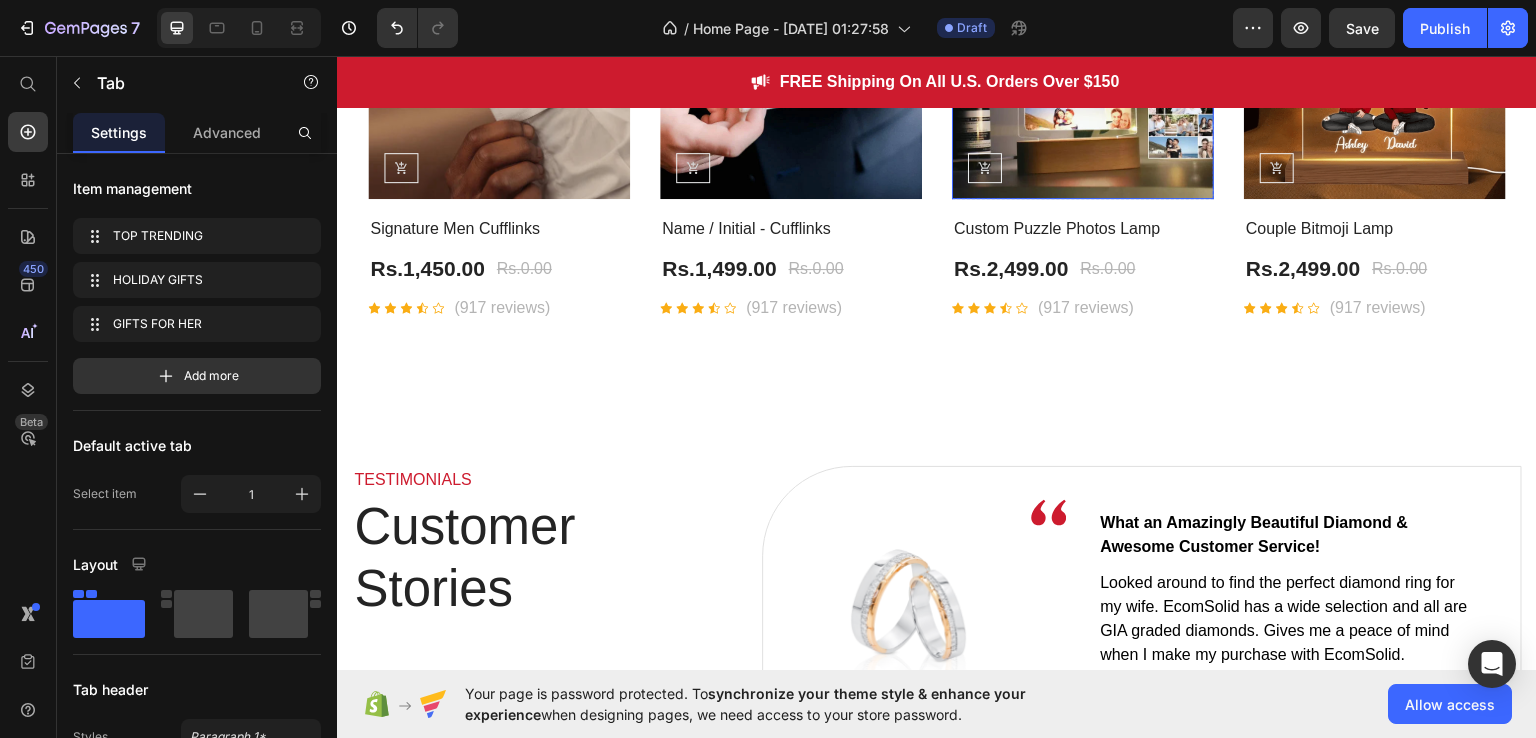 scroll, scrollTop: 4698, scrollLeft: 0, axis: vertical 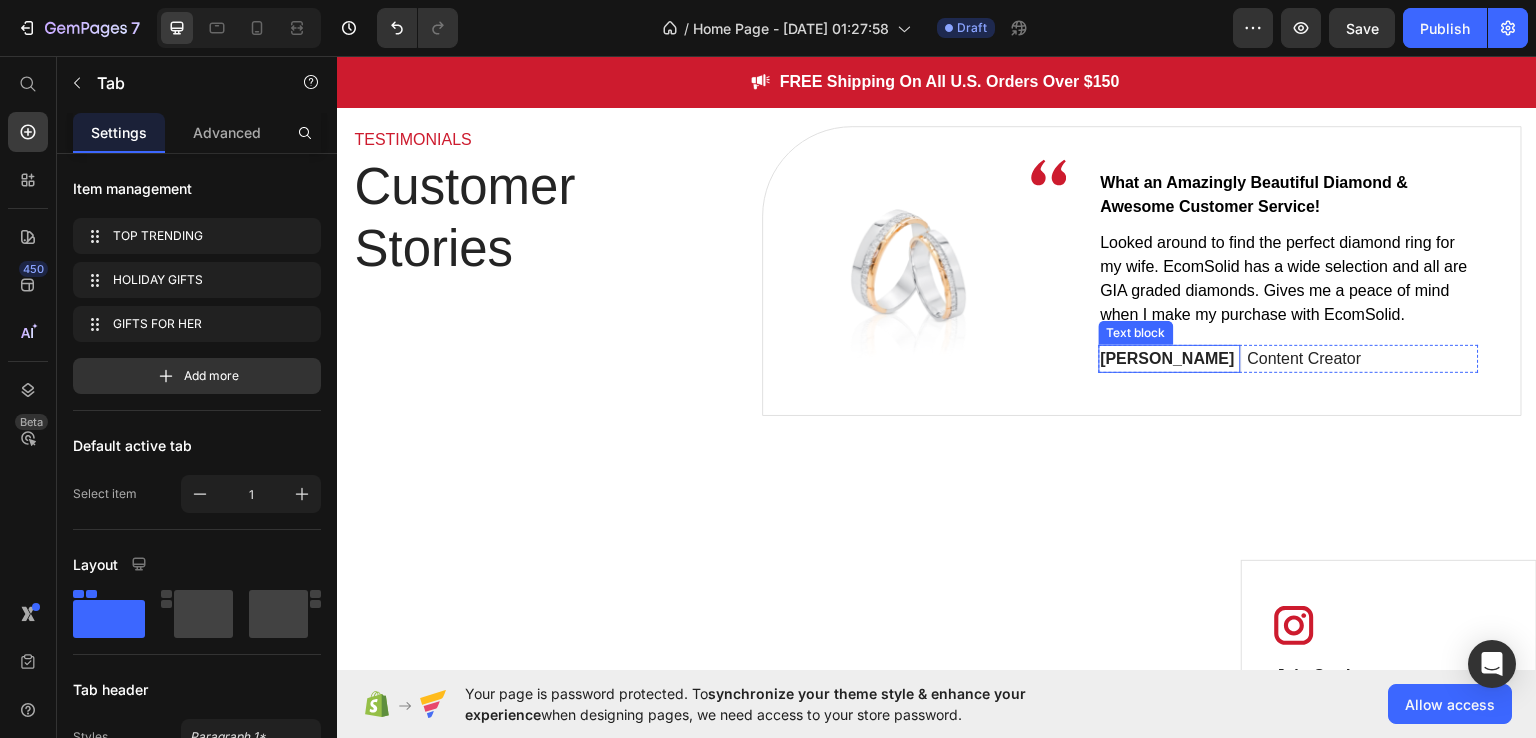 click on "[PERSON_NAME]" at bounding box center [1168, 357] 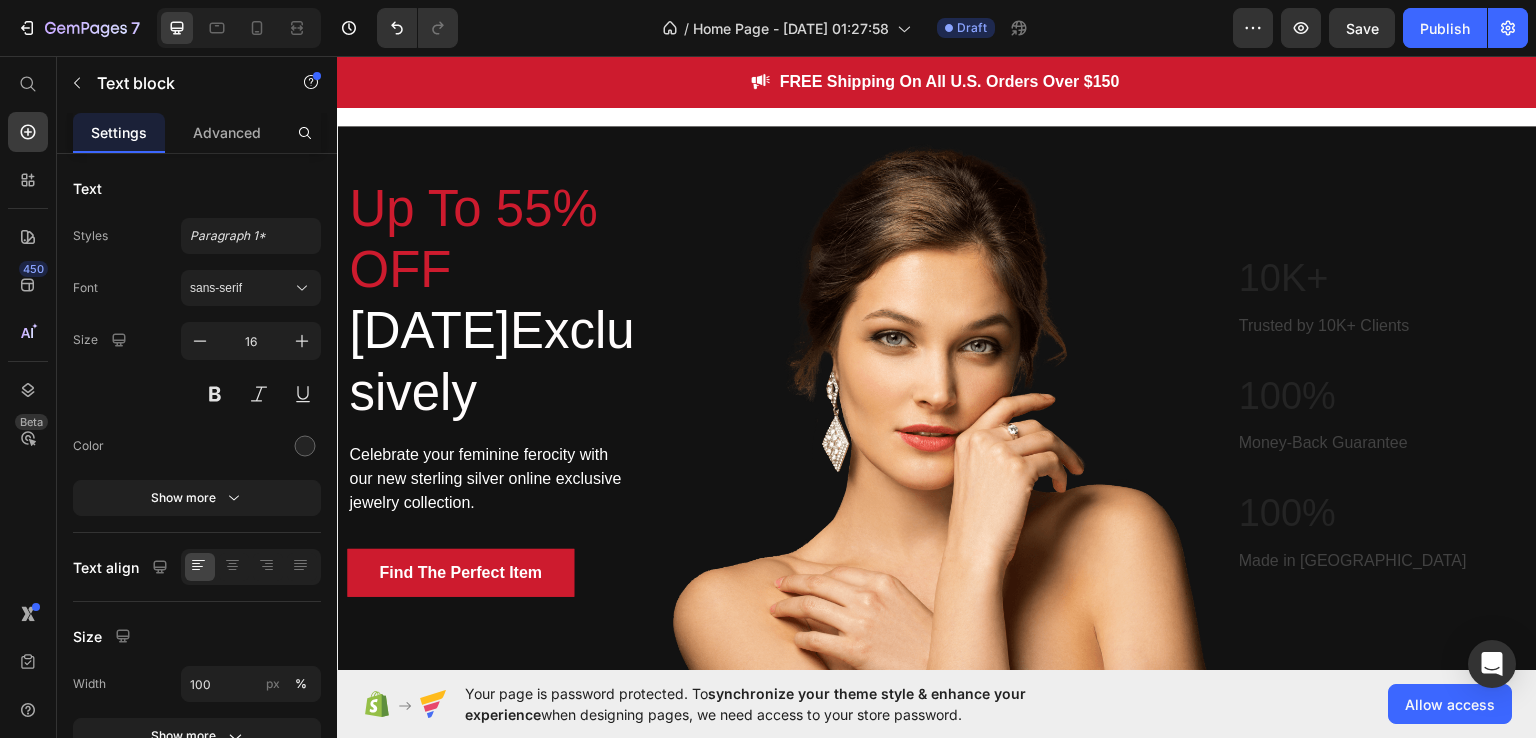 scroll, scrollTop: 0, scrollLeft: 0, axis: both 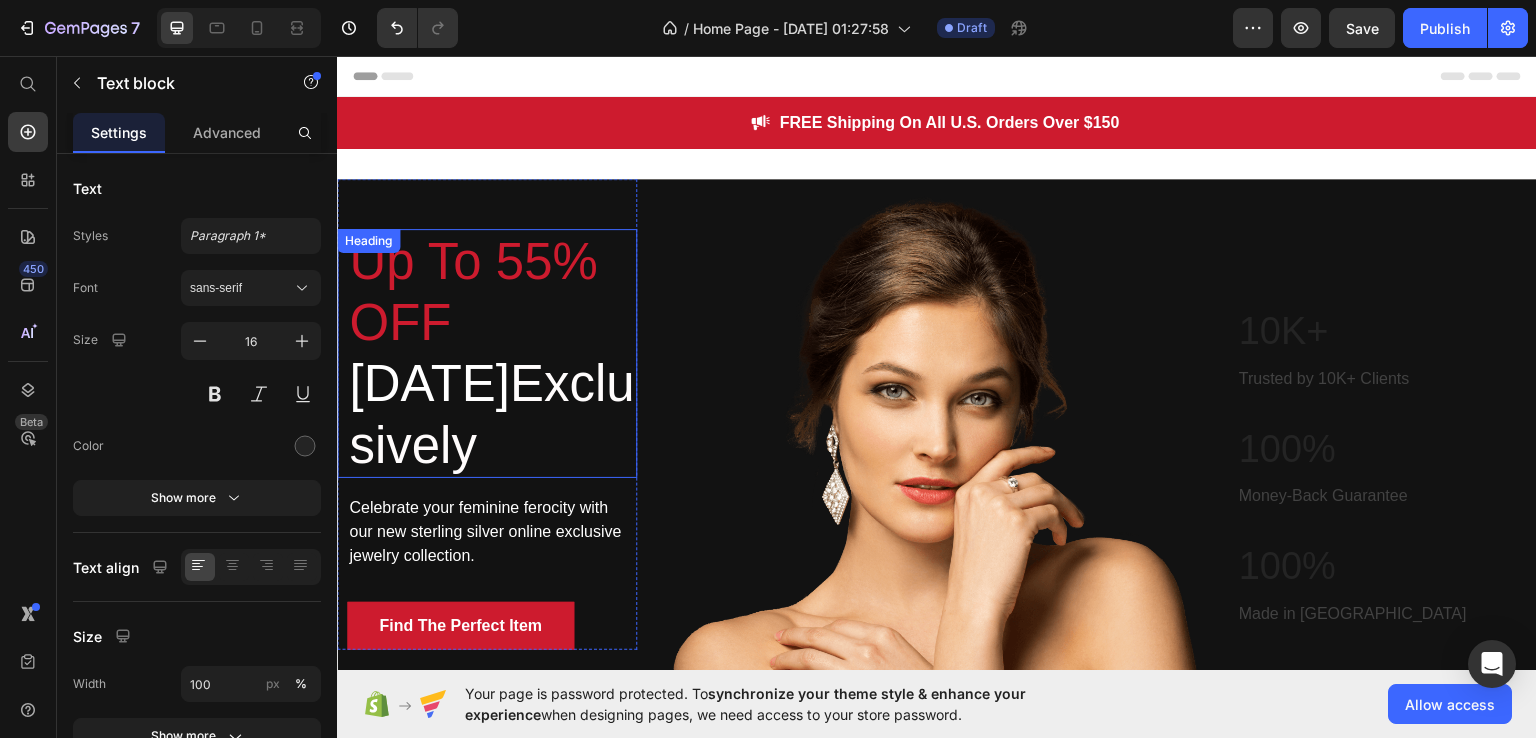 click on "Up To 55% OFF [DATE]  Exclusively" at bounding box center [492, 352] 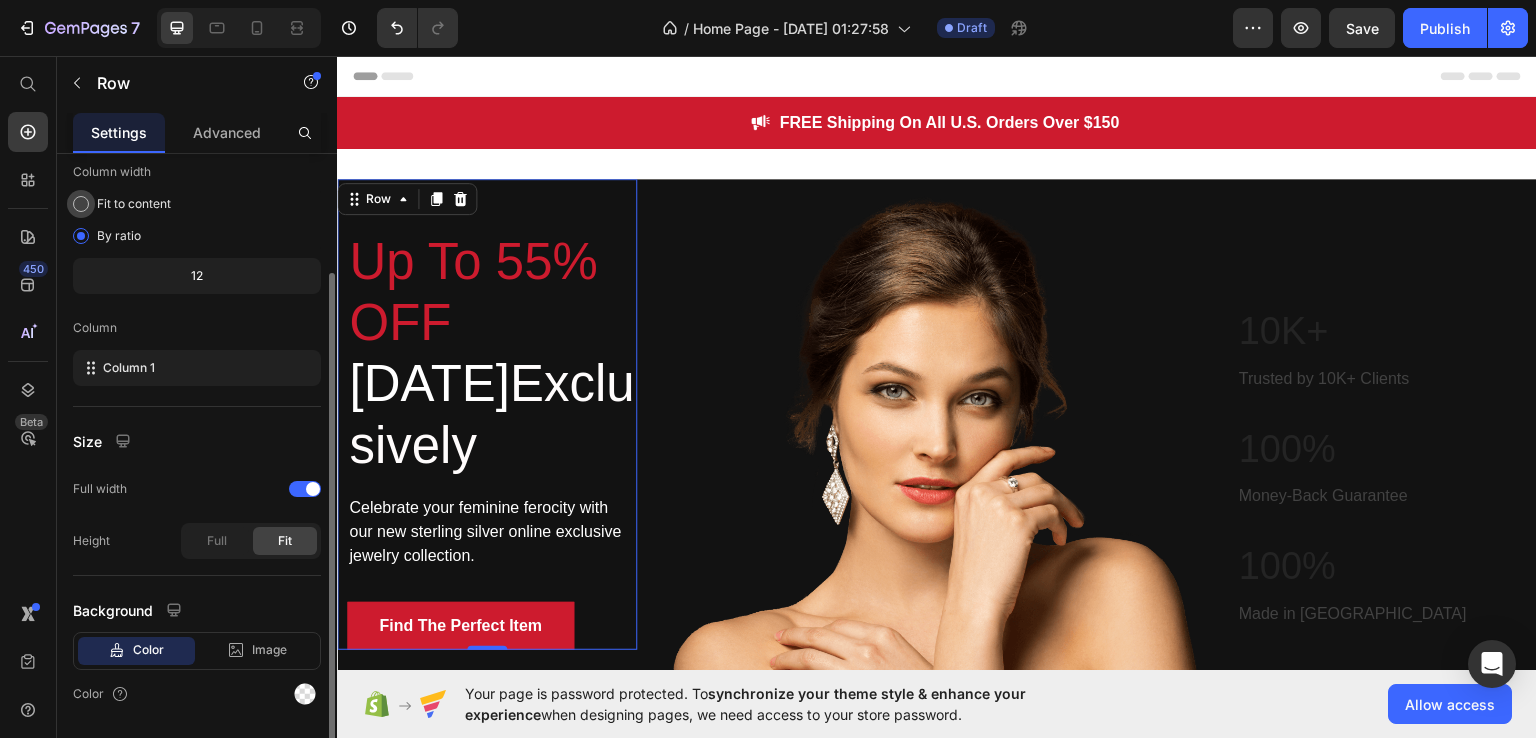 scroll, scrollTop: 217, scrollLeft: 0, axis: vertical 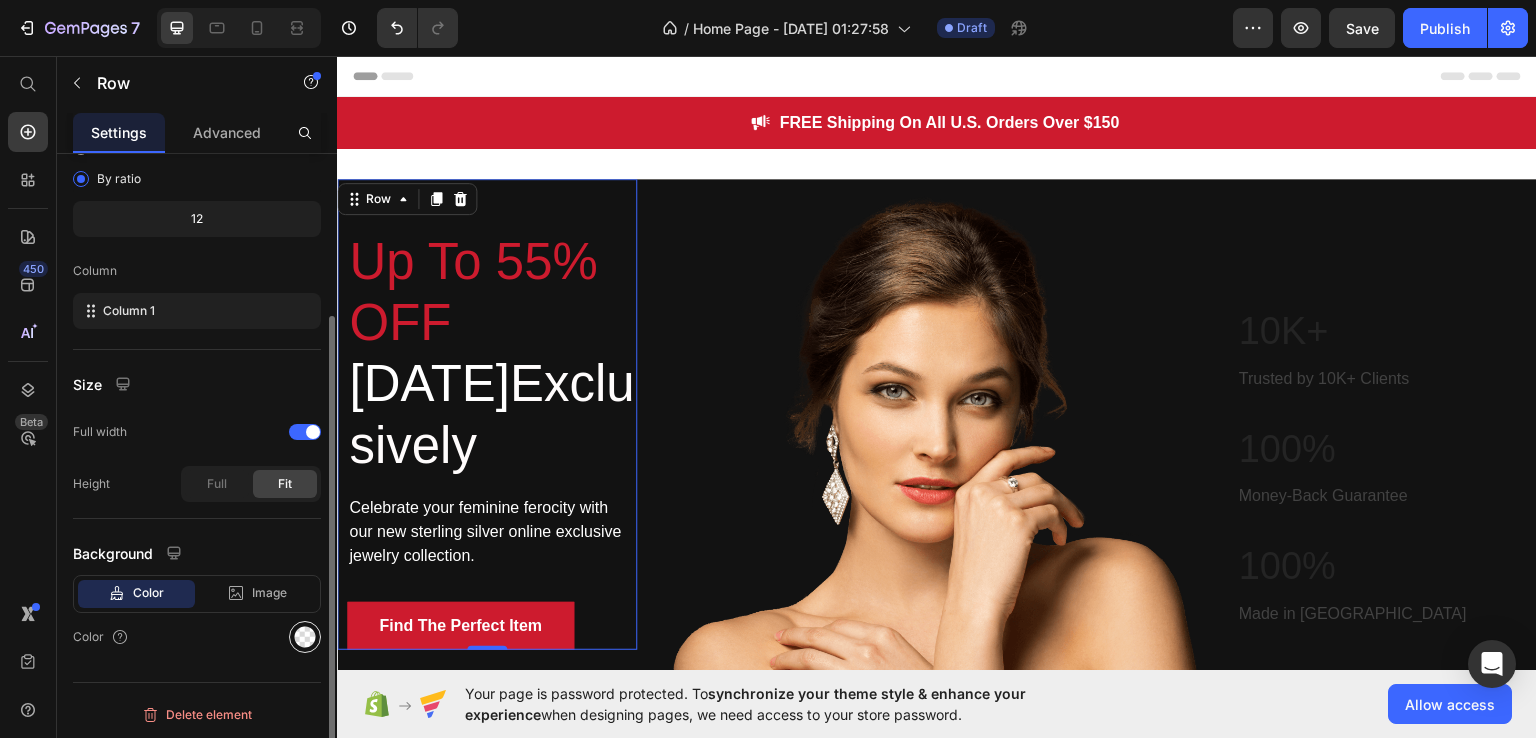 click at bounding box center (305, 637) 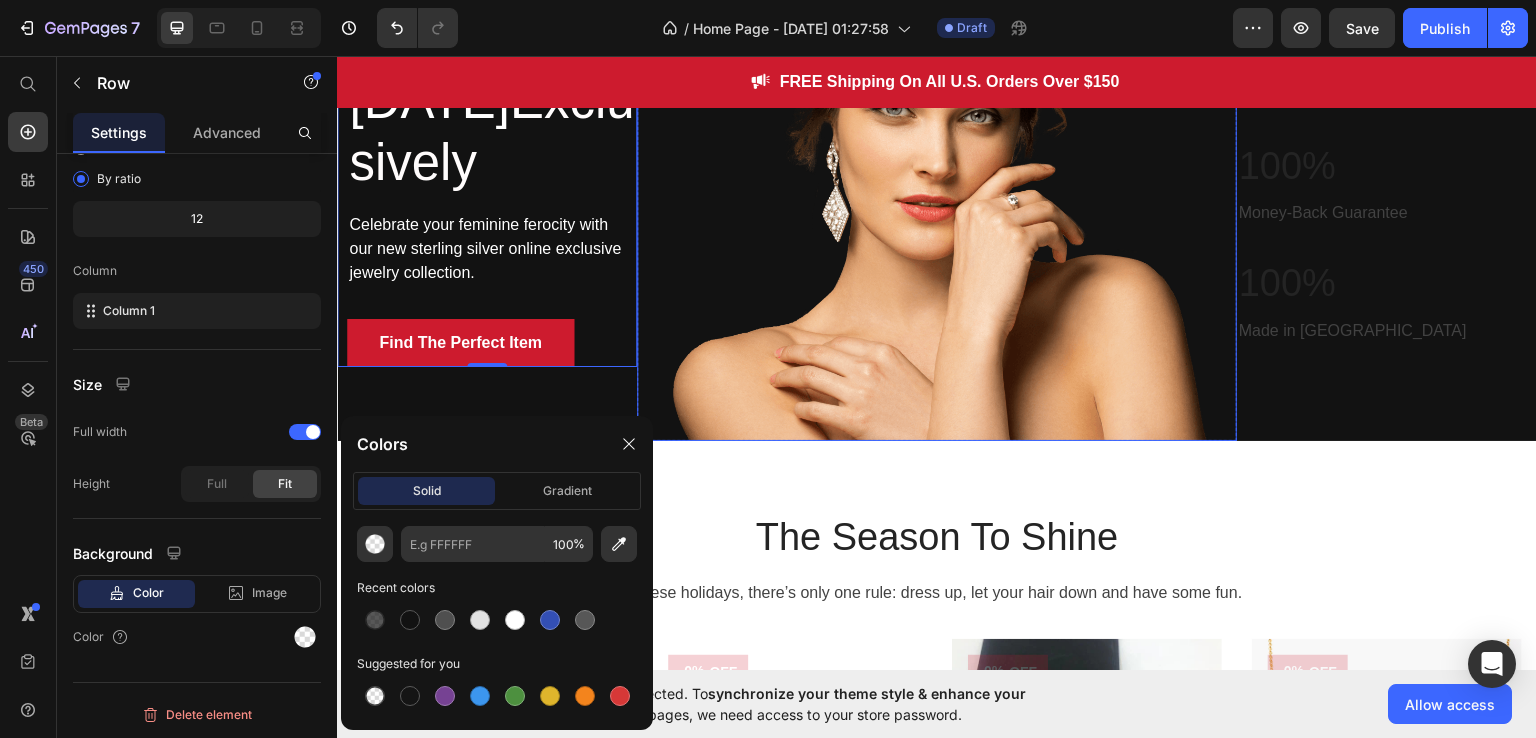 scroll, scrollTop: 284, scrollLeft: 0, axis: vertical 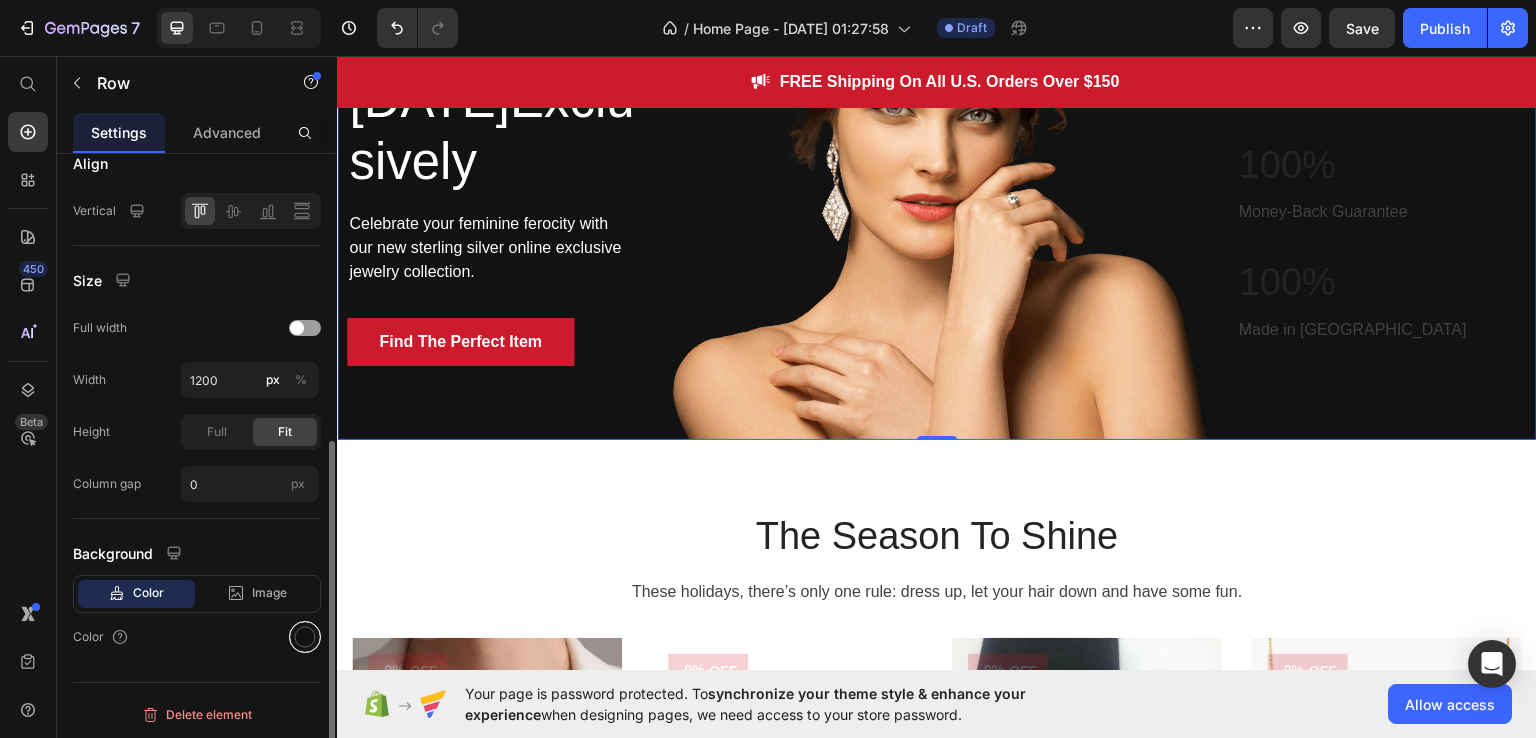 click at bounding box center [305, 637] 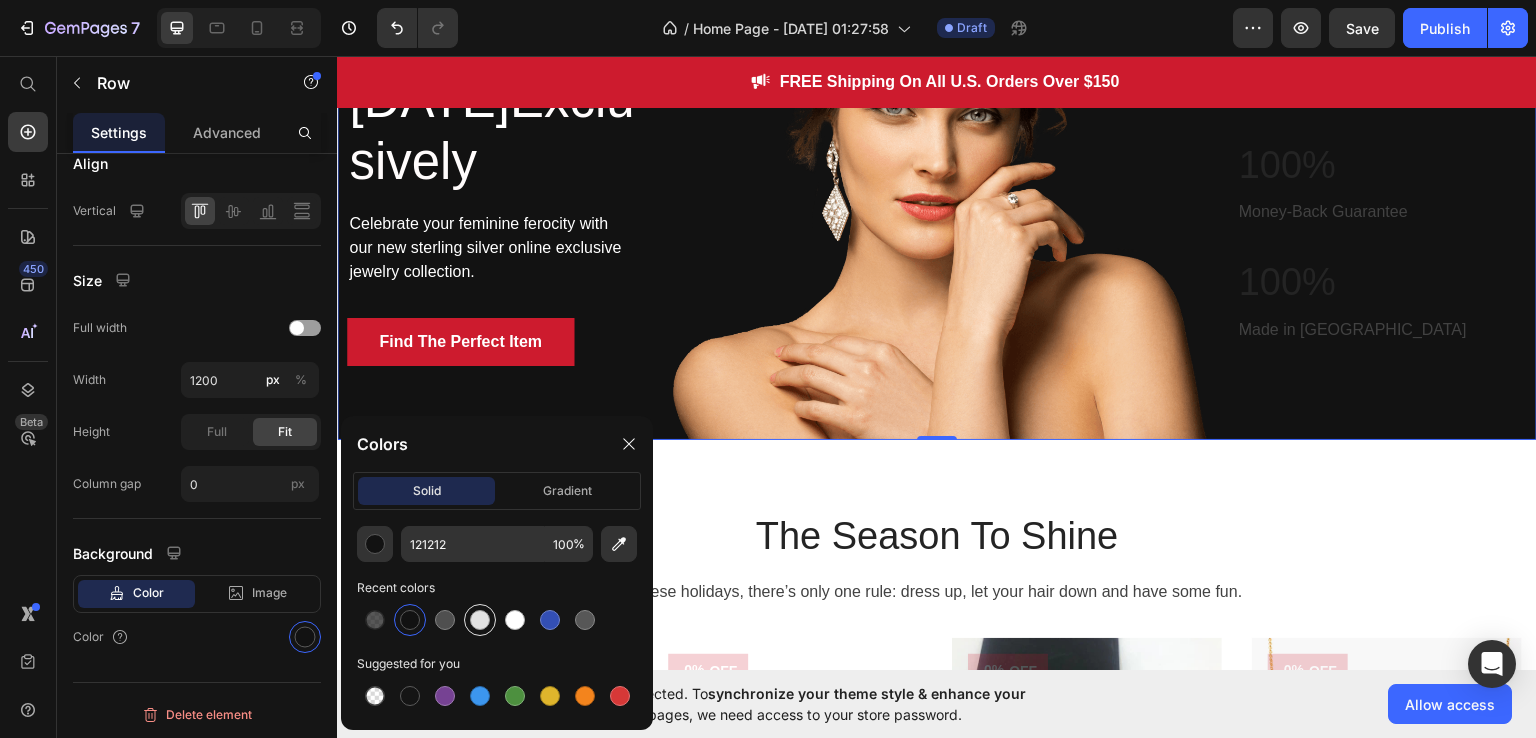 click at bounding box center (480, 620) 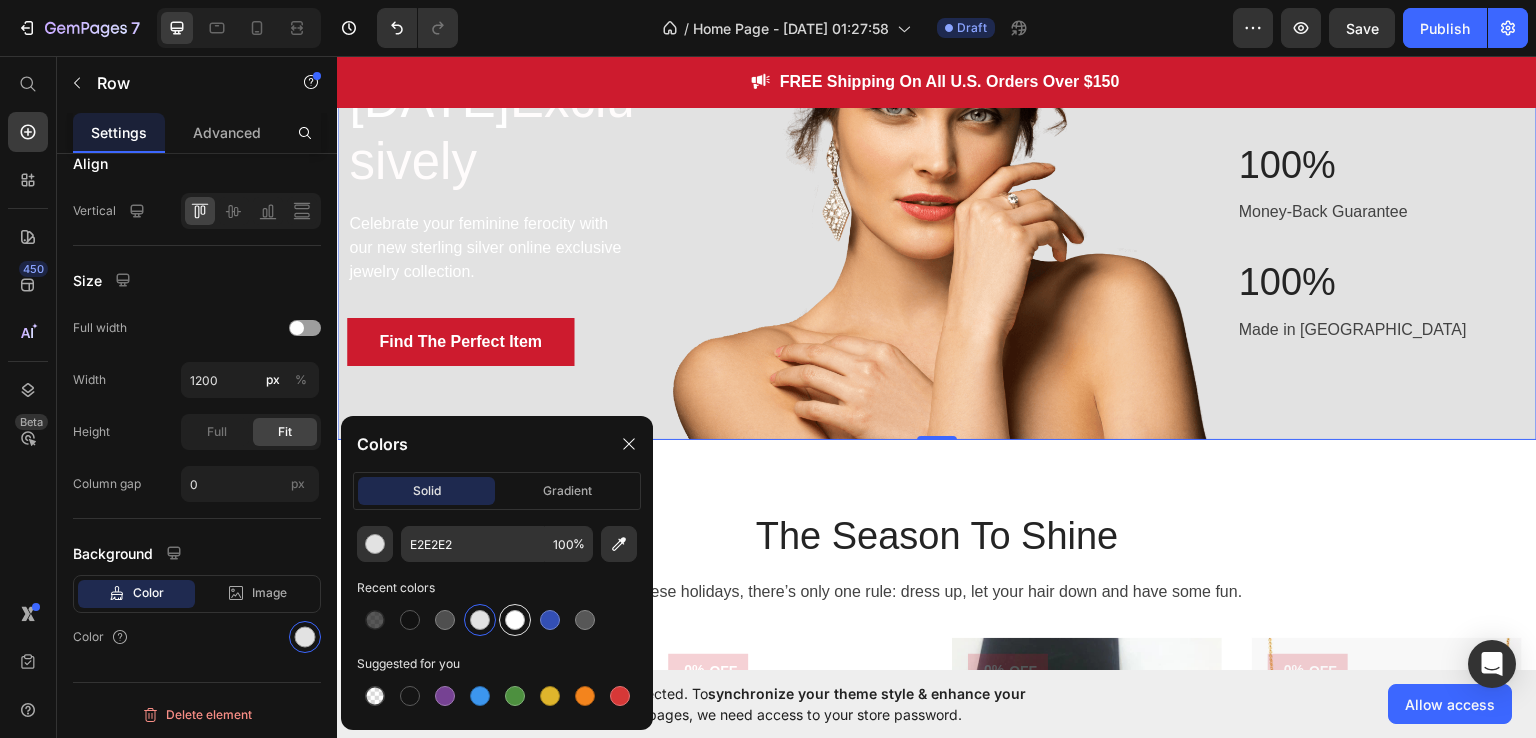 click at bounding box center [515, 620] 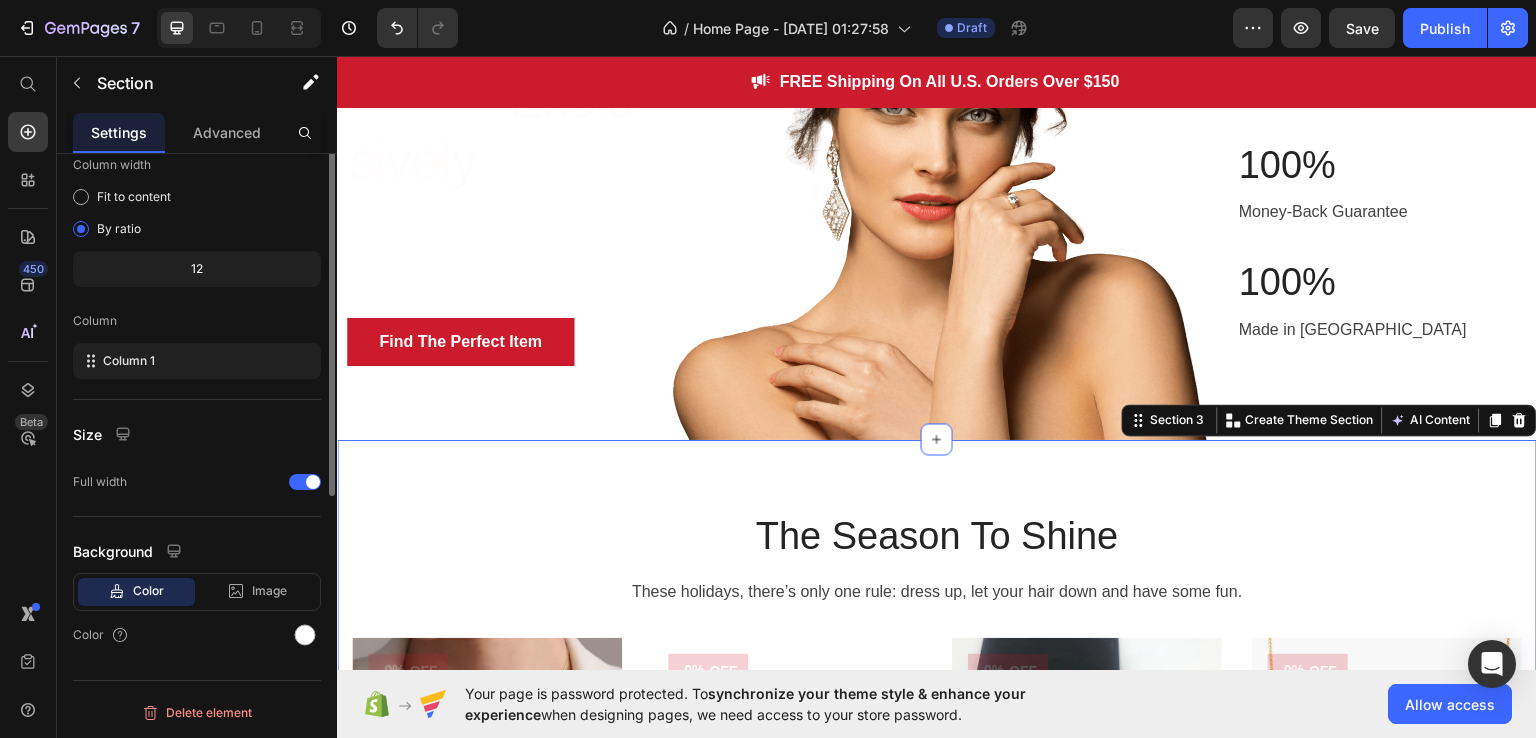 scroll, scrollTop: 0, scrollLeft: 0, axis: both 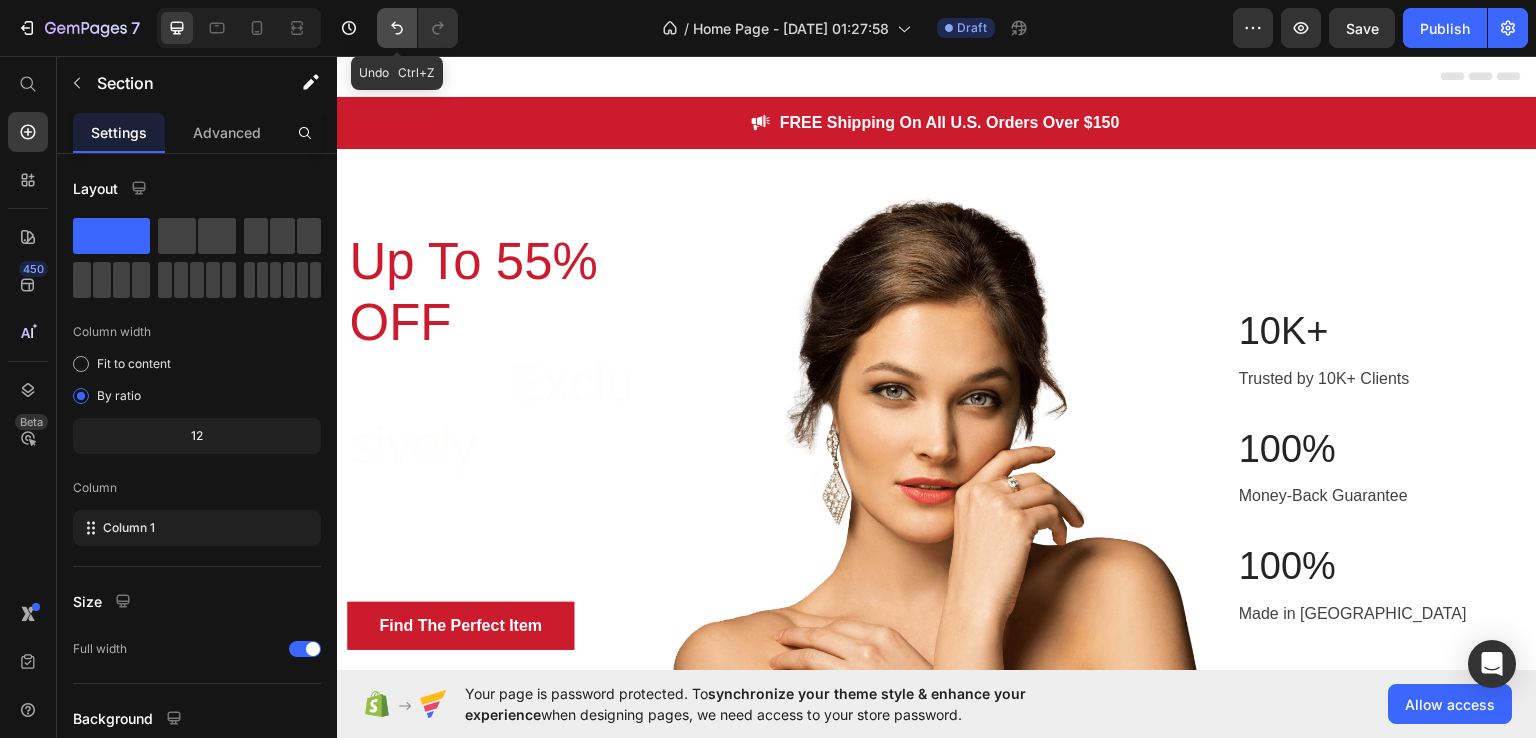click 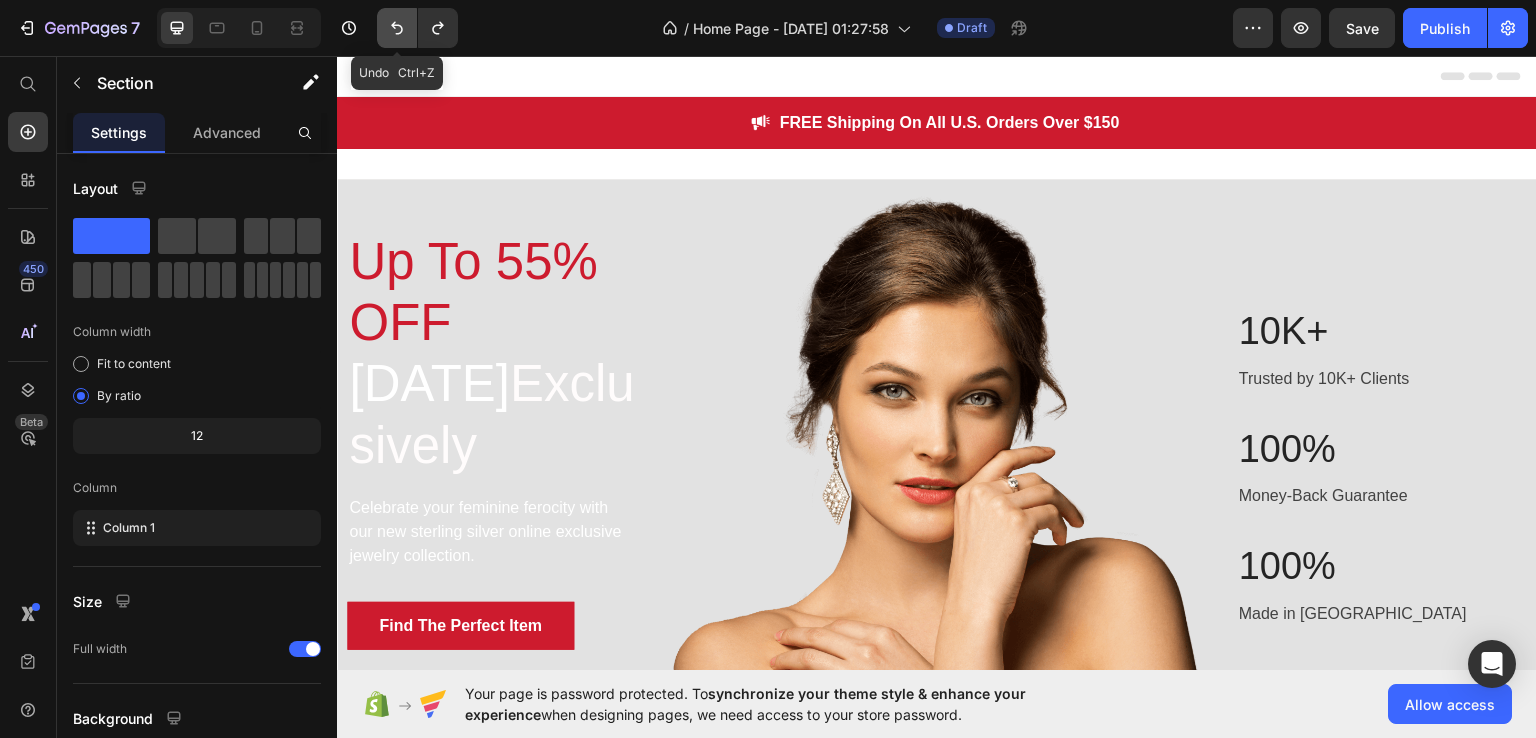 click 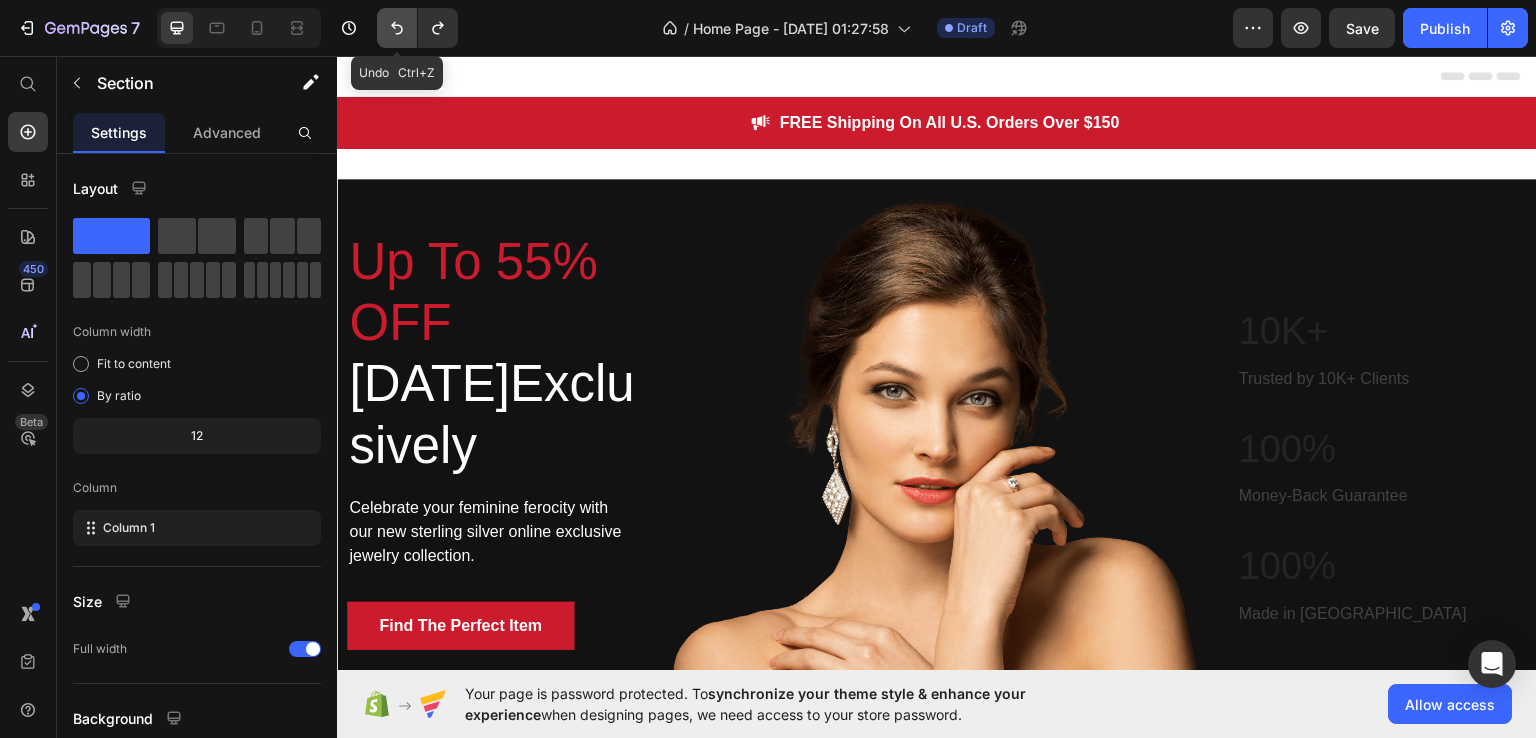 click 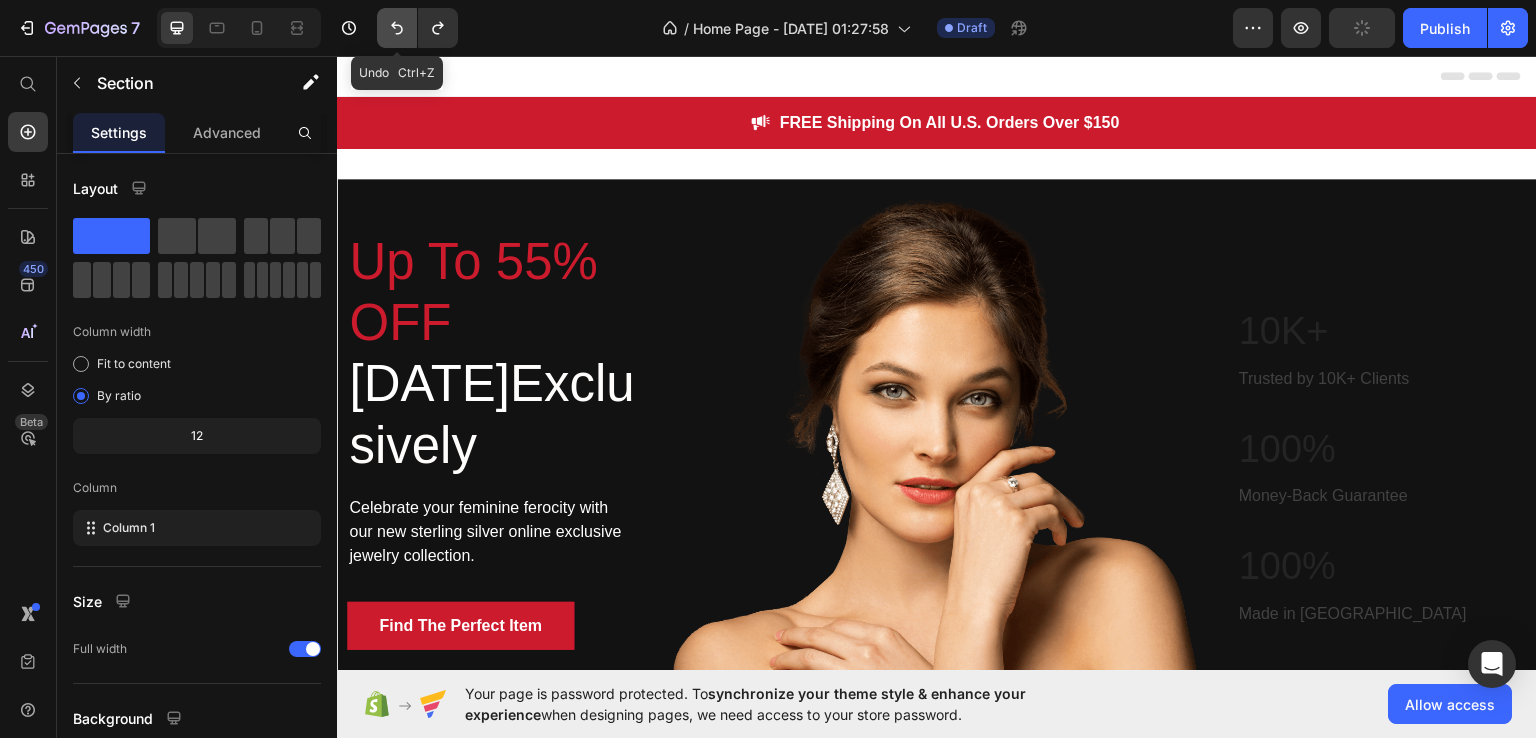 click 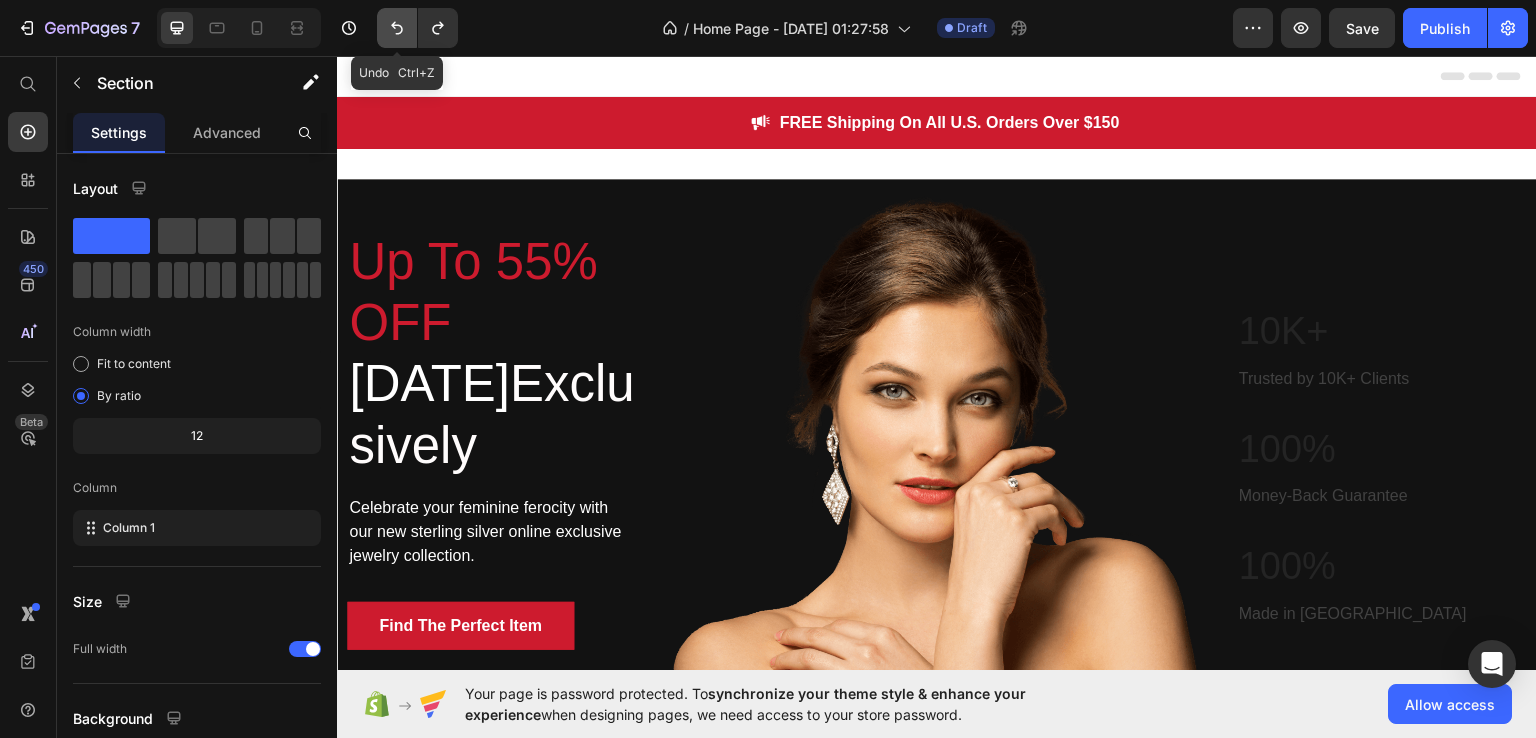 click 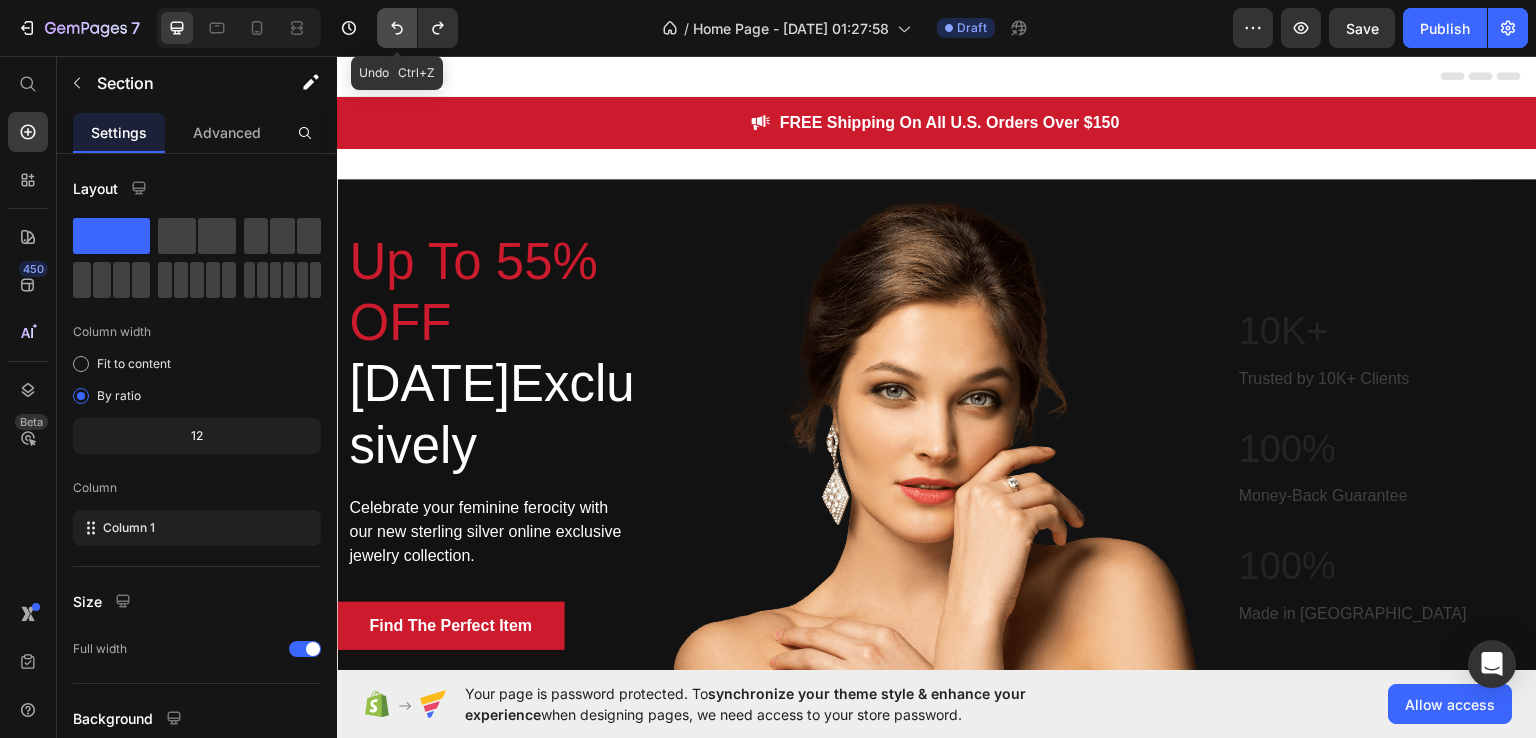 click 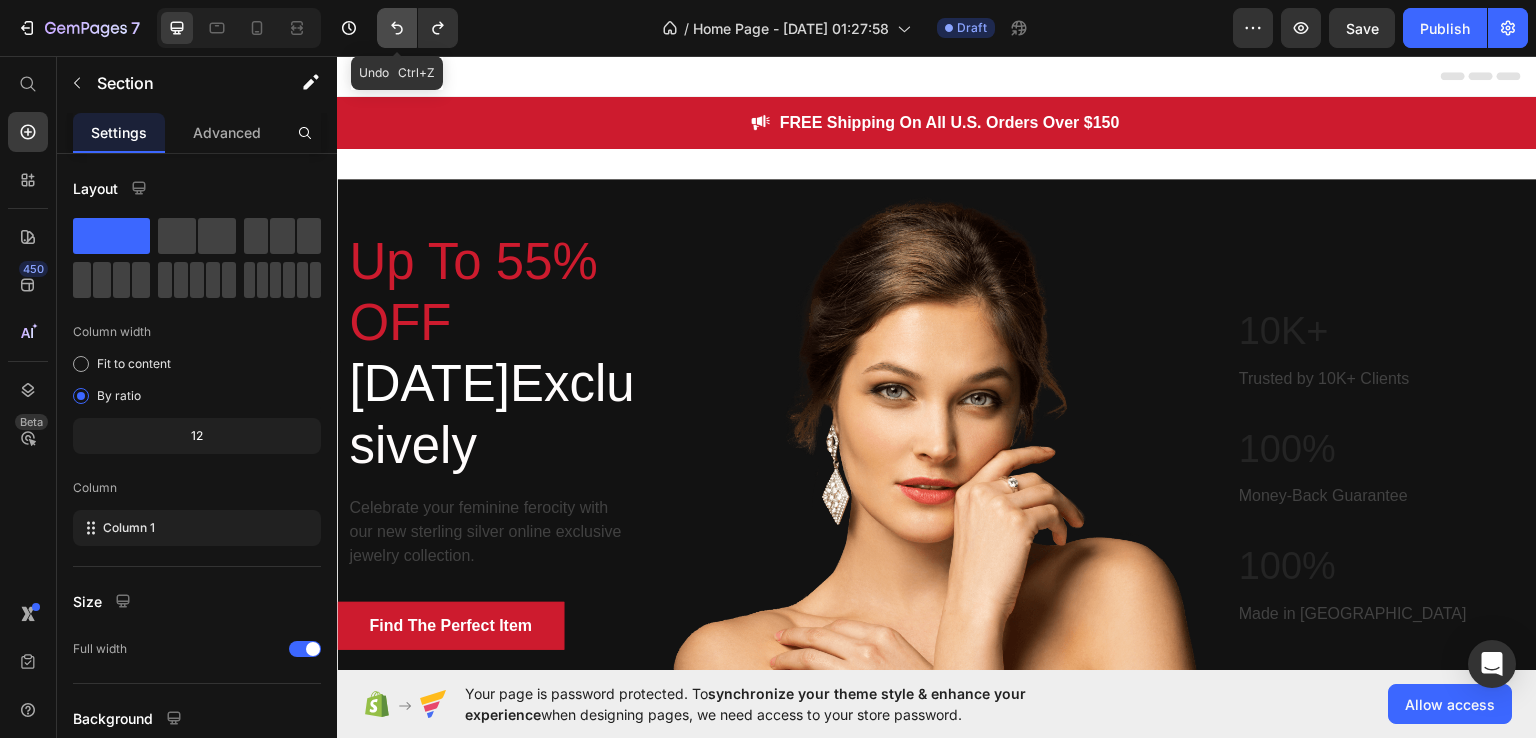 click 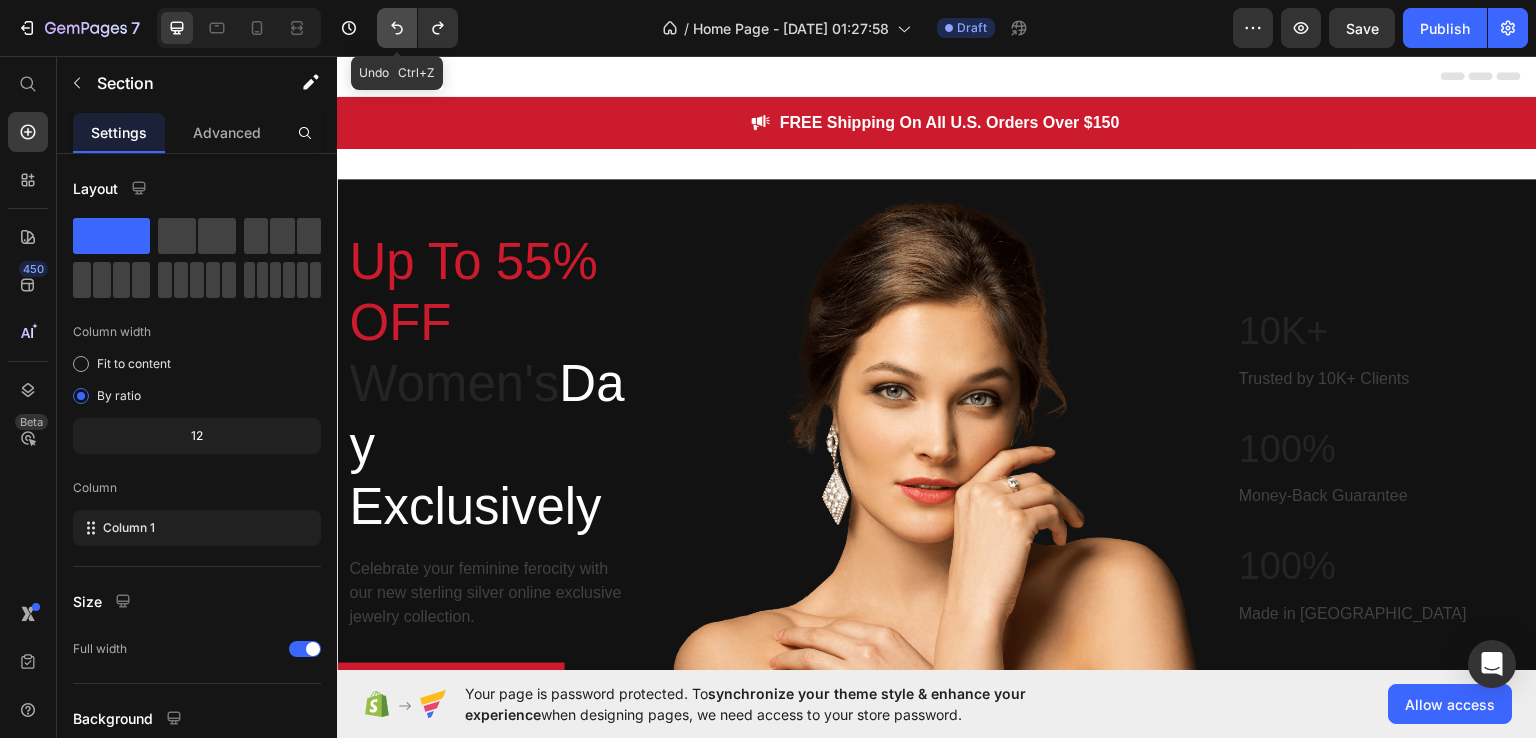 click 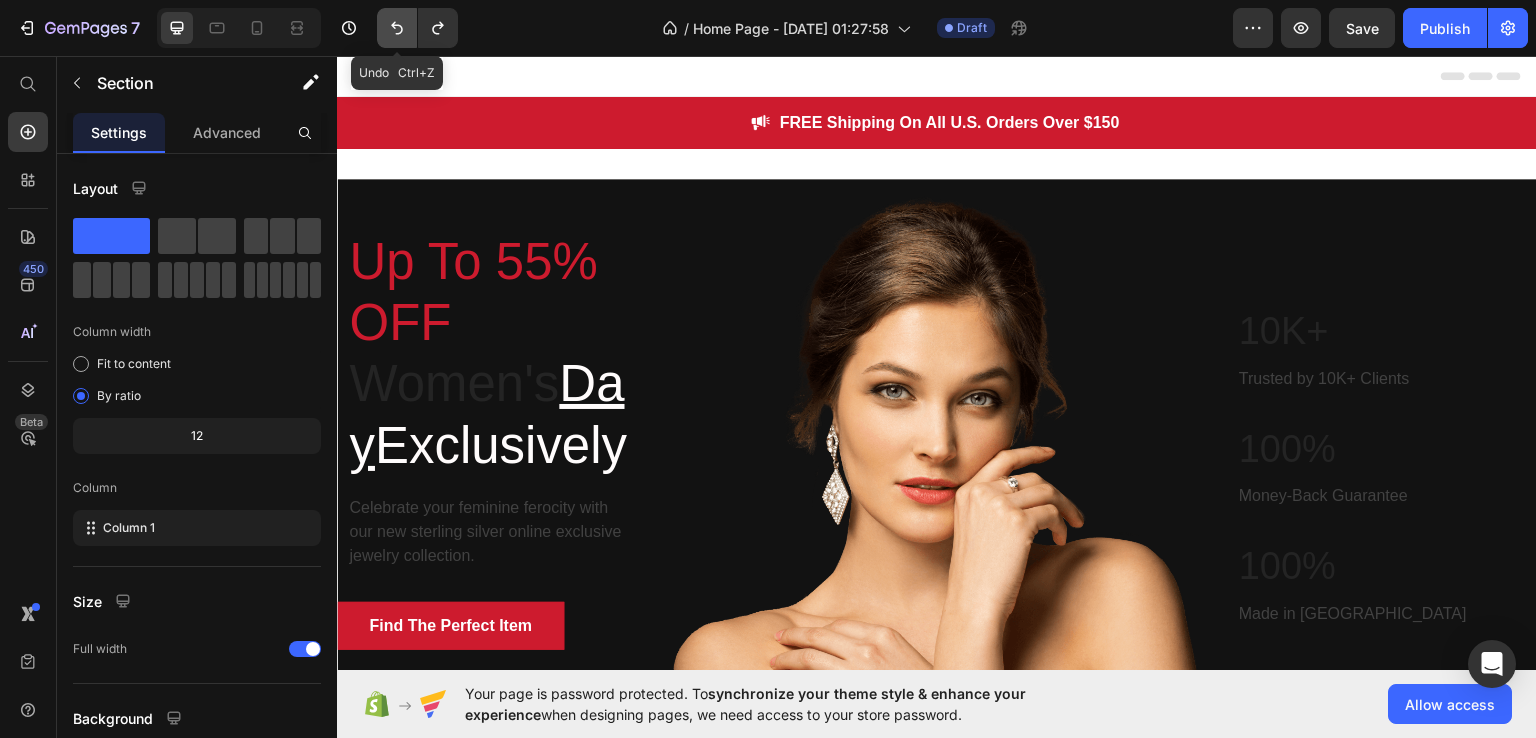 click 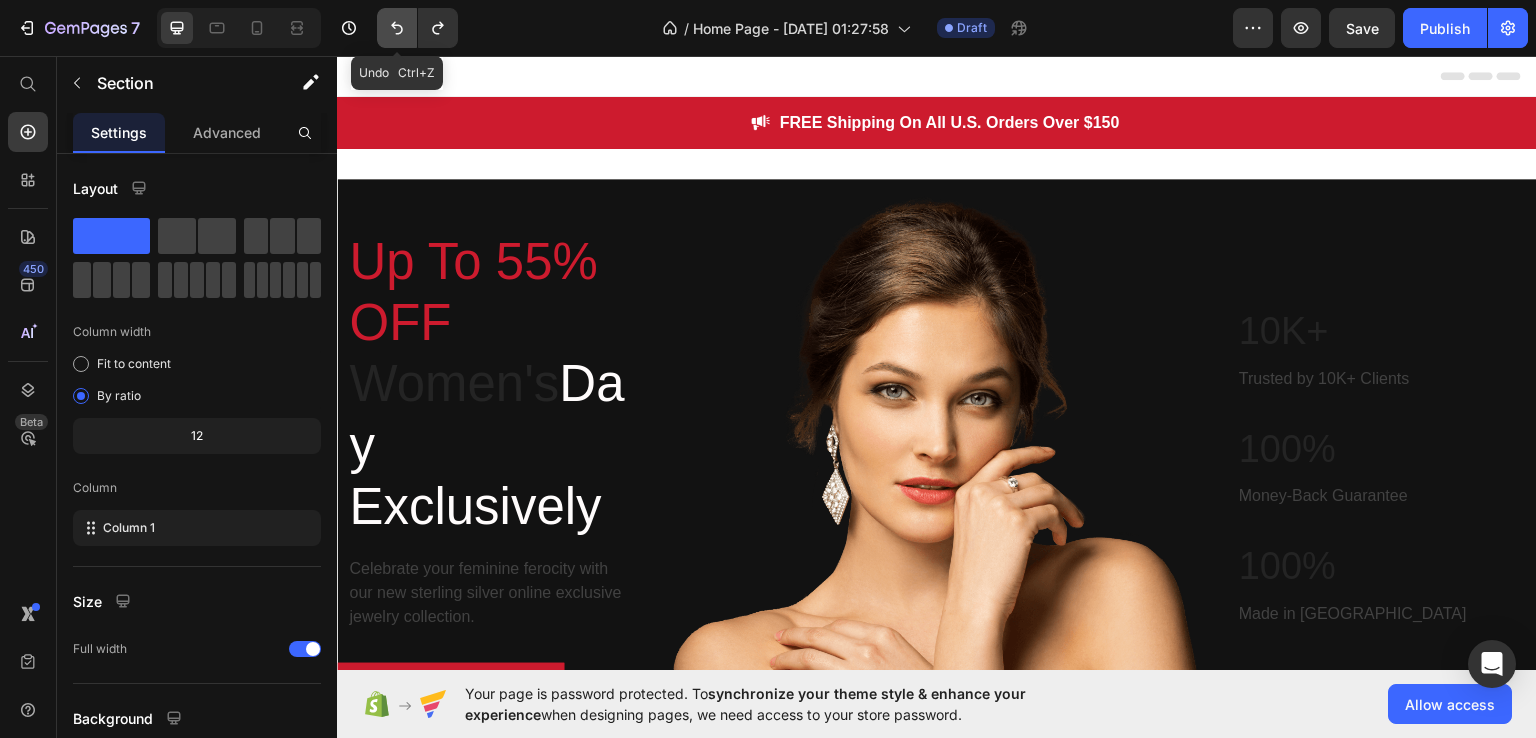 click 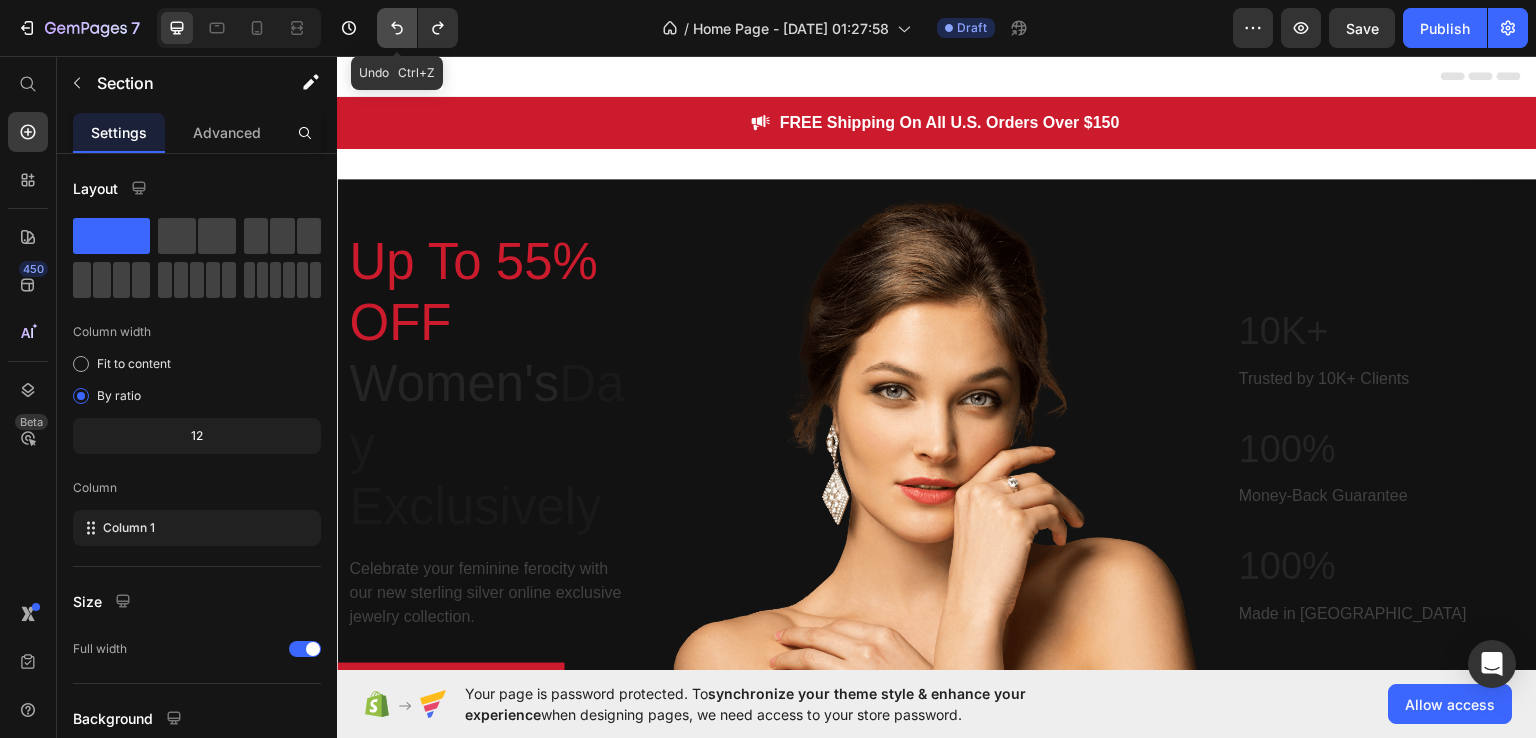 click 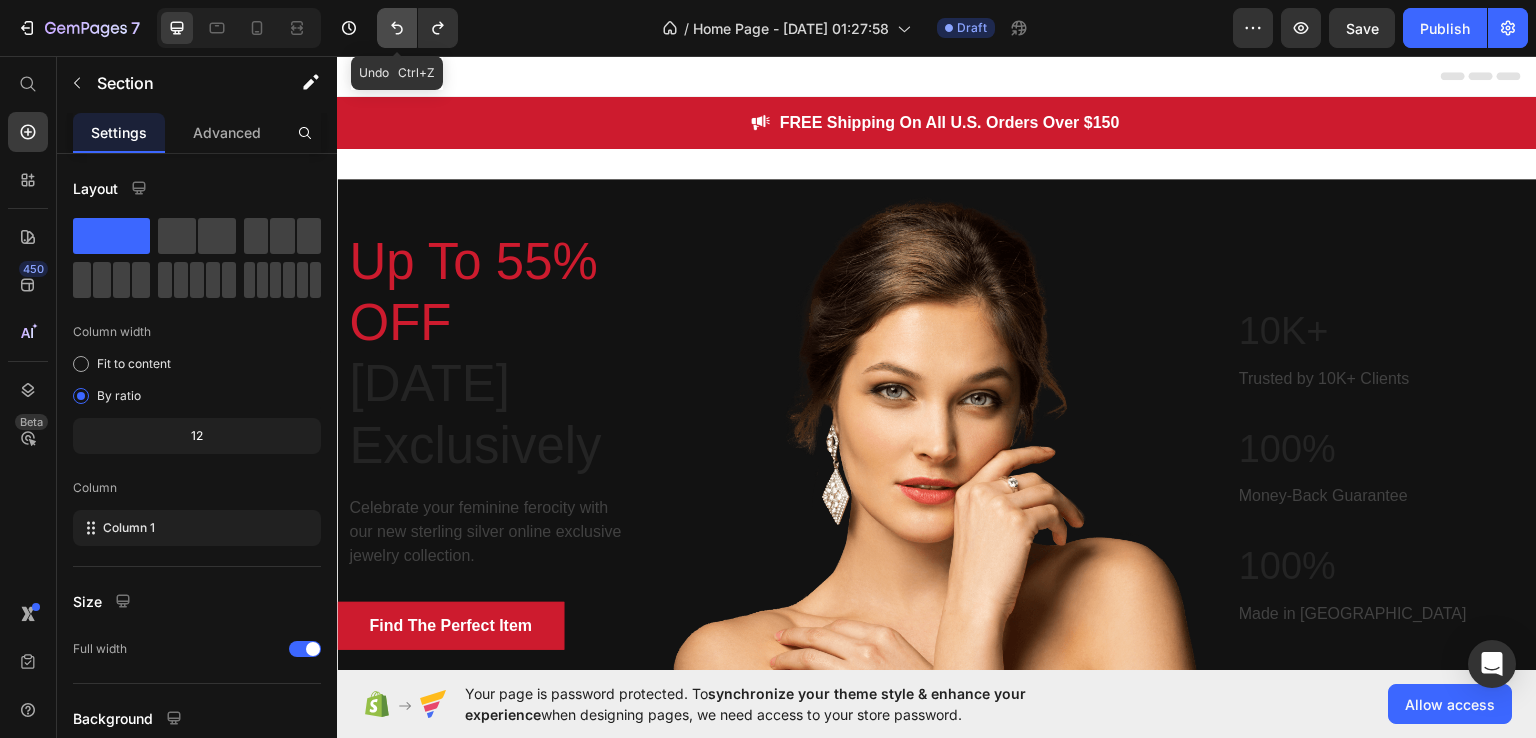 click 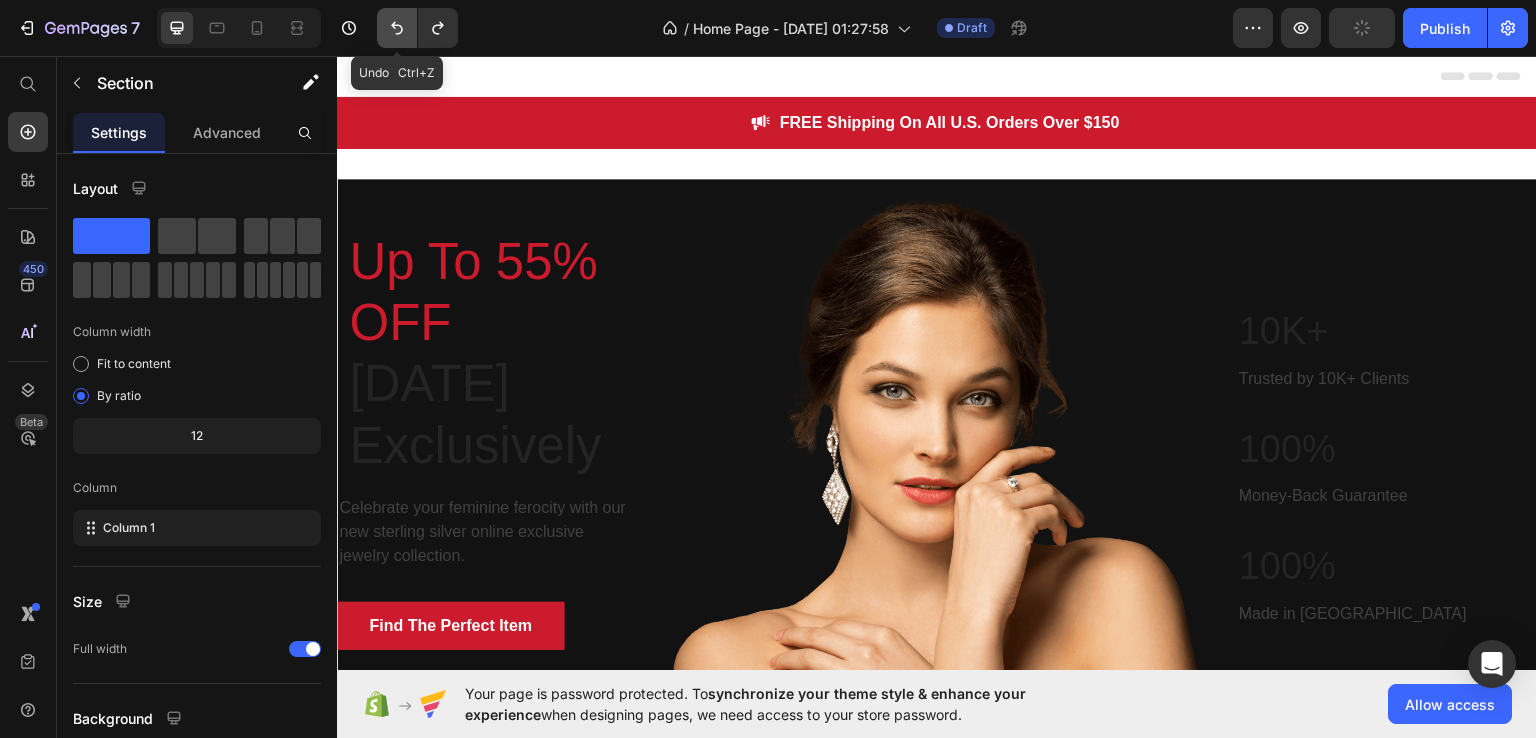 click 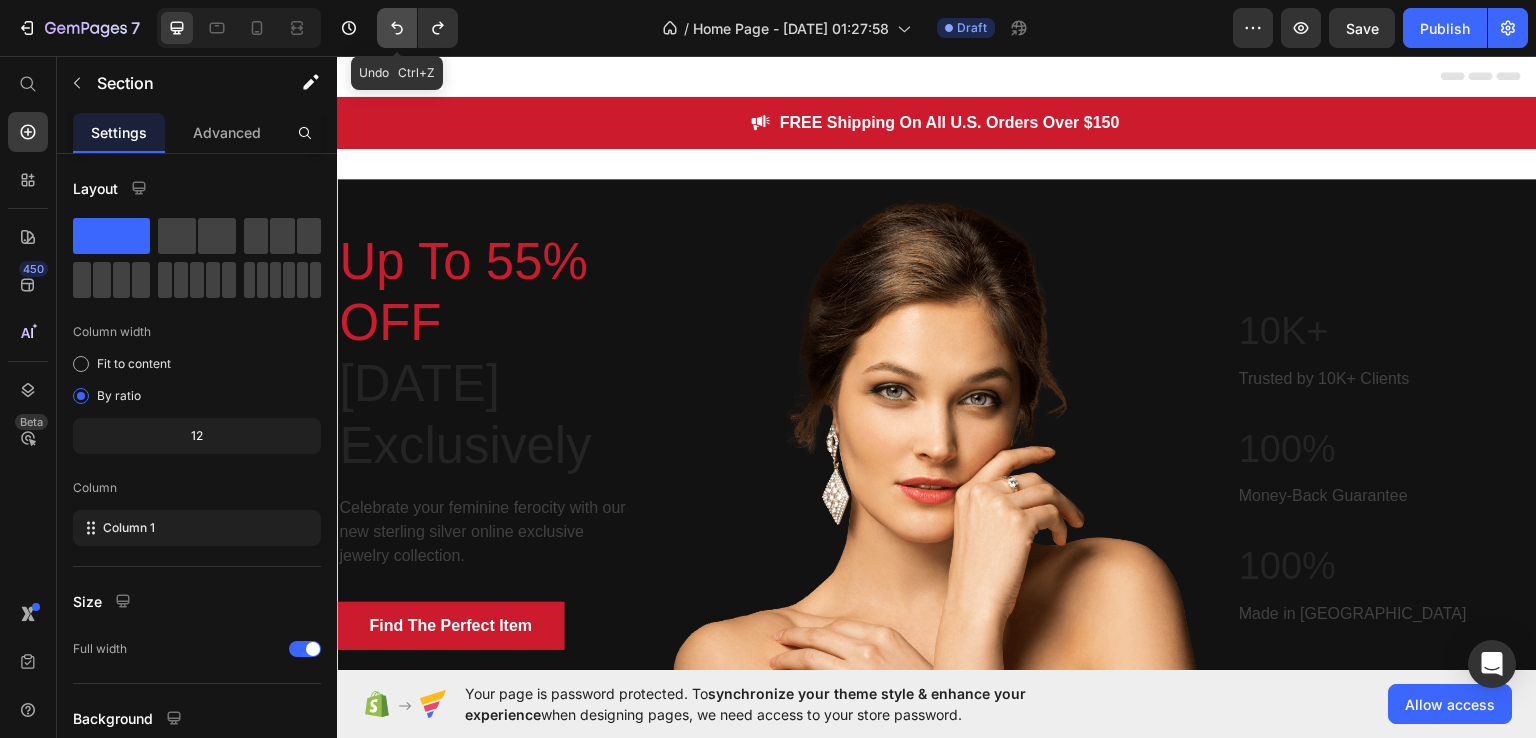 click 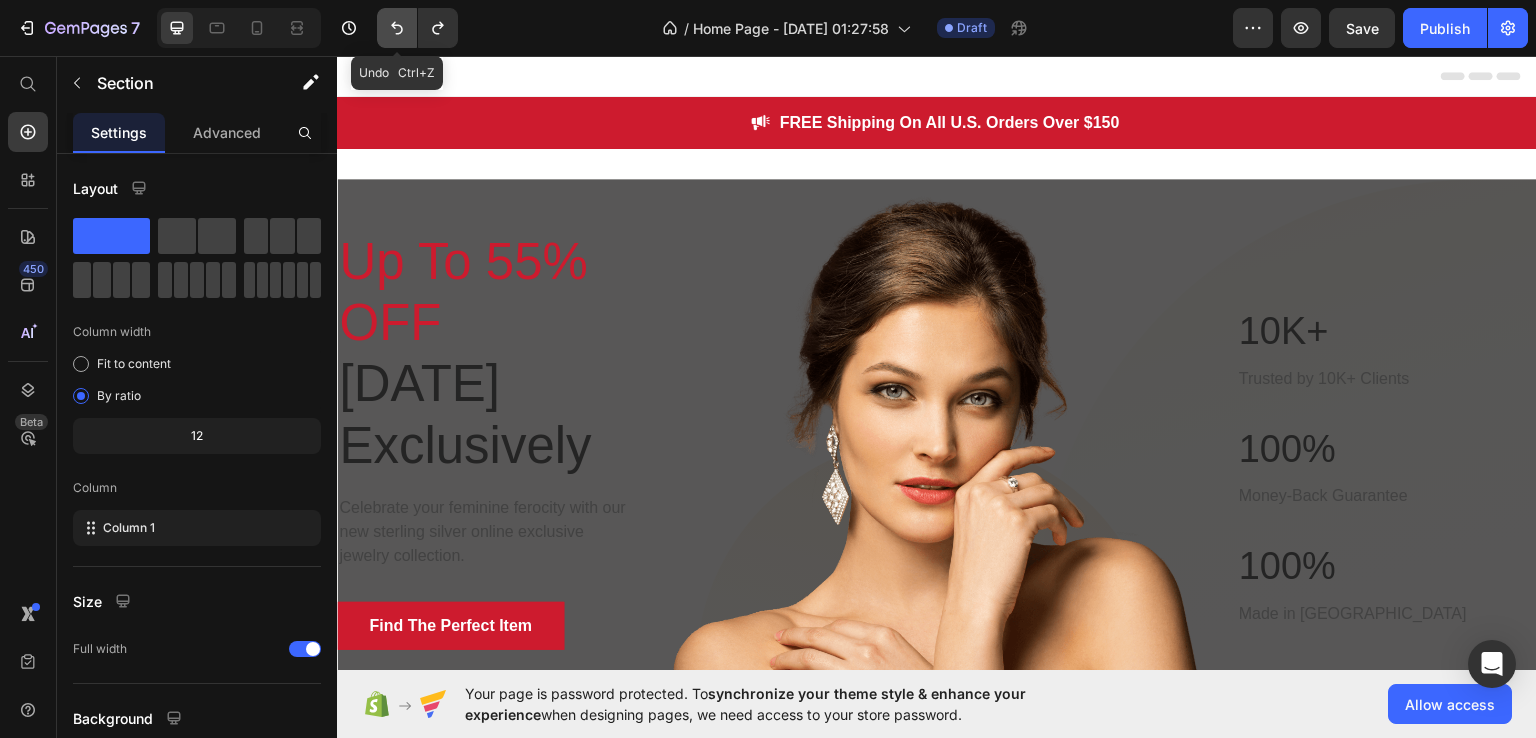 click 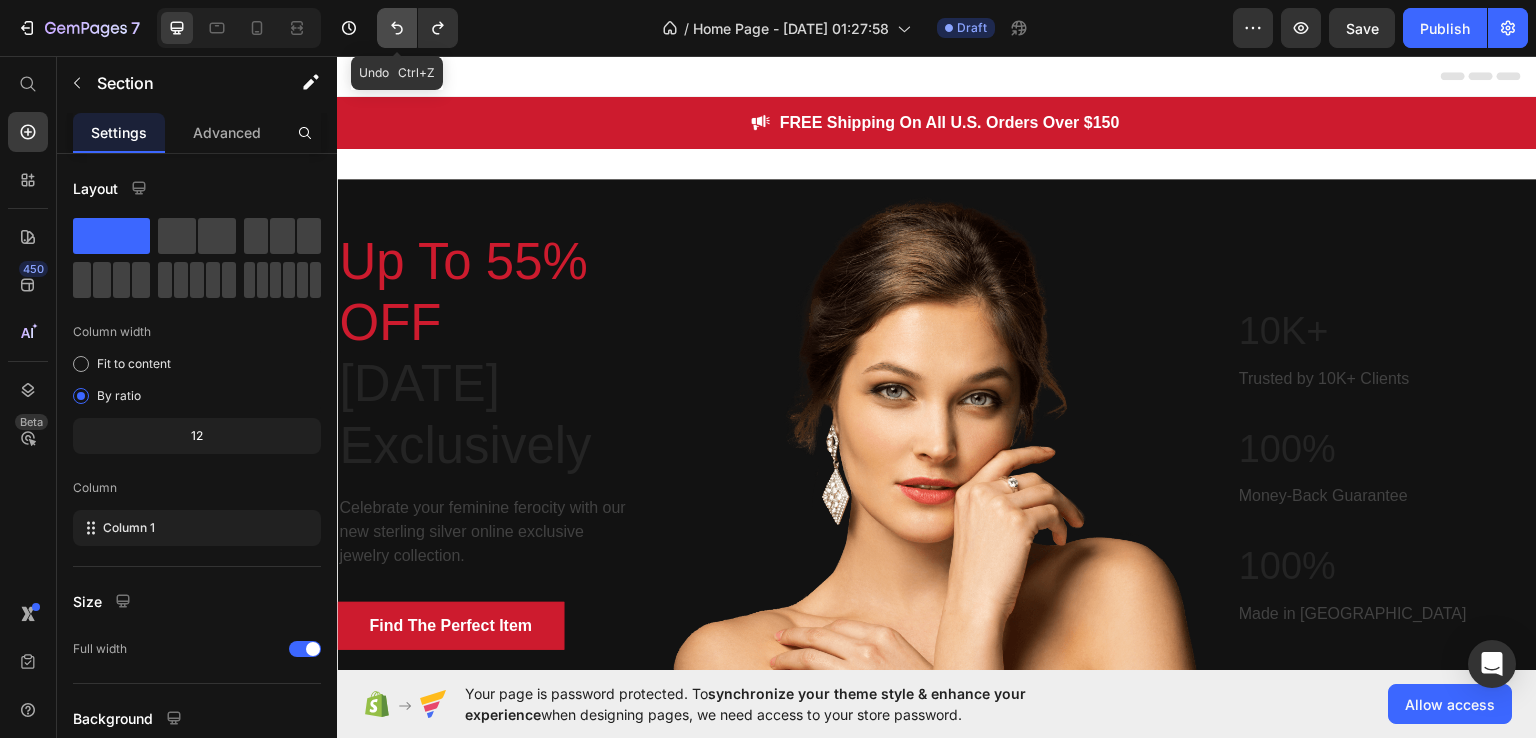 click 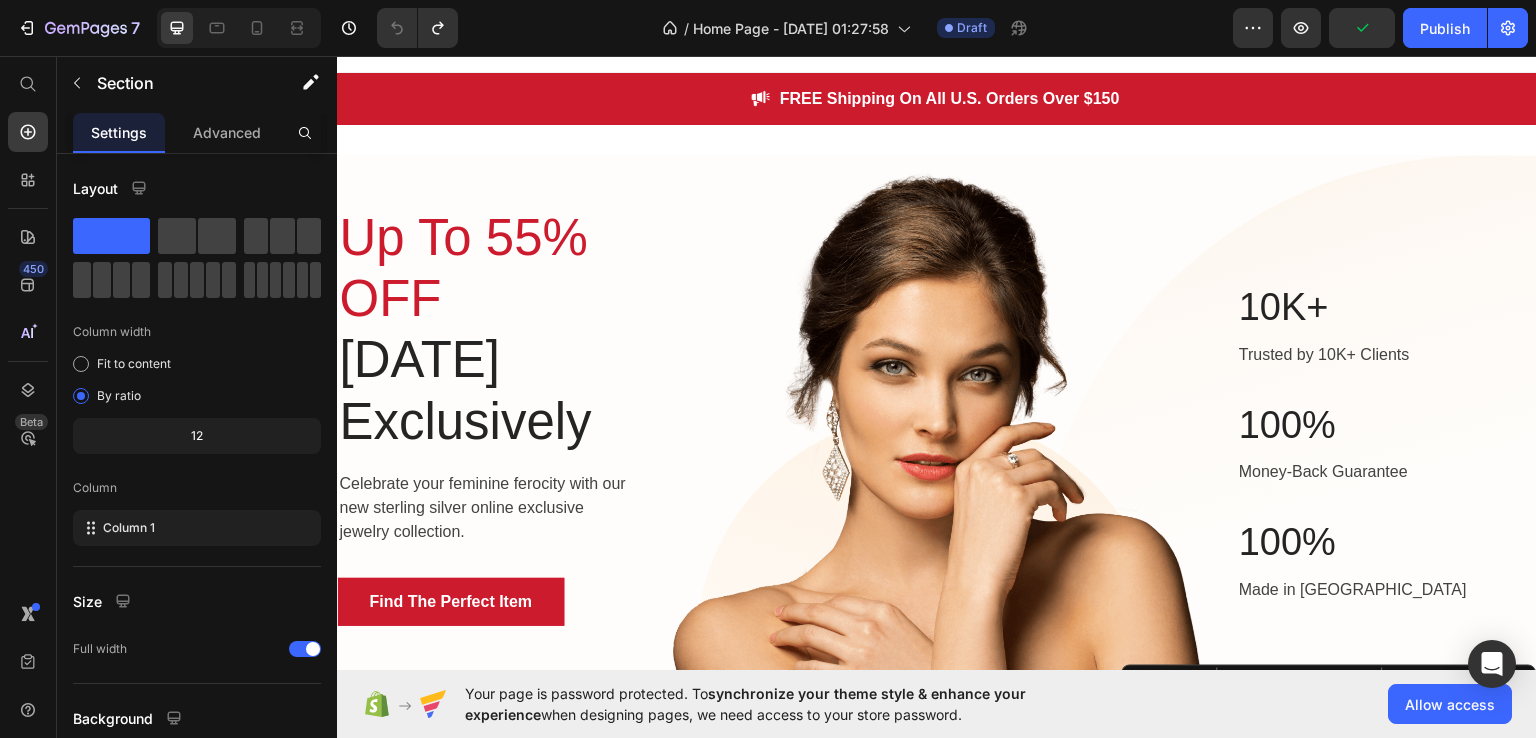 scroll, scrollTop: 0, scrollLeft: 0, axis: both 